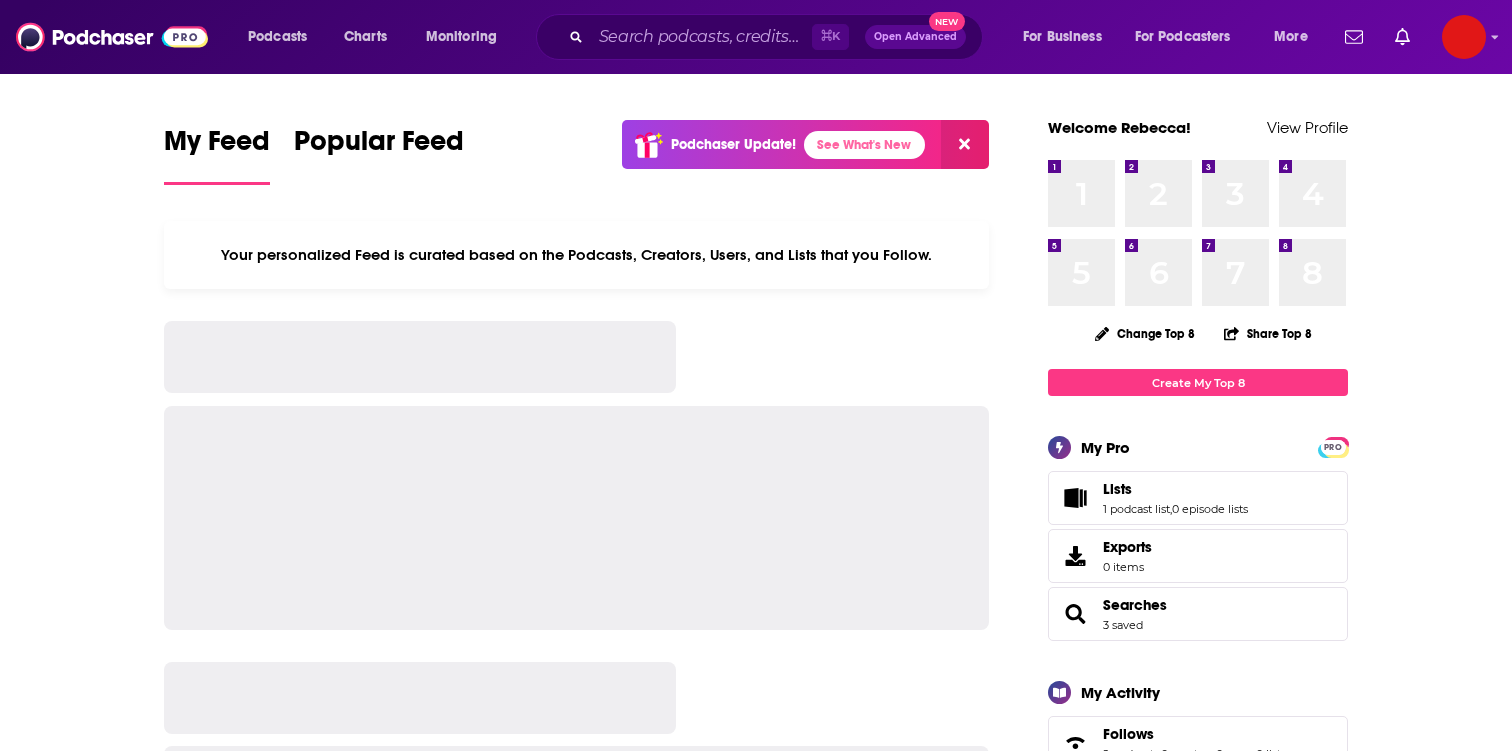 scroll, scrollTop: 0, scrollLeft: 0, axis: both 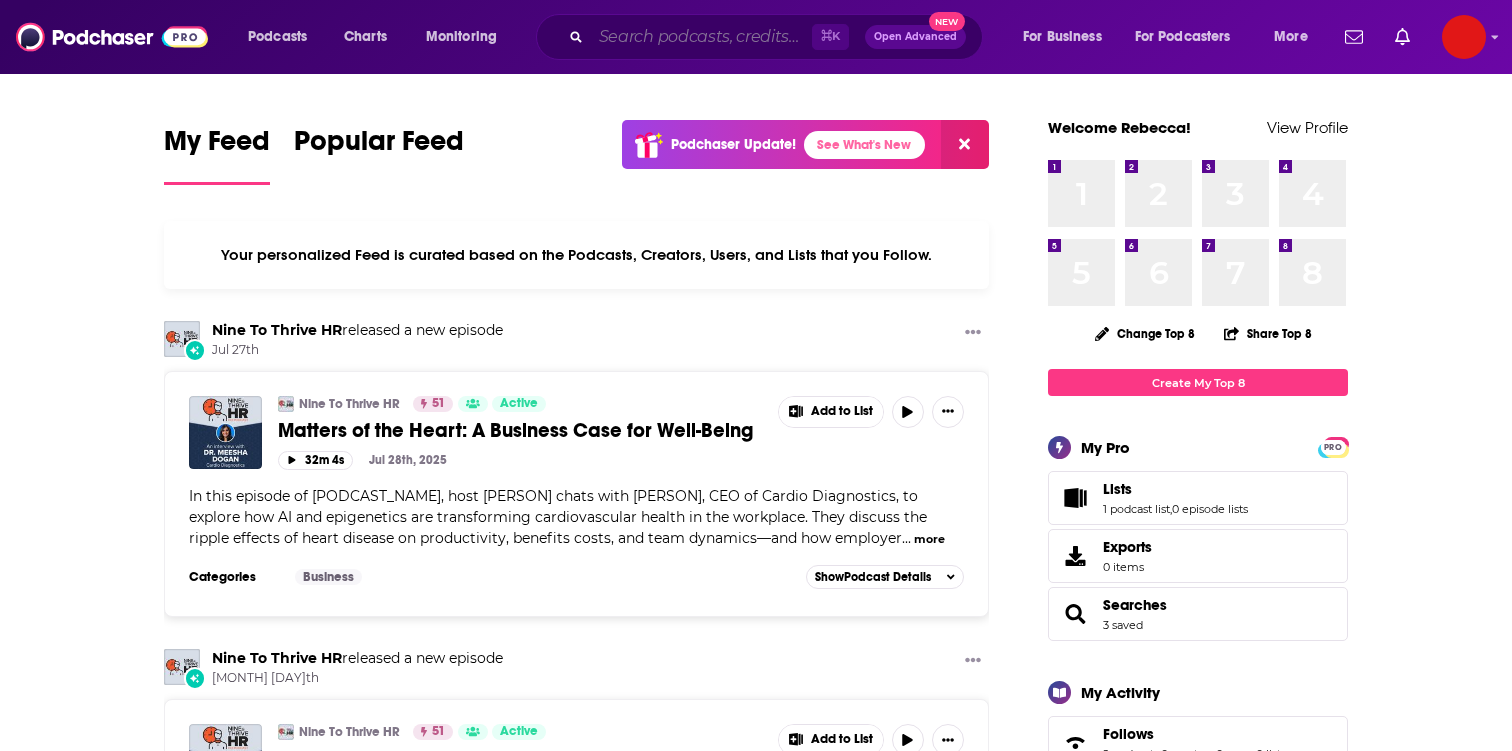 click at bounding box center (701, 37) 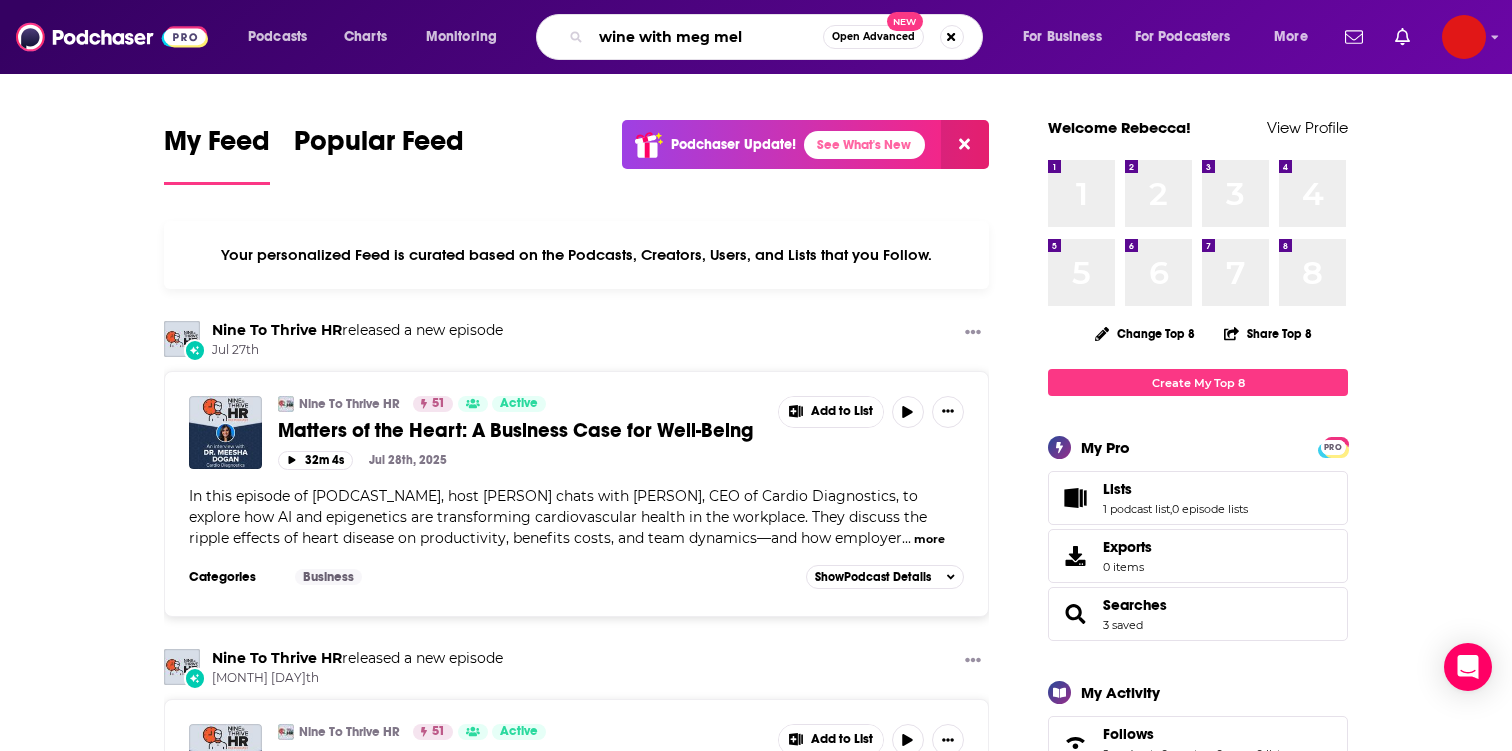 type on "wine with meg mel" 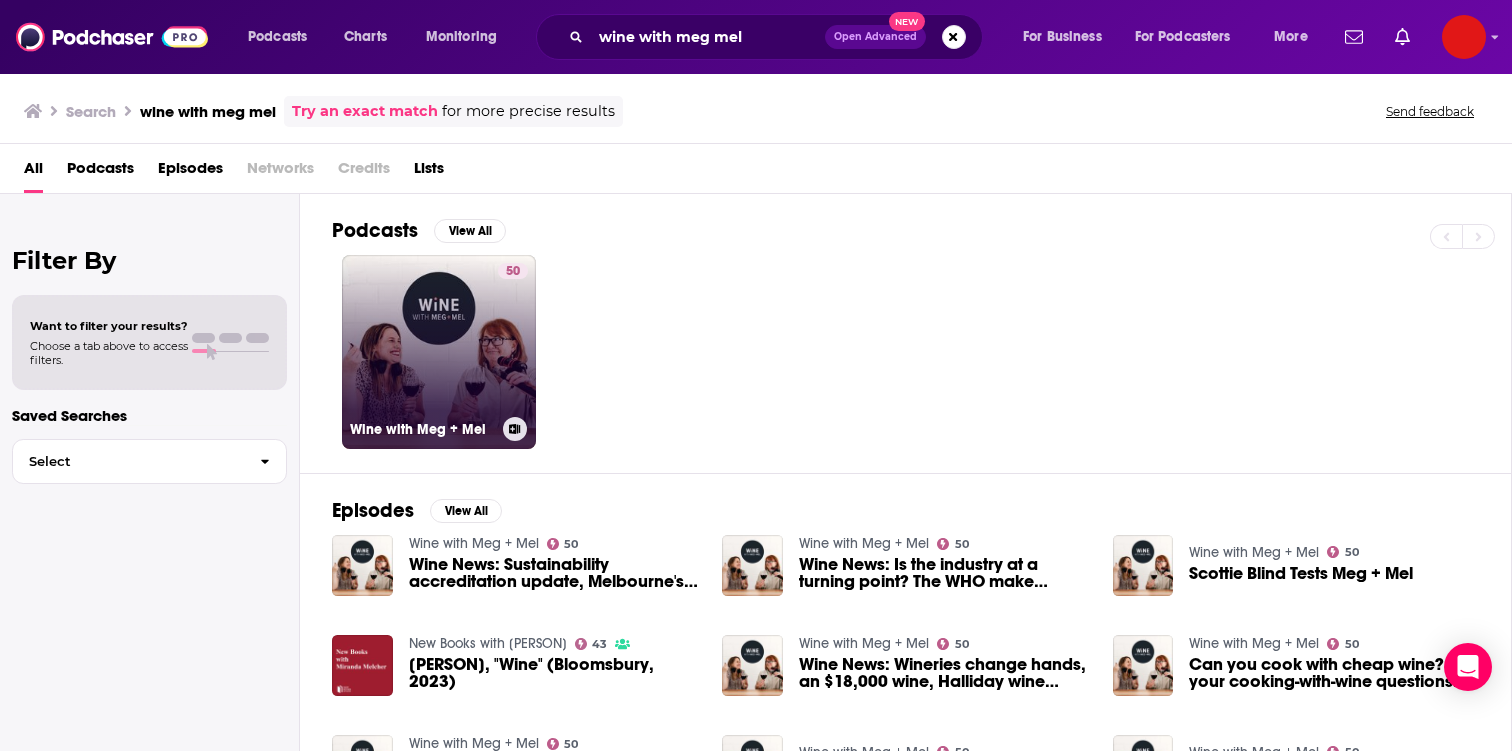click on "50 Wine with Meg + Mel" at bounding box center [439, 352] 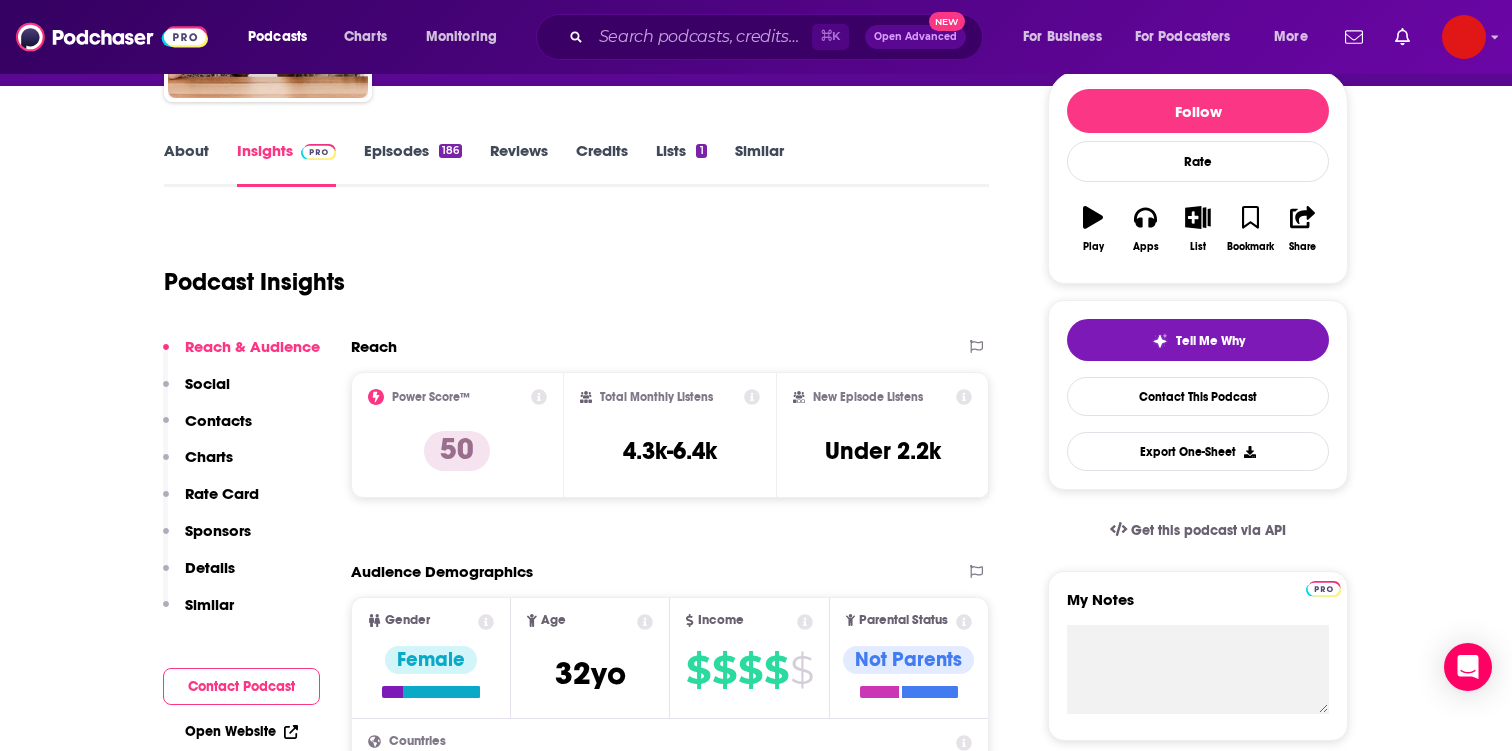 scroll, scrollTop: 252, scrollLeft: 0, axis: vertical 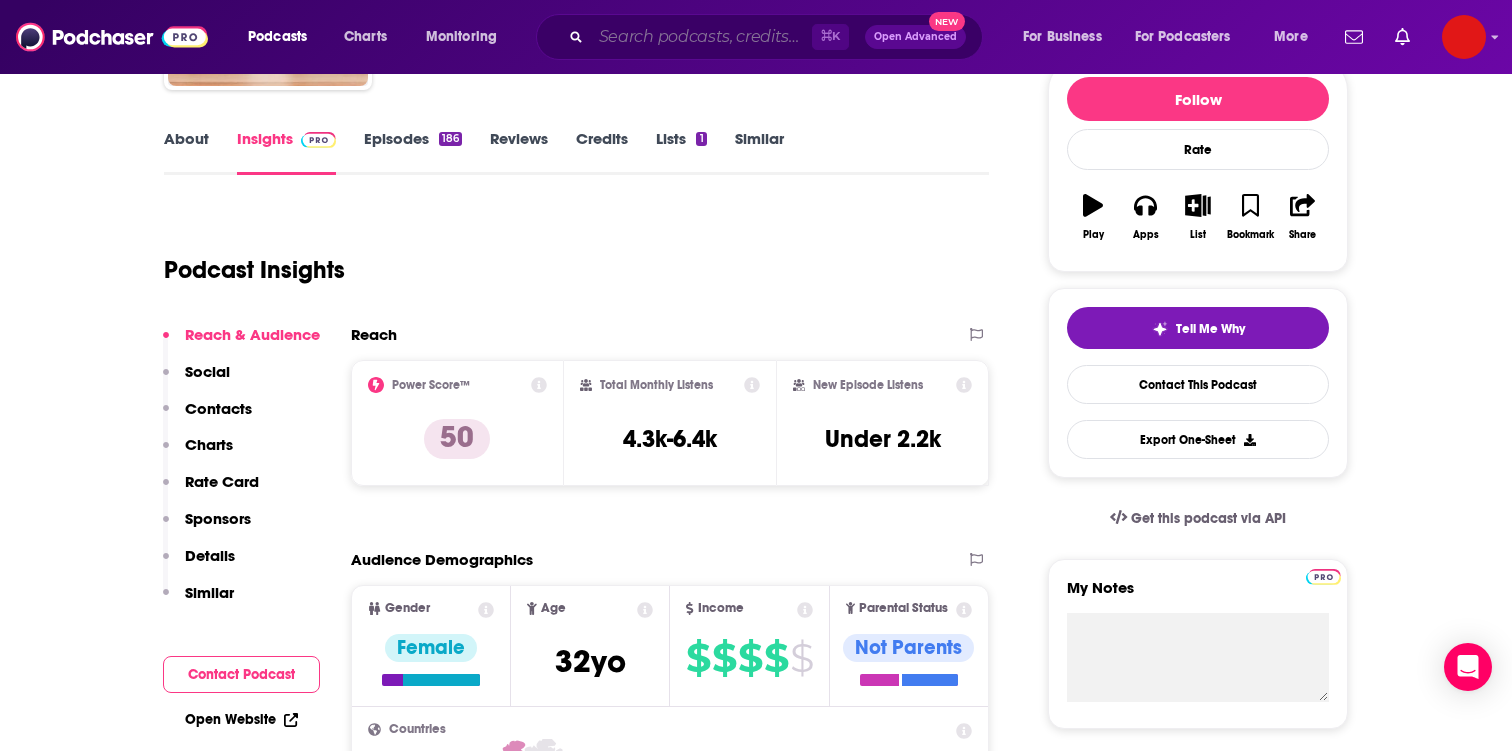 click at bounding box center (701, 37) 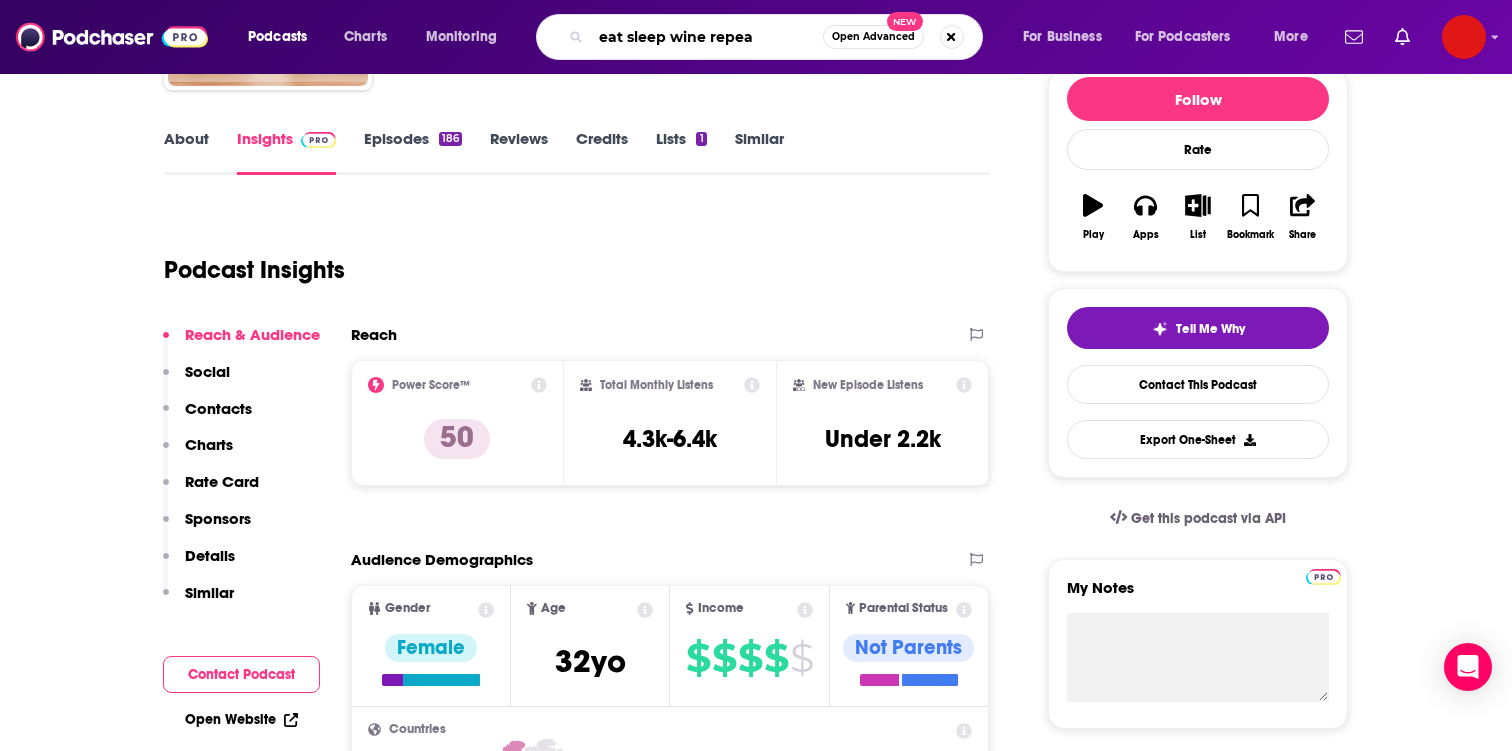 type on "eat sleep wine repeat" 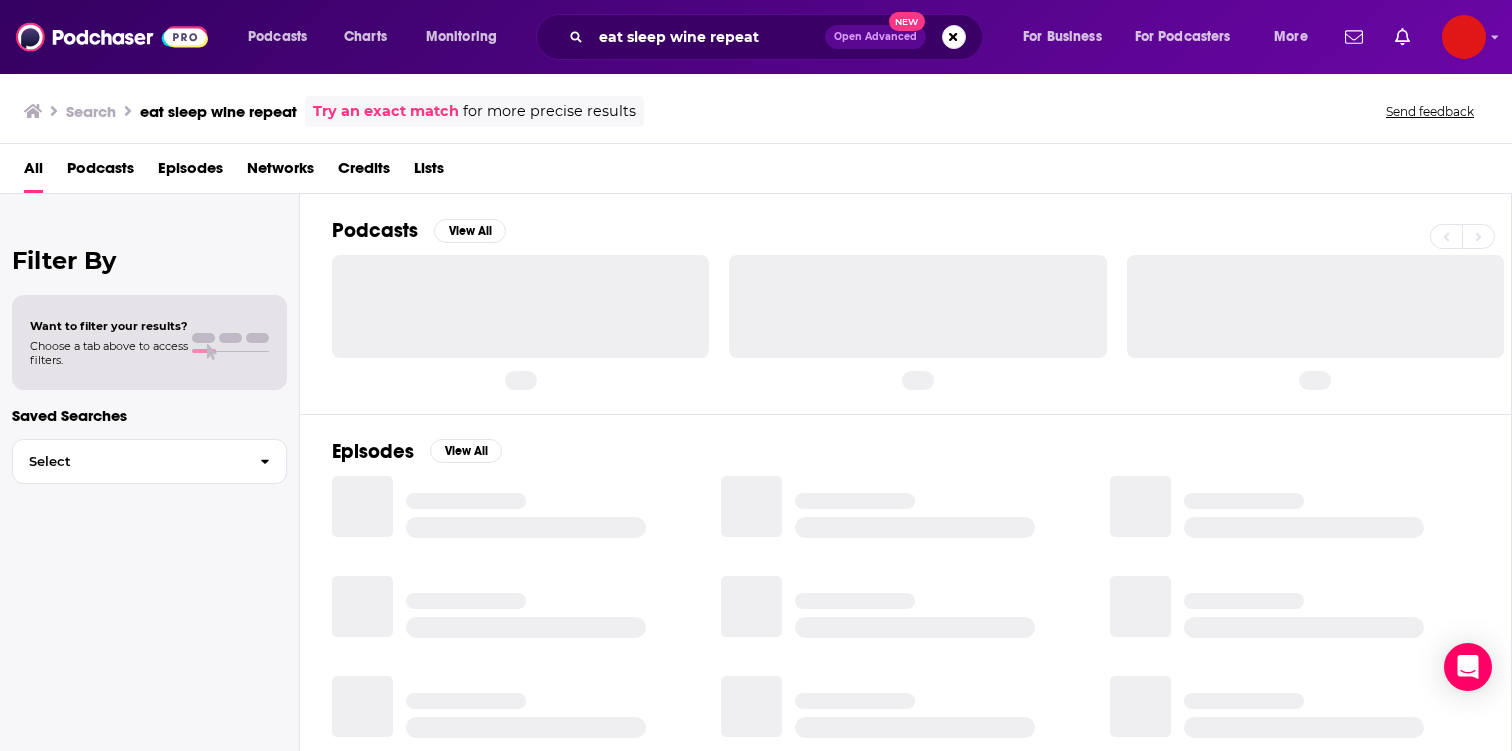 scroll, scrollTop: 0, scrollLeft: 0, axis: both 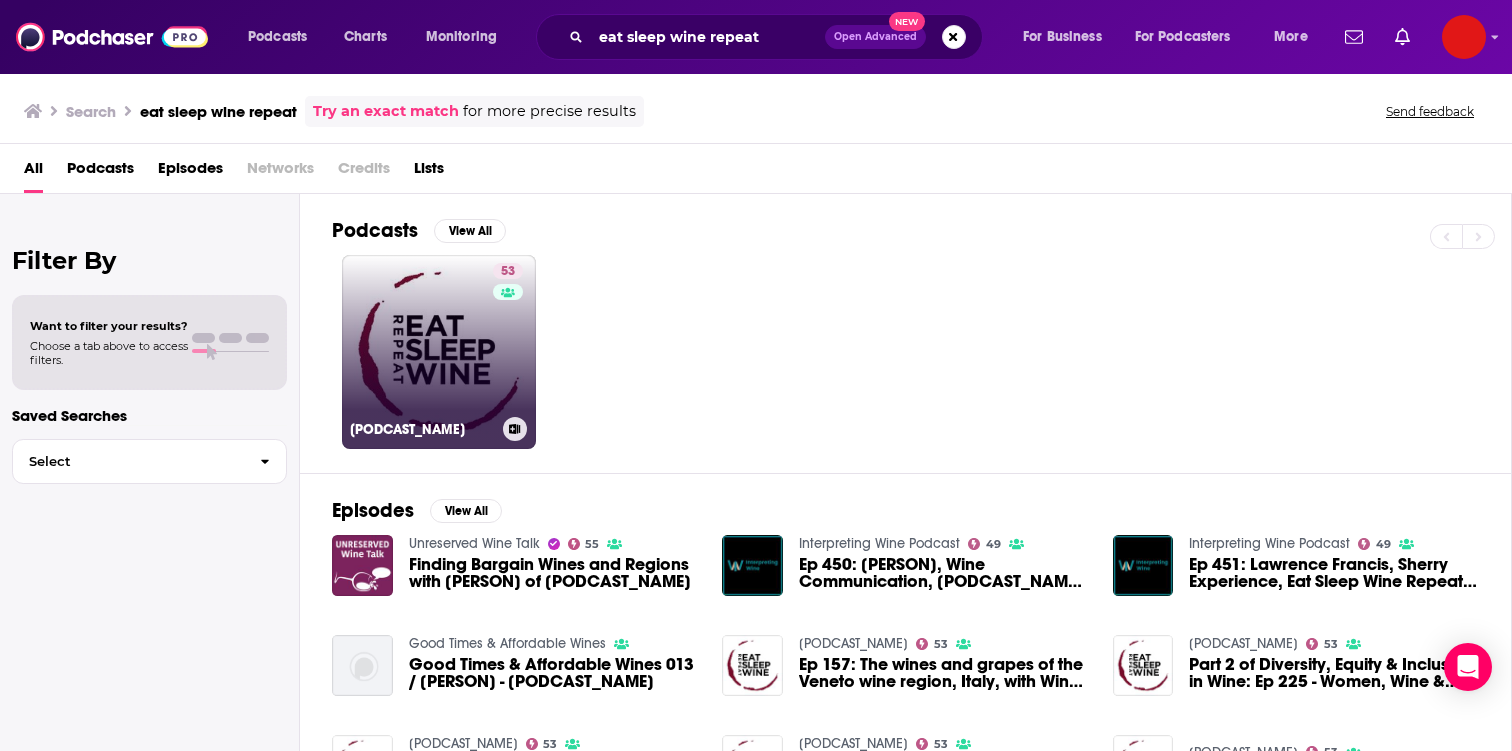 click on "53 EAT SLEEP WINE REPEAT: A wine podcast" at bounding box center [439, 352] 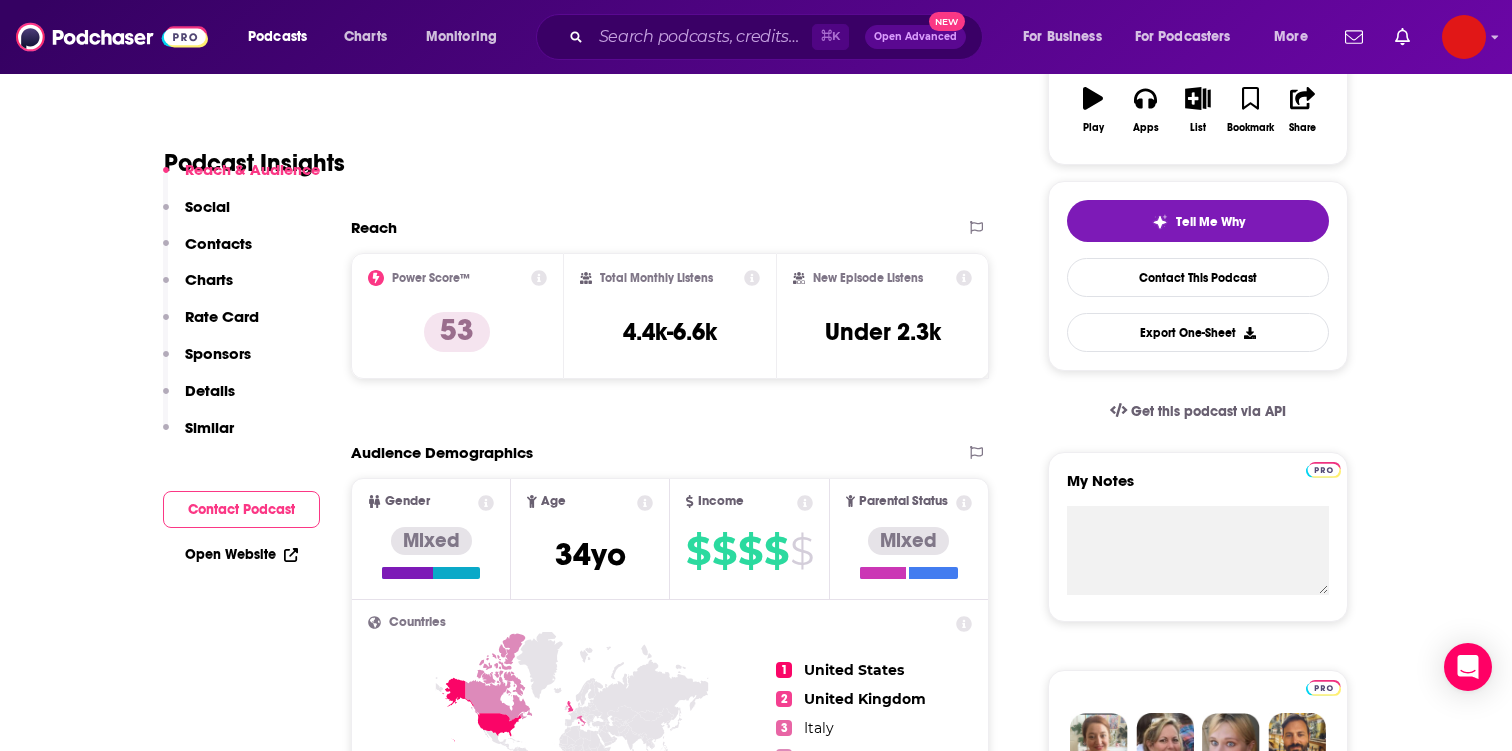 scroll, scrollTop: 396, scrollLeft: 0, axis: vertical 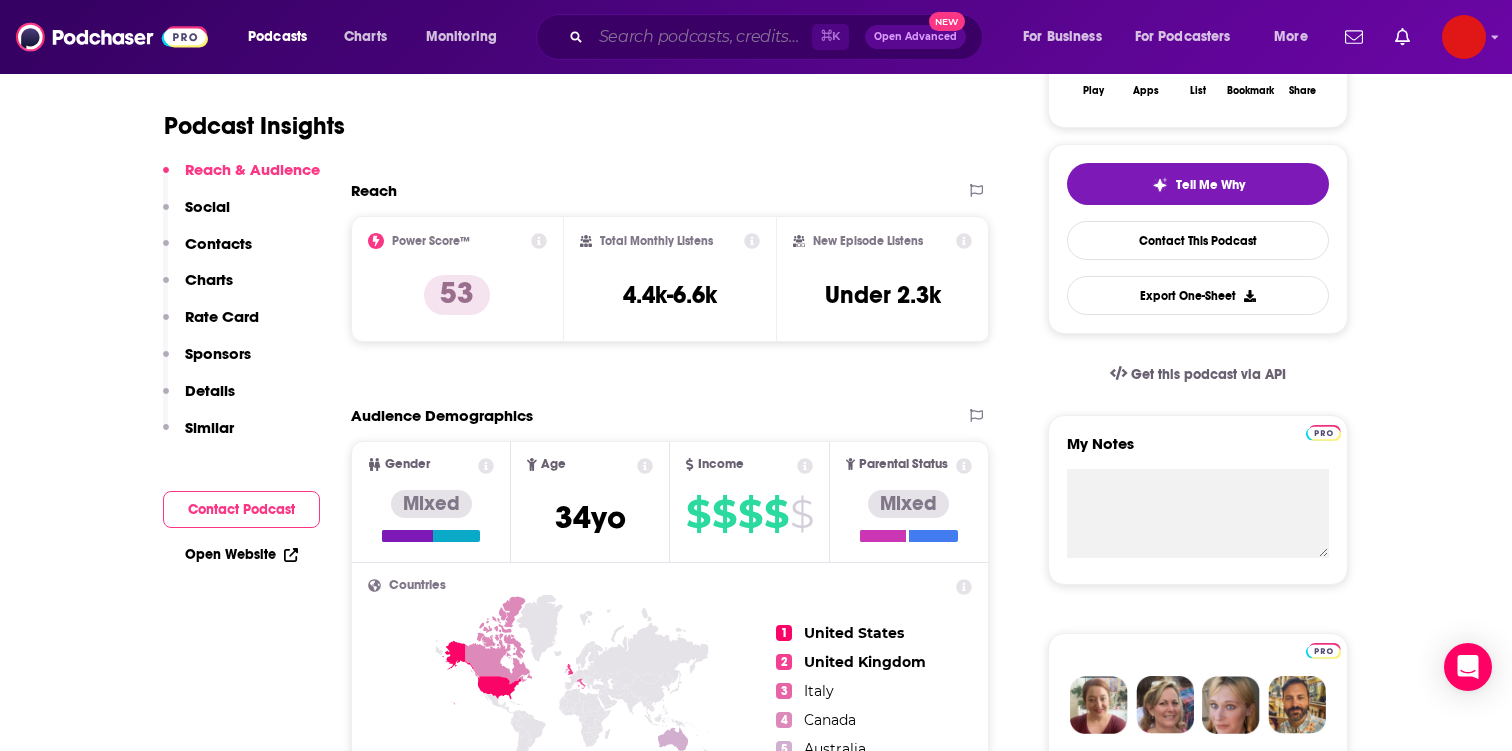 click at bounding box center (701, 37) 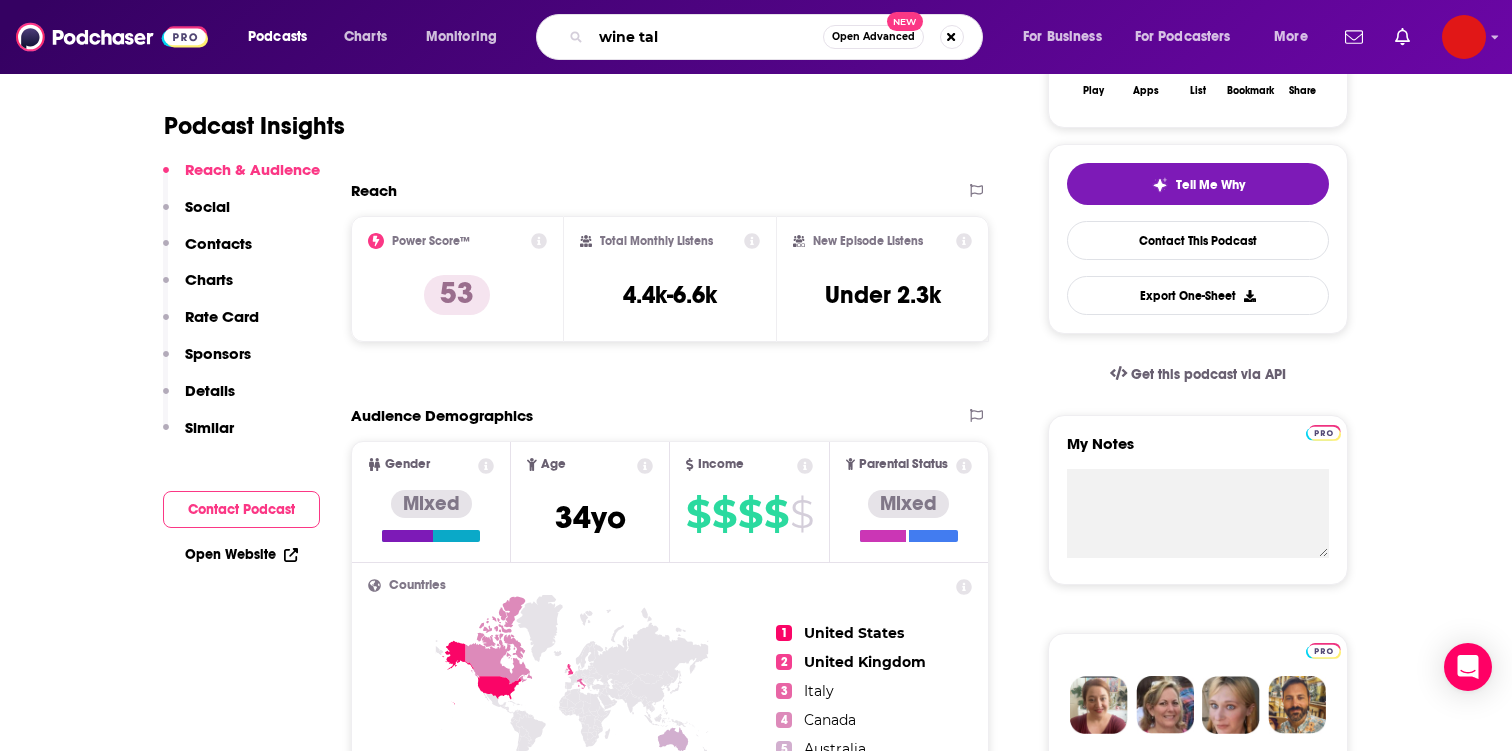 type on "wine talk" 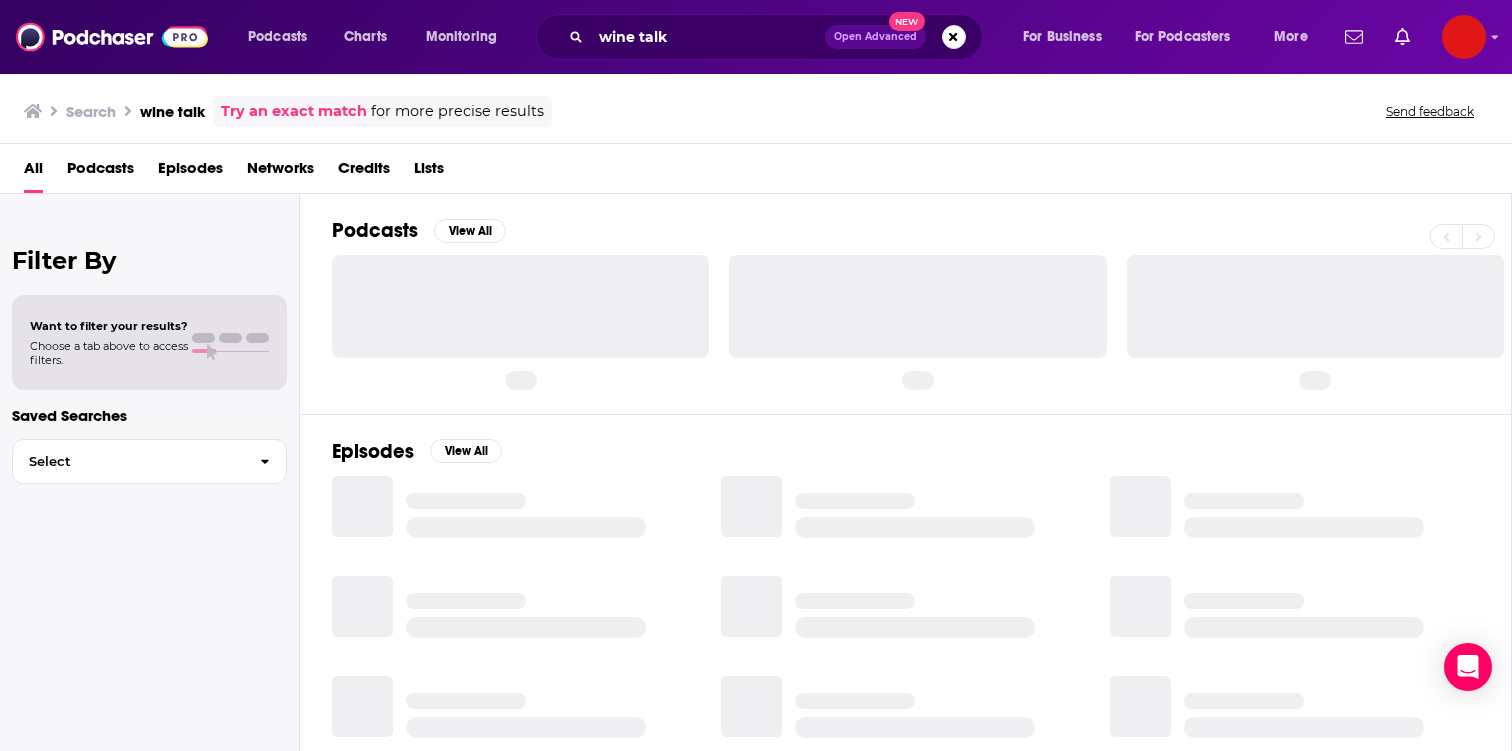 scroll, scrollTop: 0, scrollLeft: 0, axis: both 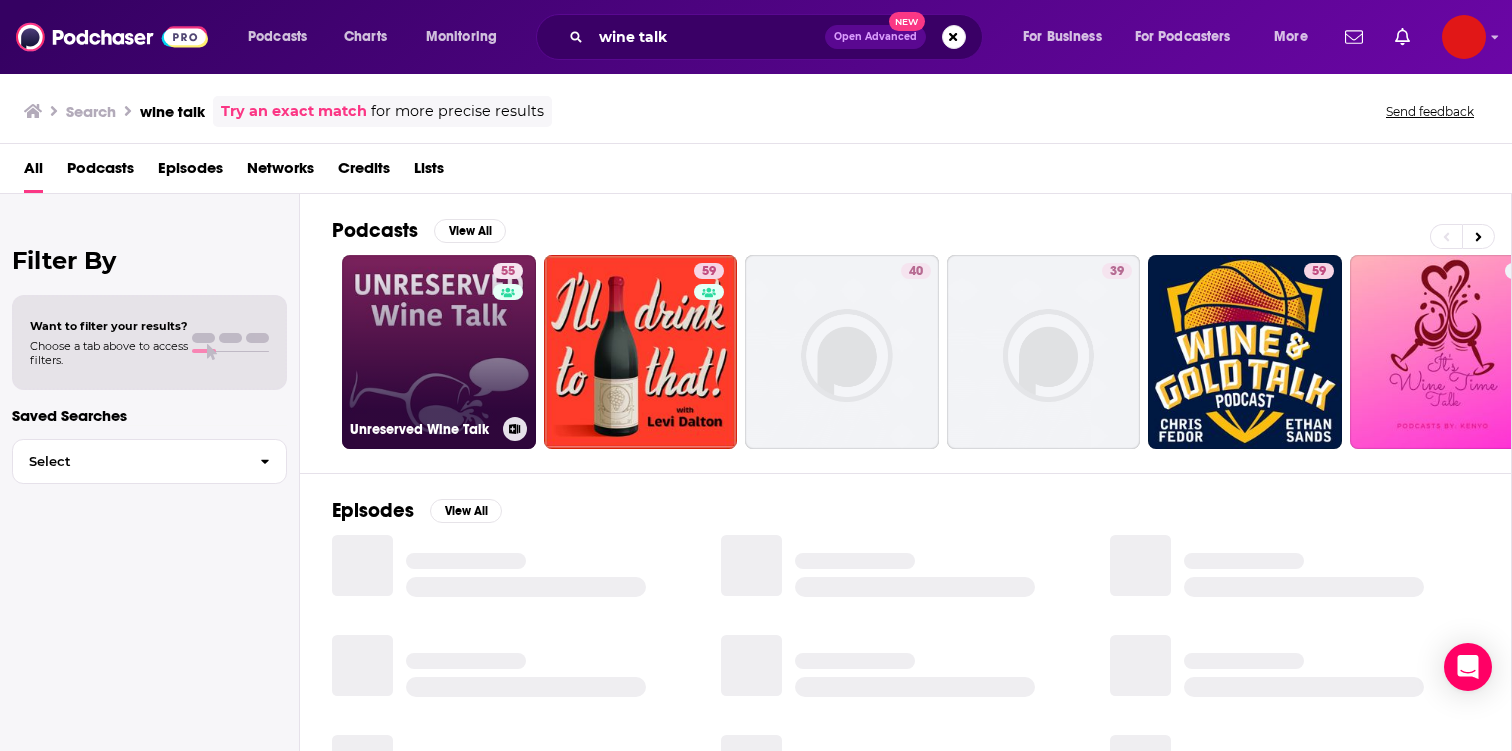 click on "55 Unreserved Wine Talk" at bounding box center (439, 352) 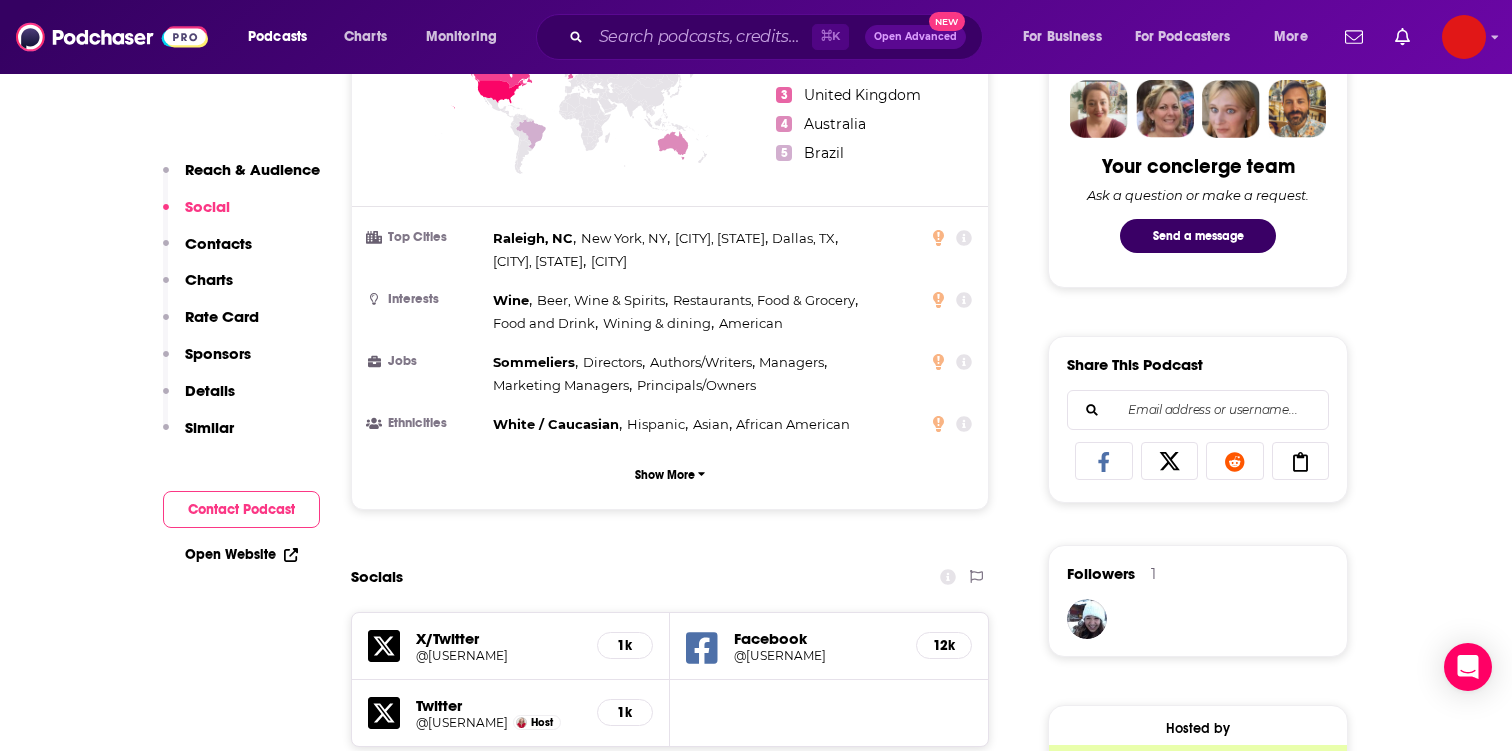 scroll, scrollTop: 0, scrollLeft: 0, axis: both 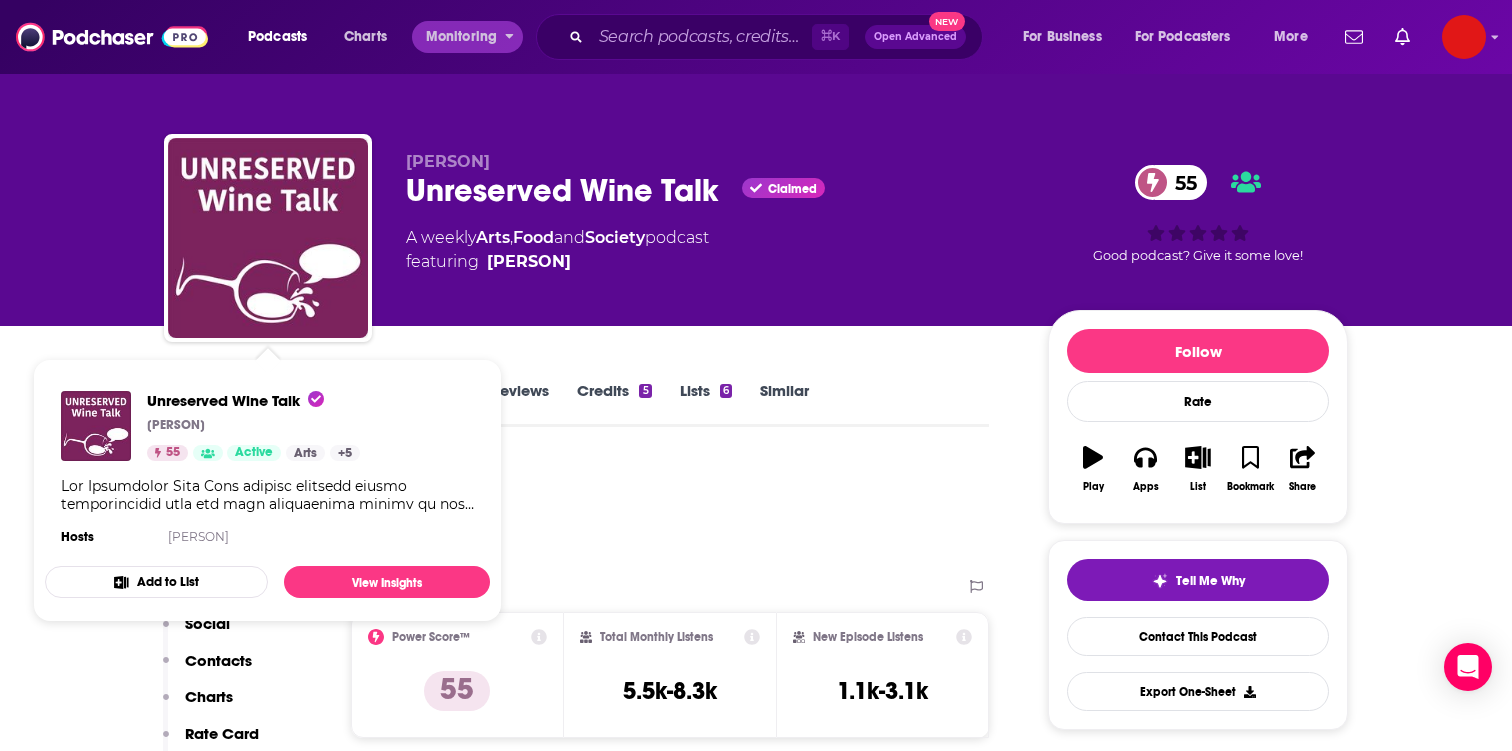 drag, startPoint x: 287, startPoint y: 228, endPoint x: 452, endPoint y: 34, distance: 254.67822 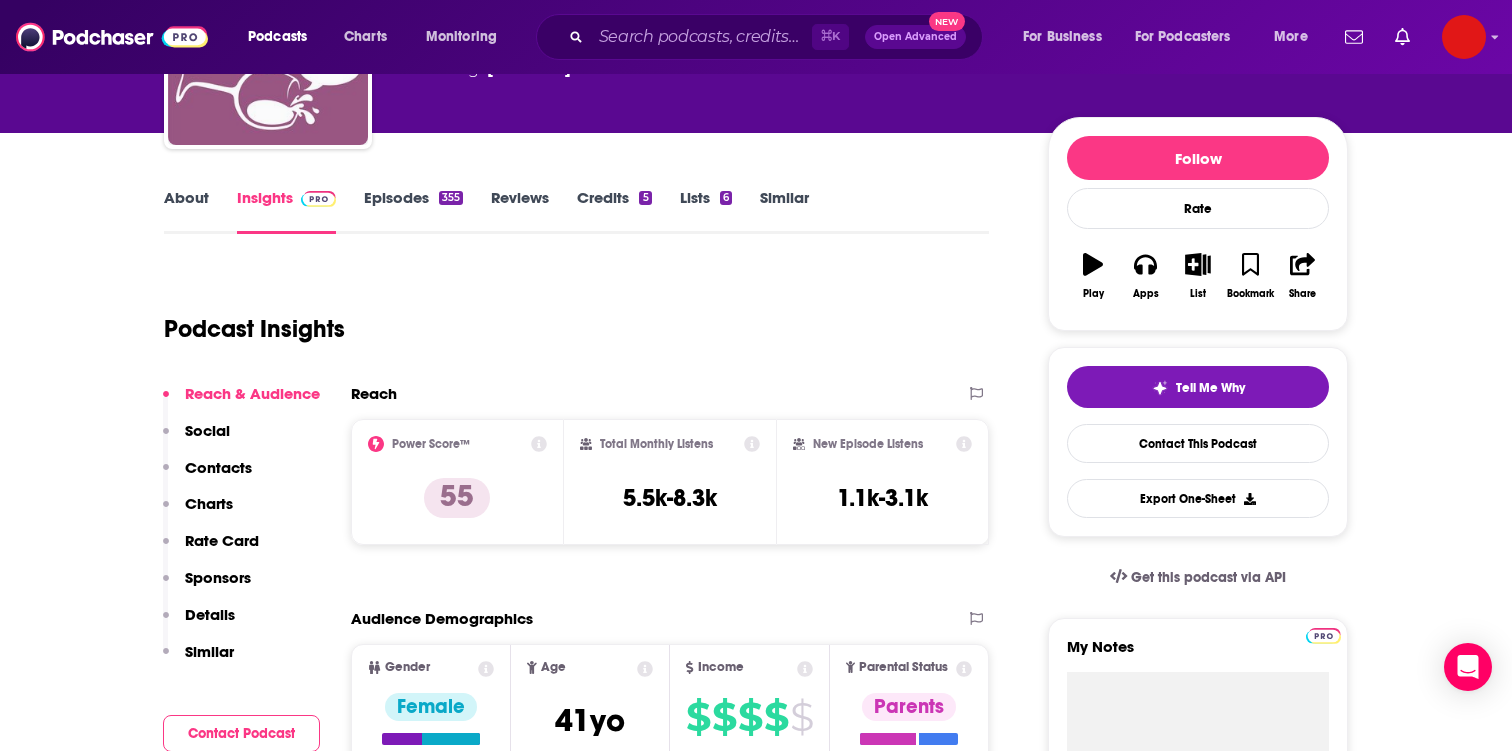 scroll, scrollTop: 193, scrollLeft: 0, axis: vertical 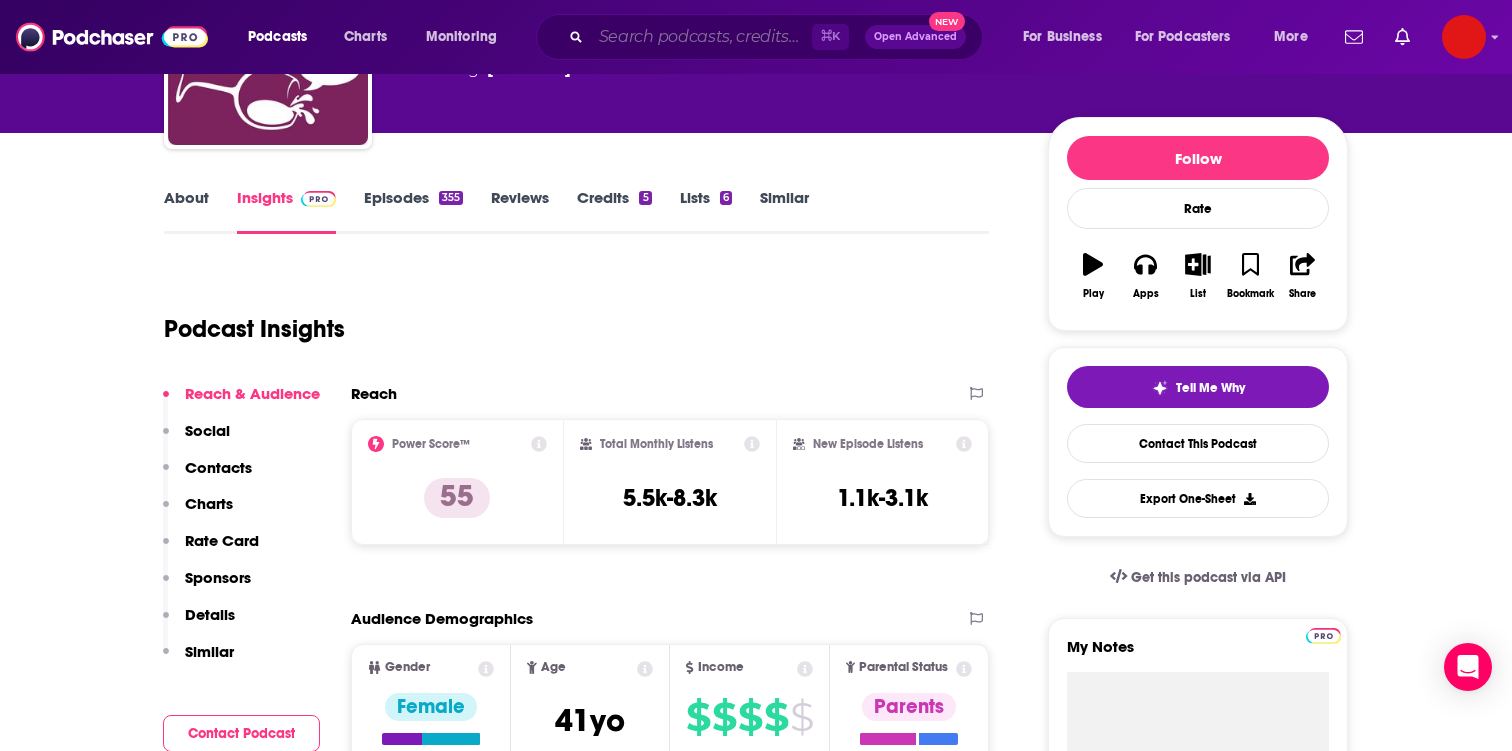 click at bounding box center [701, 37] 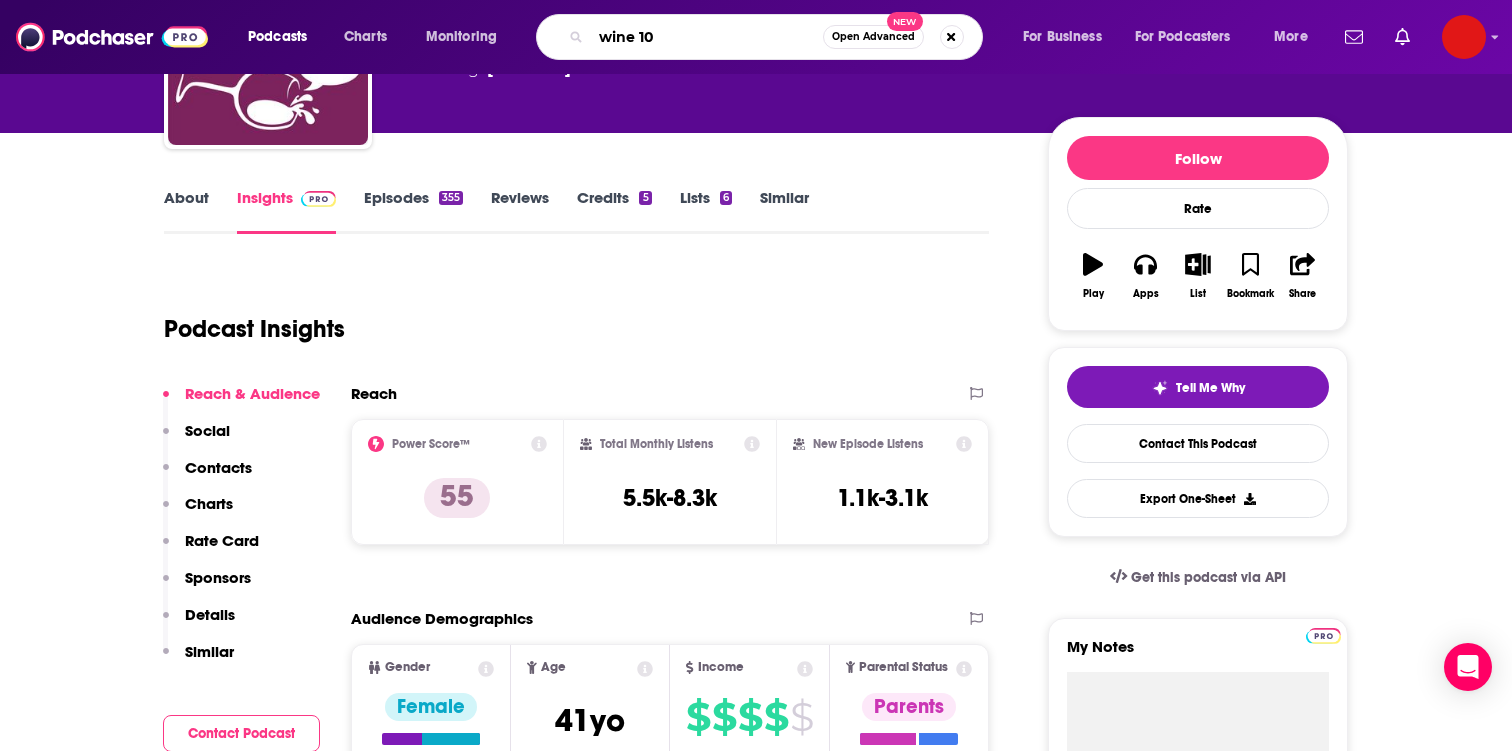 type on "wine 101" 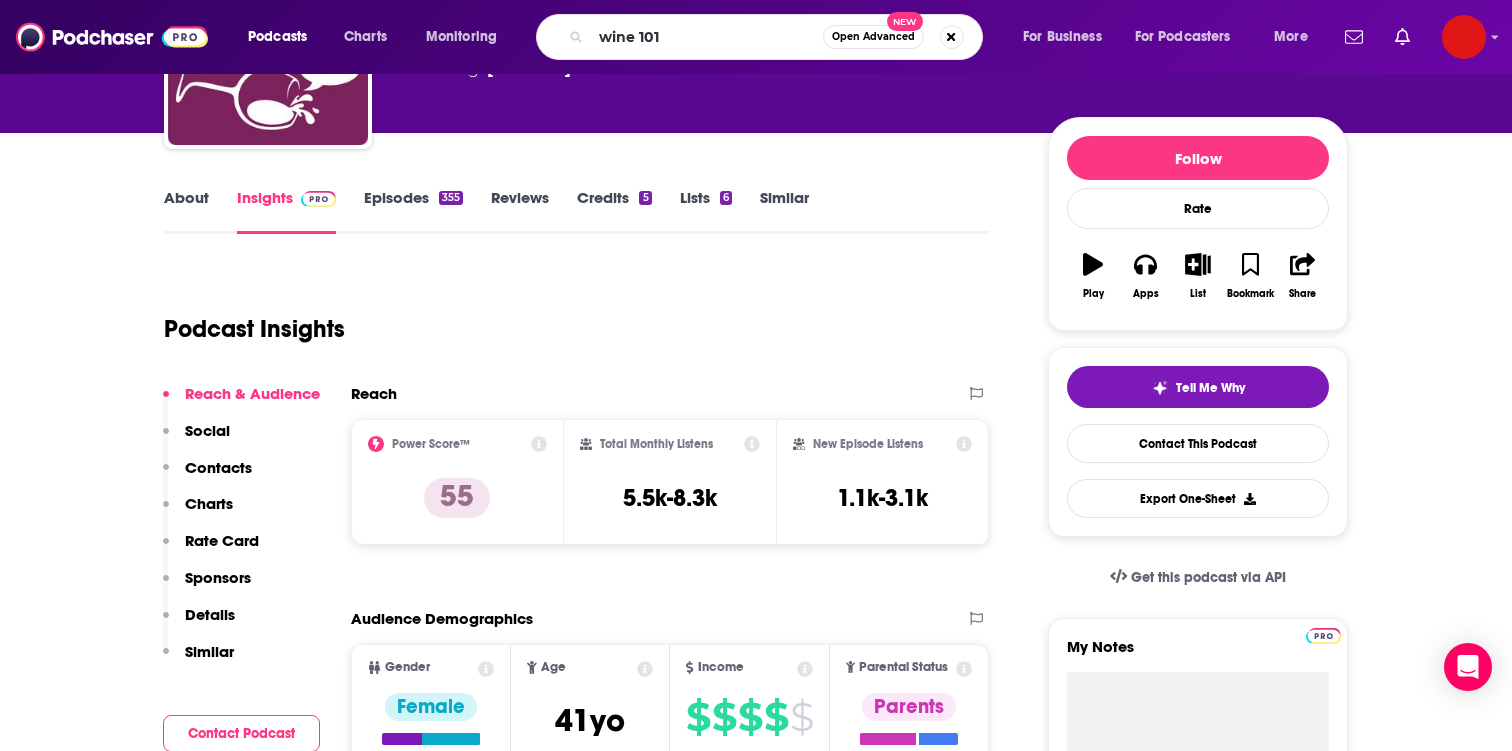 scroll, scrollTop: 0, scrollLeft: 0, axis: both 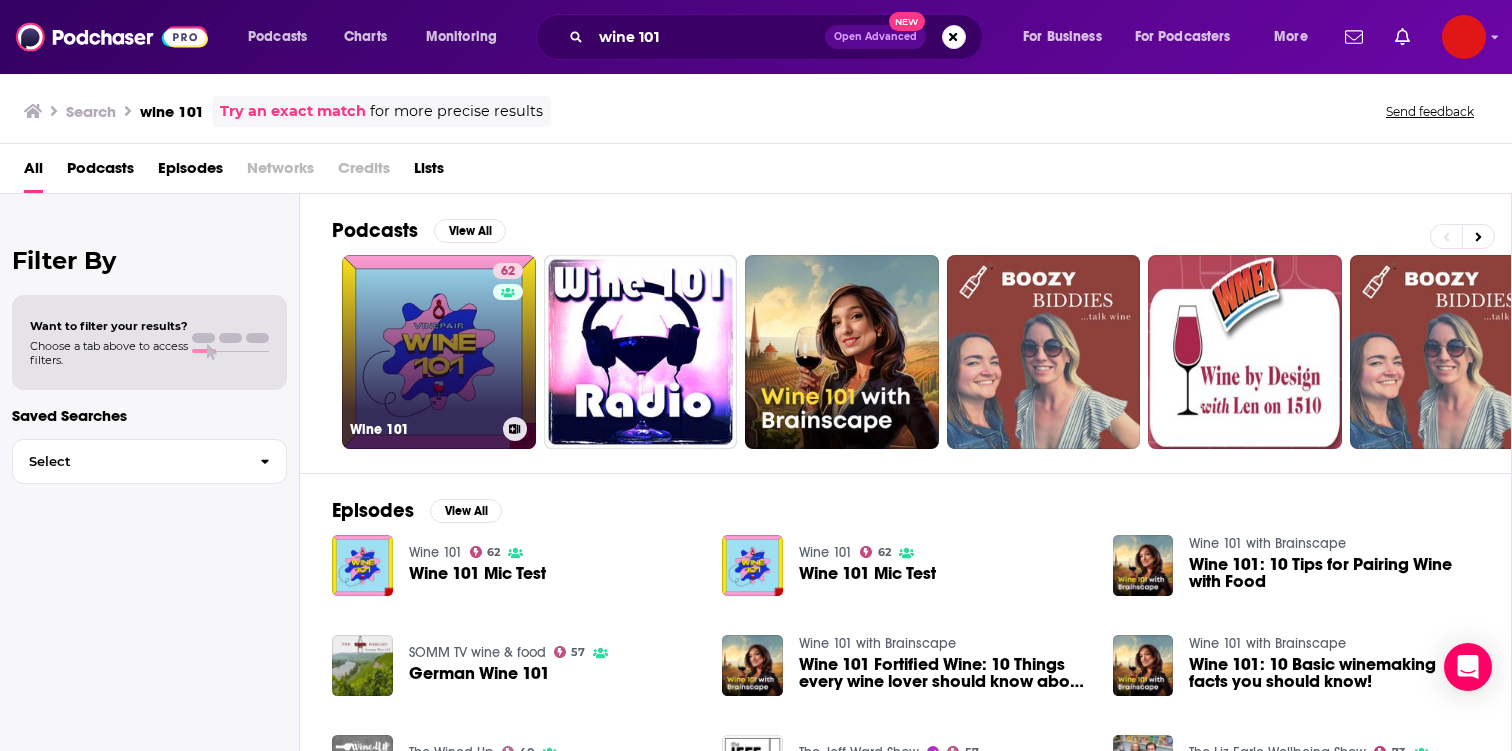 click on "62 Wine 101" at bounding box center (439, 352) 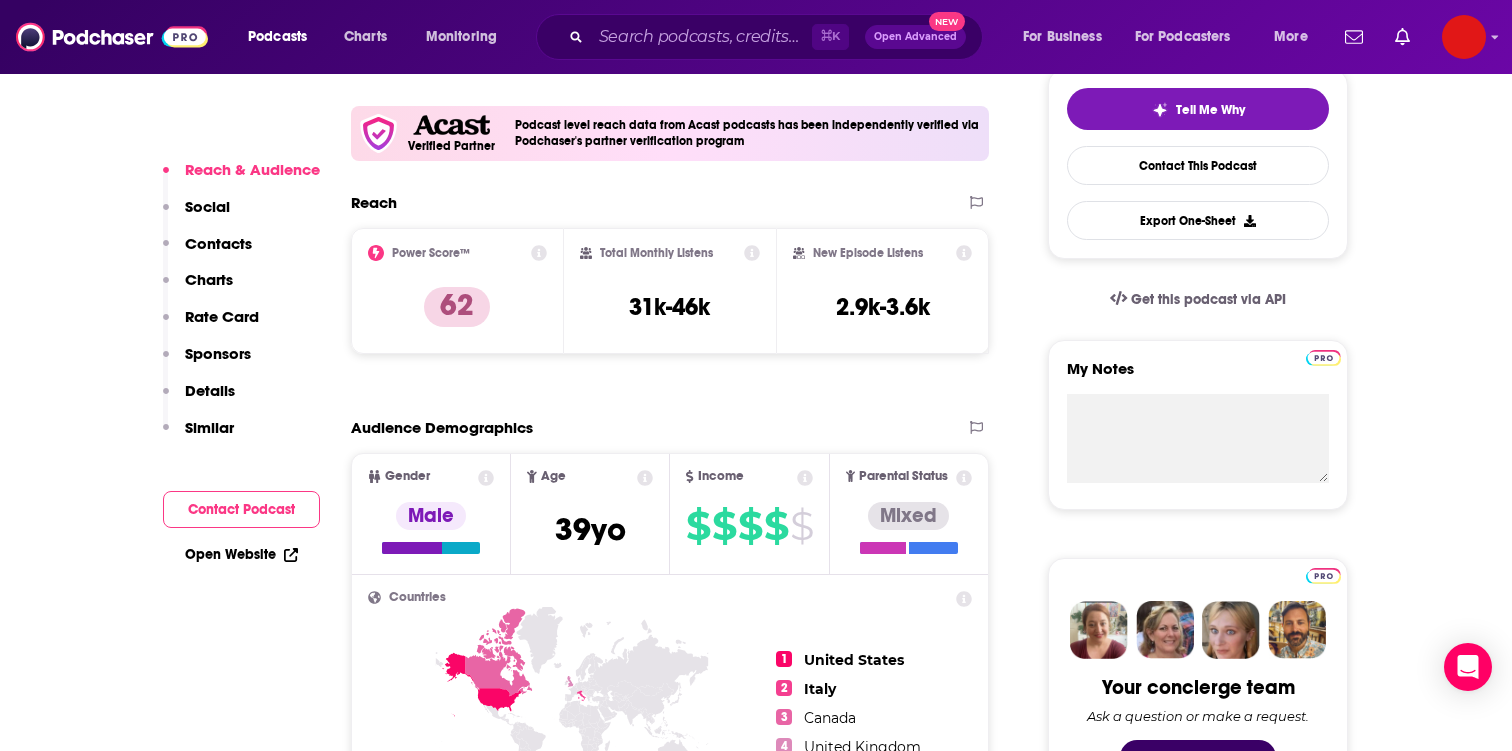 scroll, scrollTop: 486, scrollLeft: 0, axis: vertical 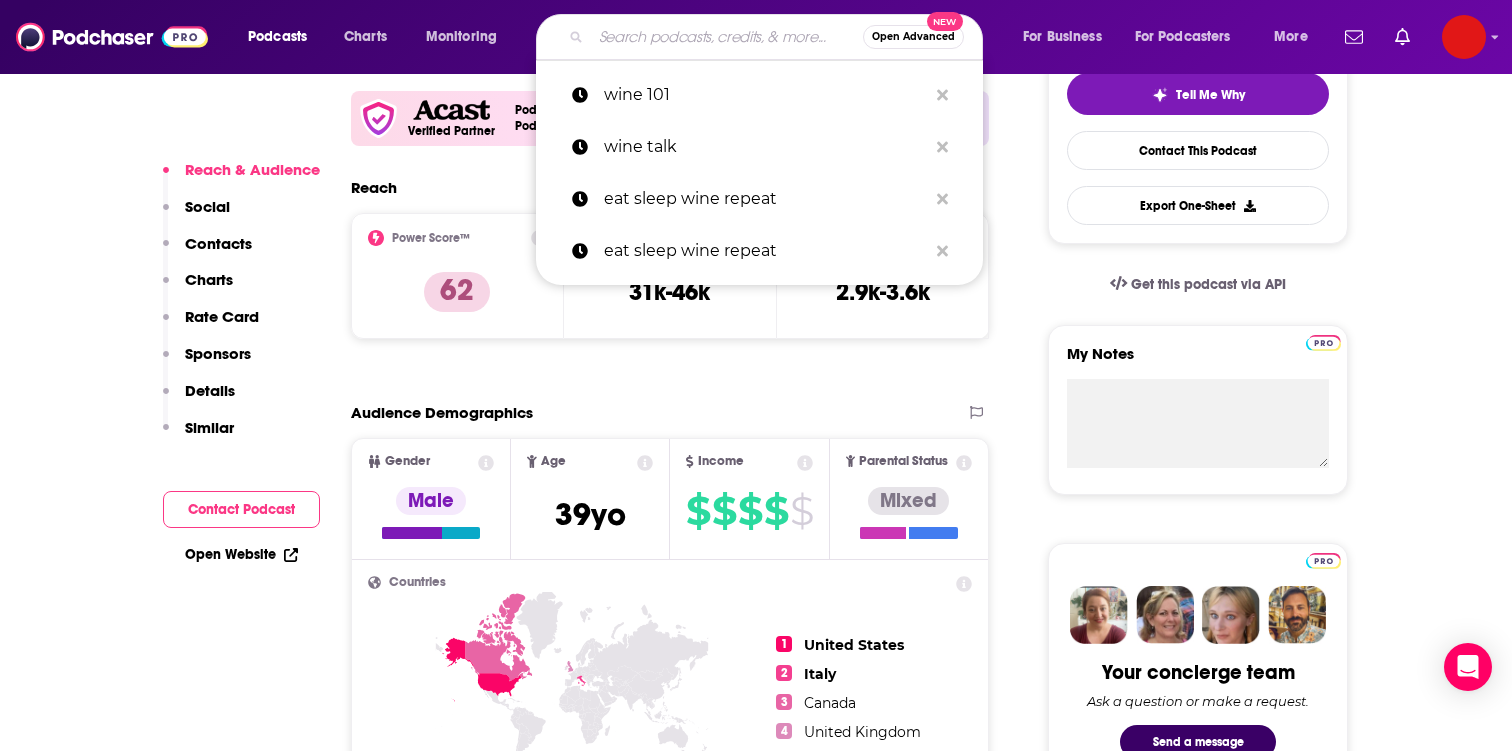 click at bounding box center (727, 37) 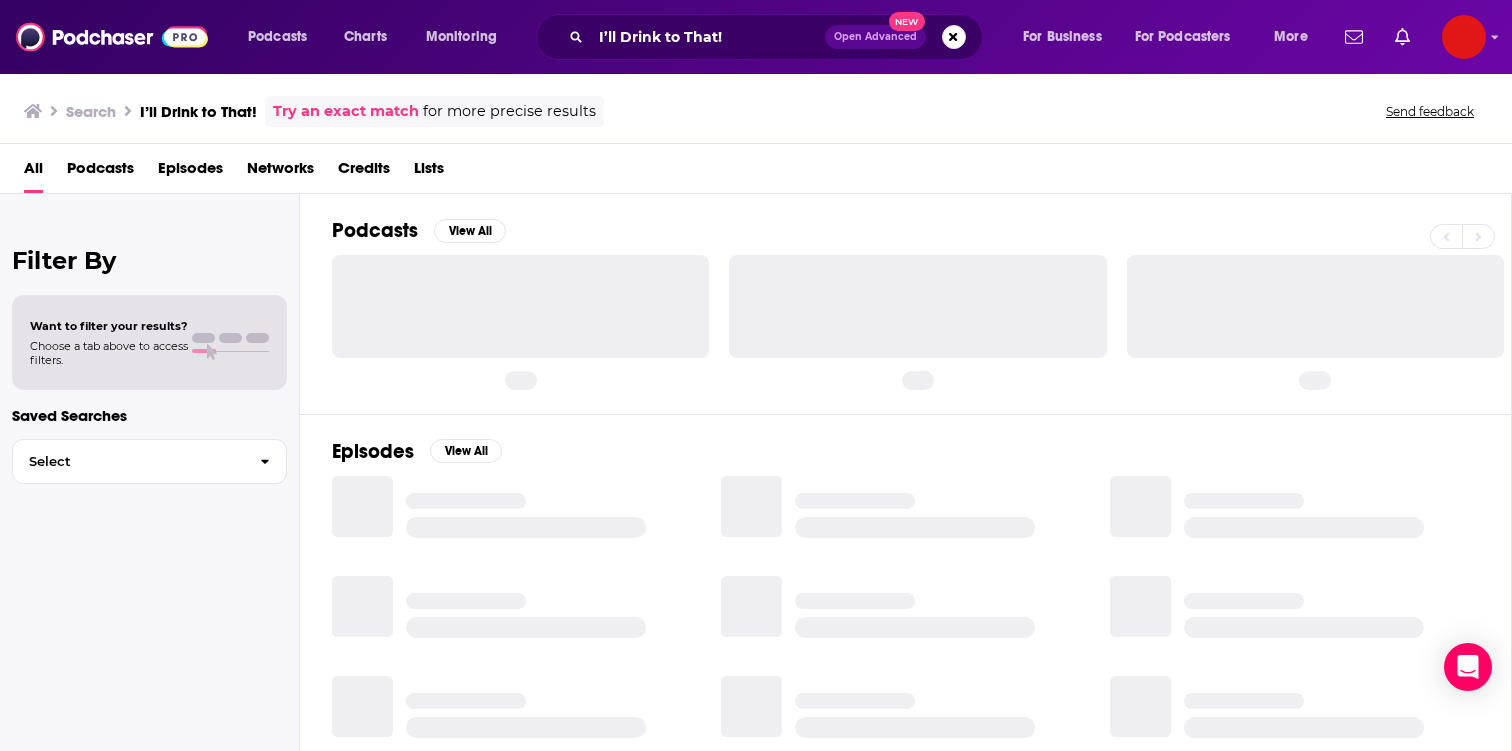 scroll, scrollTop: 0, scrollLeft: 0, axis: both 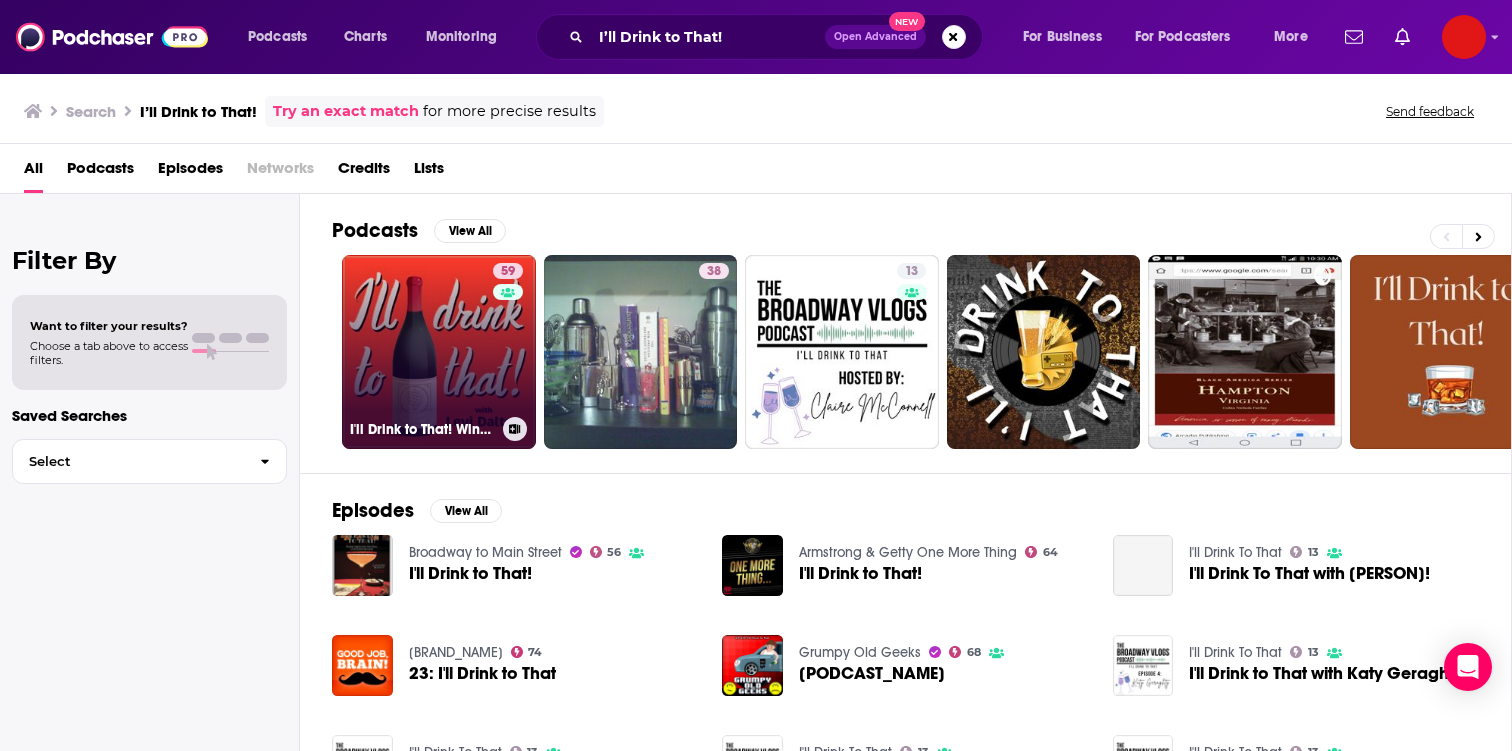 click on "59 I'll Drink to That! Wine Talk" at bounding box center [439, 352] 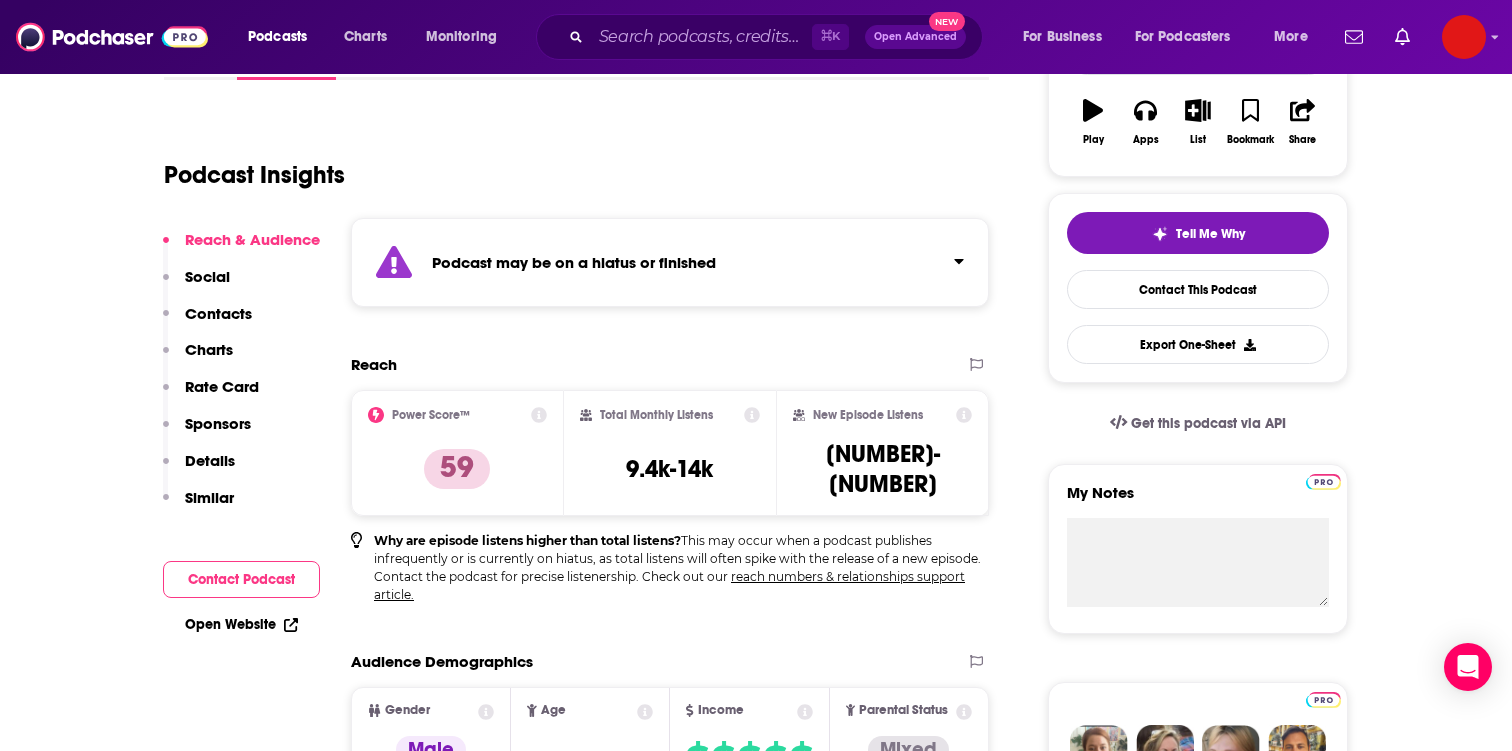 scroll, scrollTop: 335, scrollLeft: 0, axis: vertical 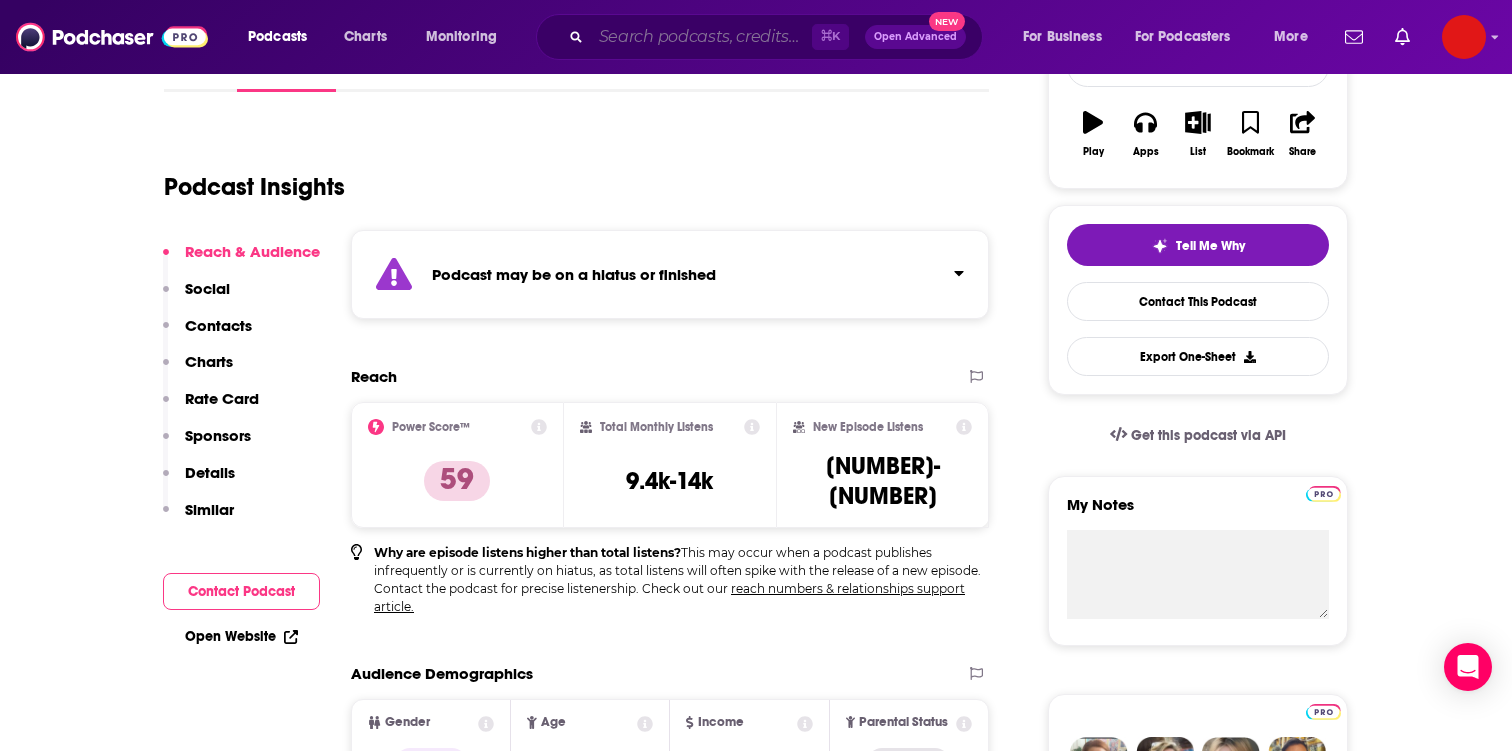 click at bounding box center (701, 37) 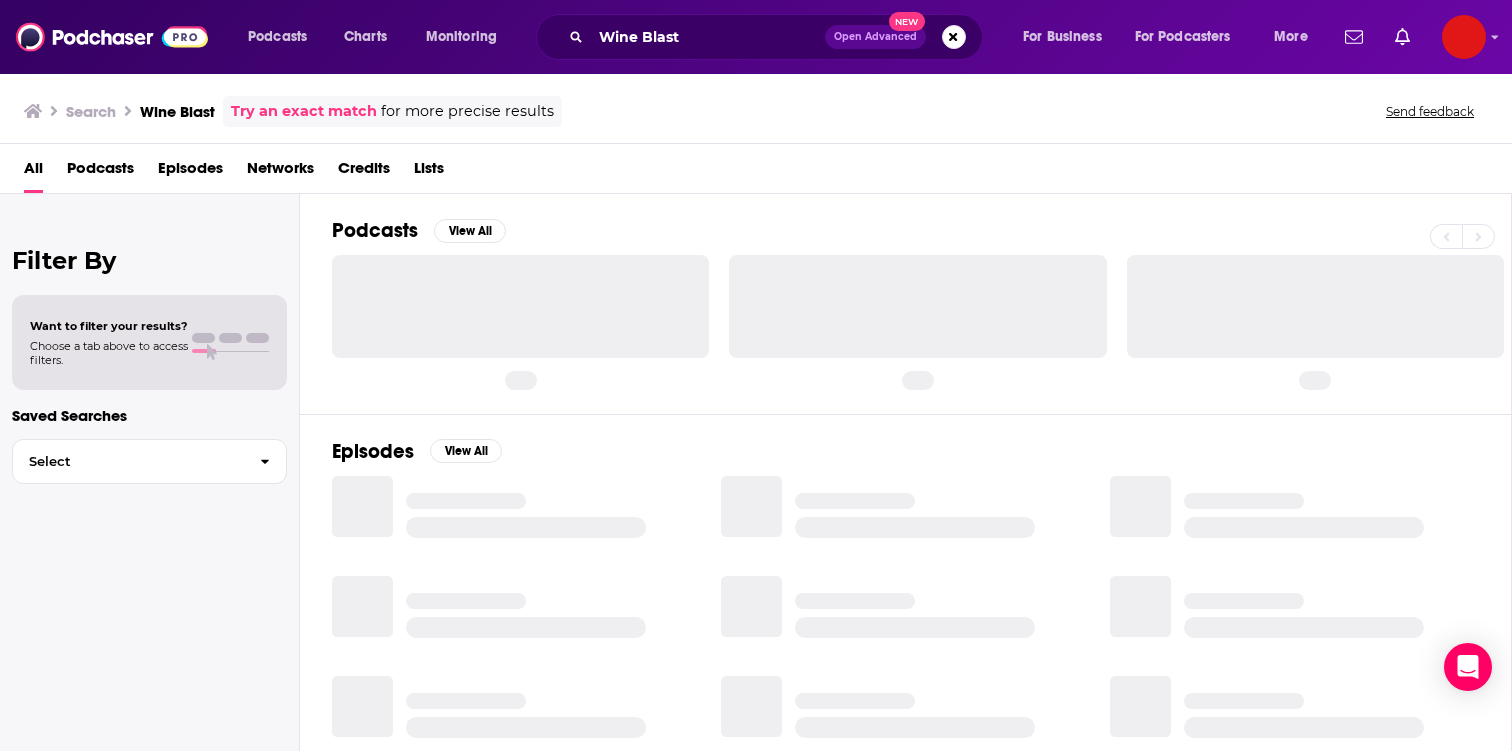 scroll, scrollTop: 0, scrollLeft: 0, axis: both 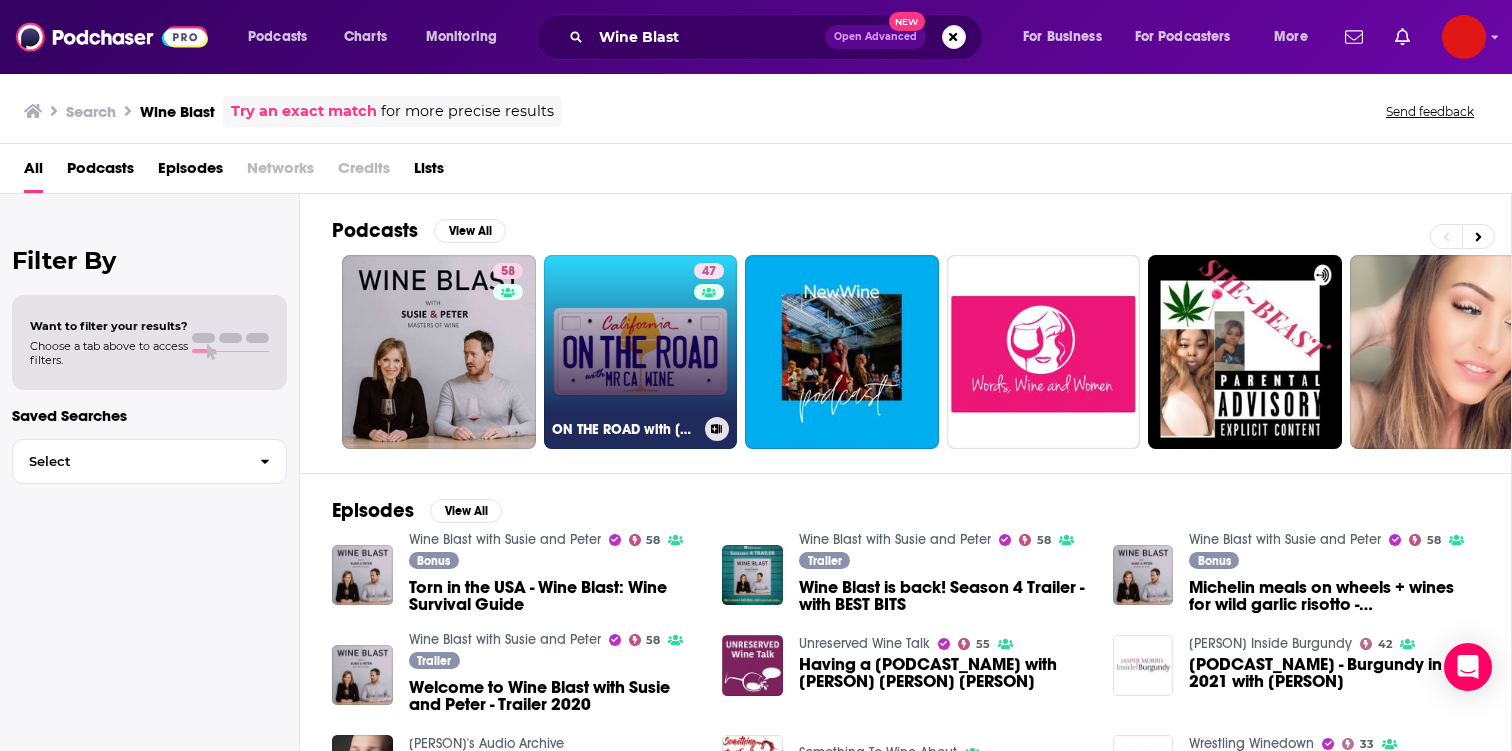 click on "47 ON THE ROAD with MR CA WINE" at bounding box center (641, 352) 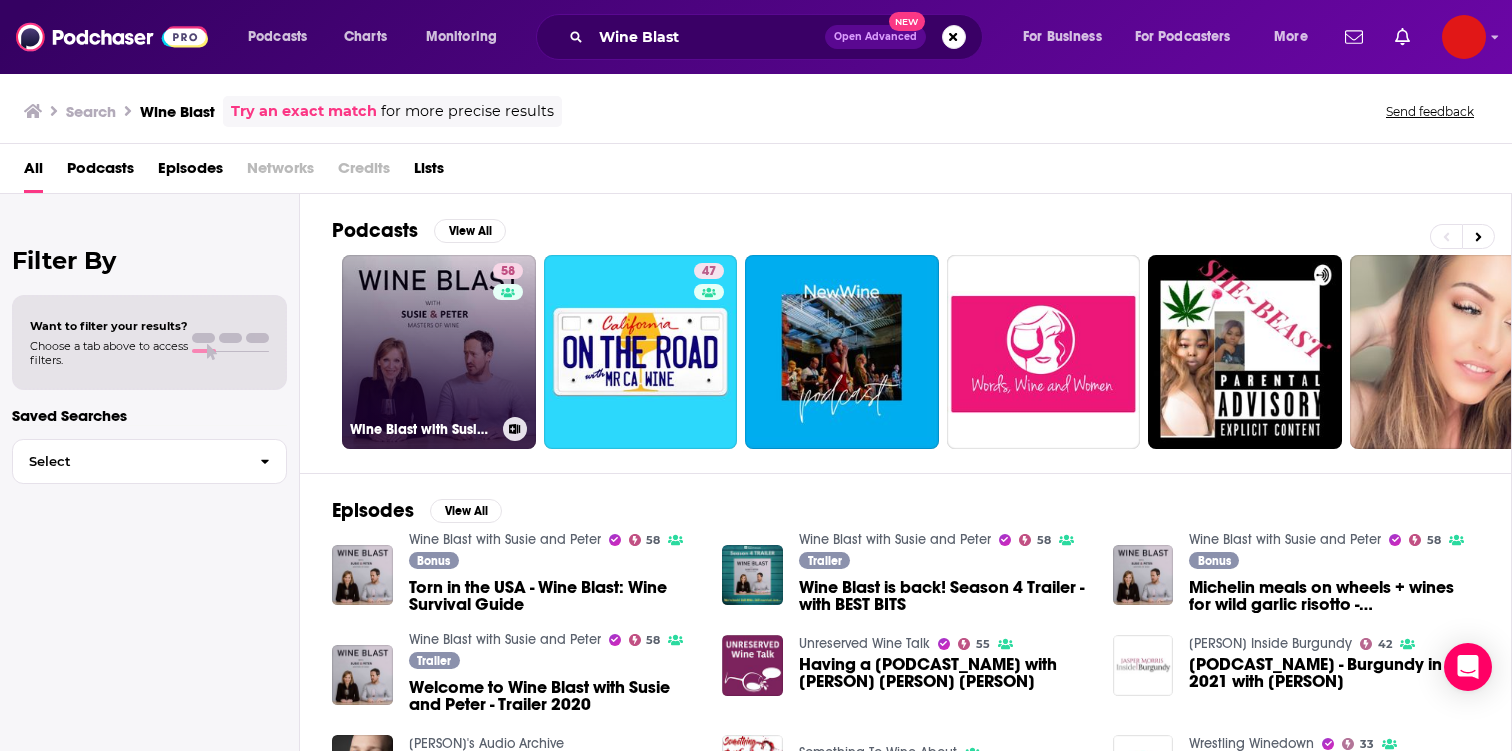 click on "58 Wine Blast with Susie and Peter" at bounding box center (439, 352) 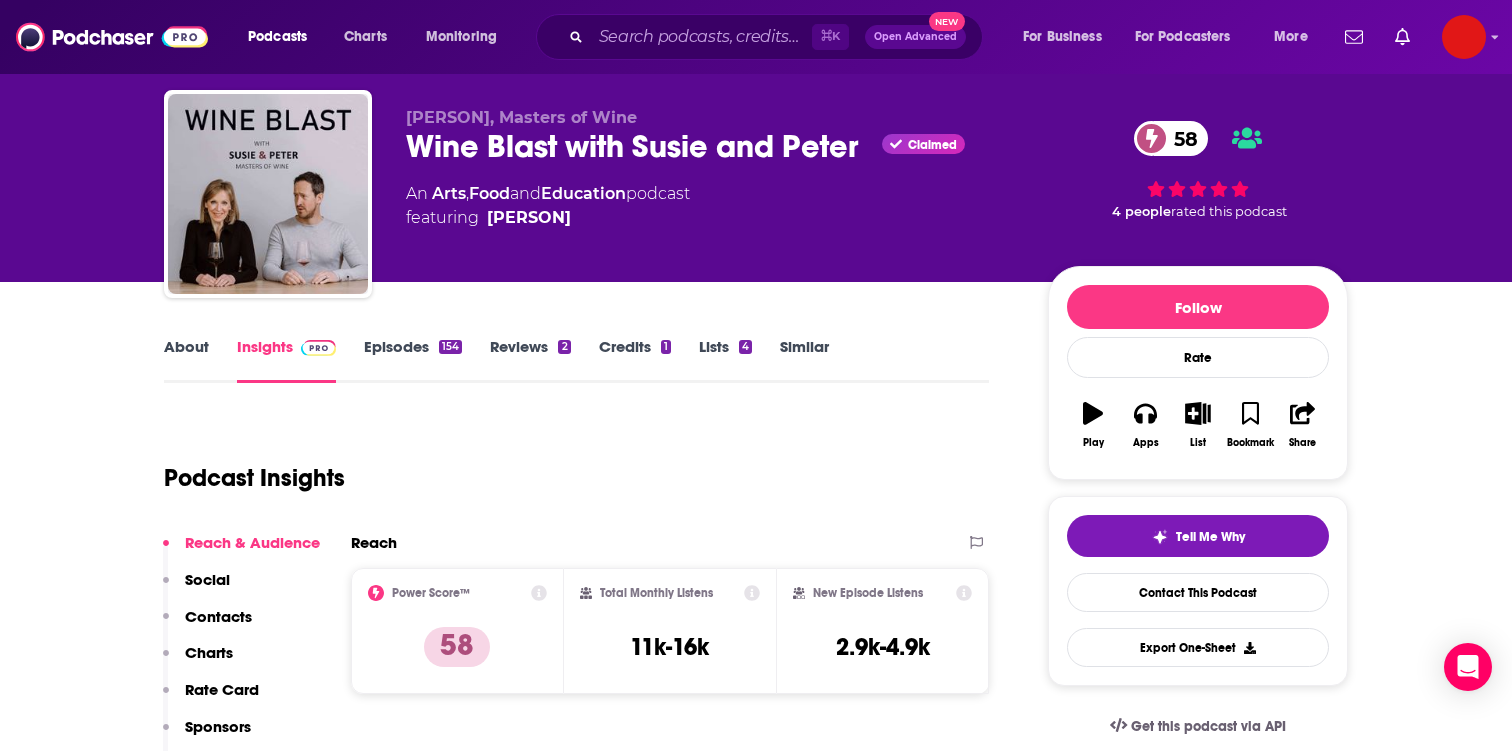 scroll, scrollTop: 17, scrollLeft: 0, axis: vertical 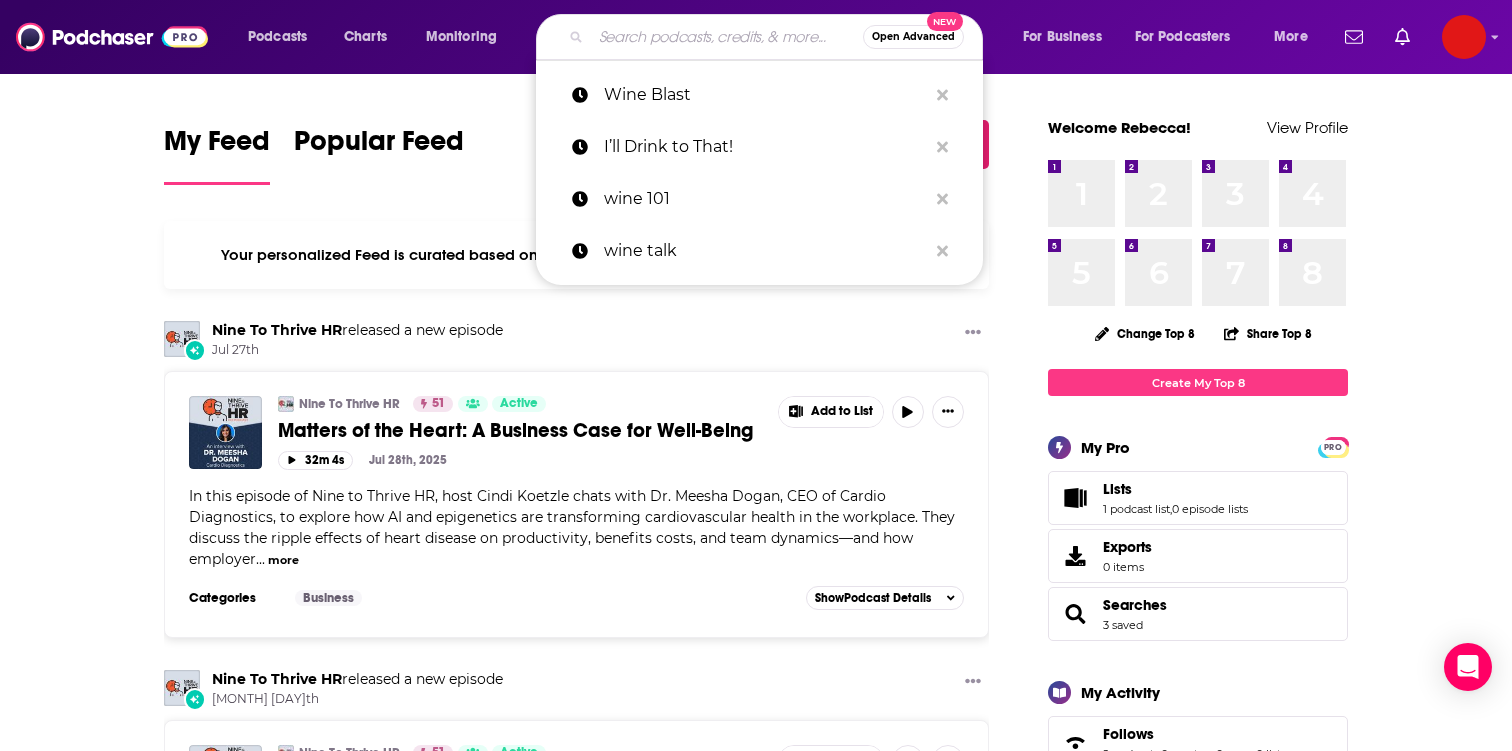 click at bounding box center [727, 37] 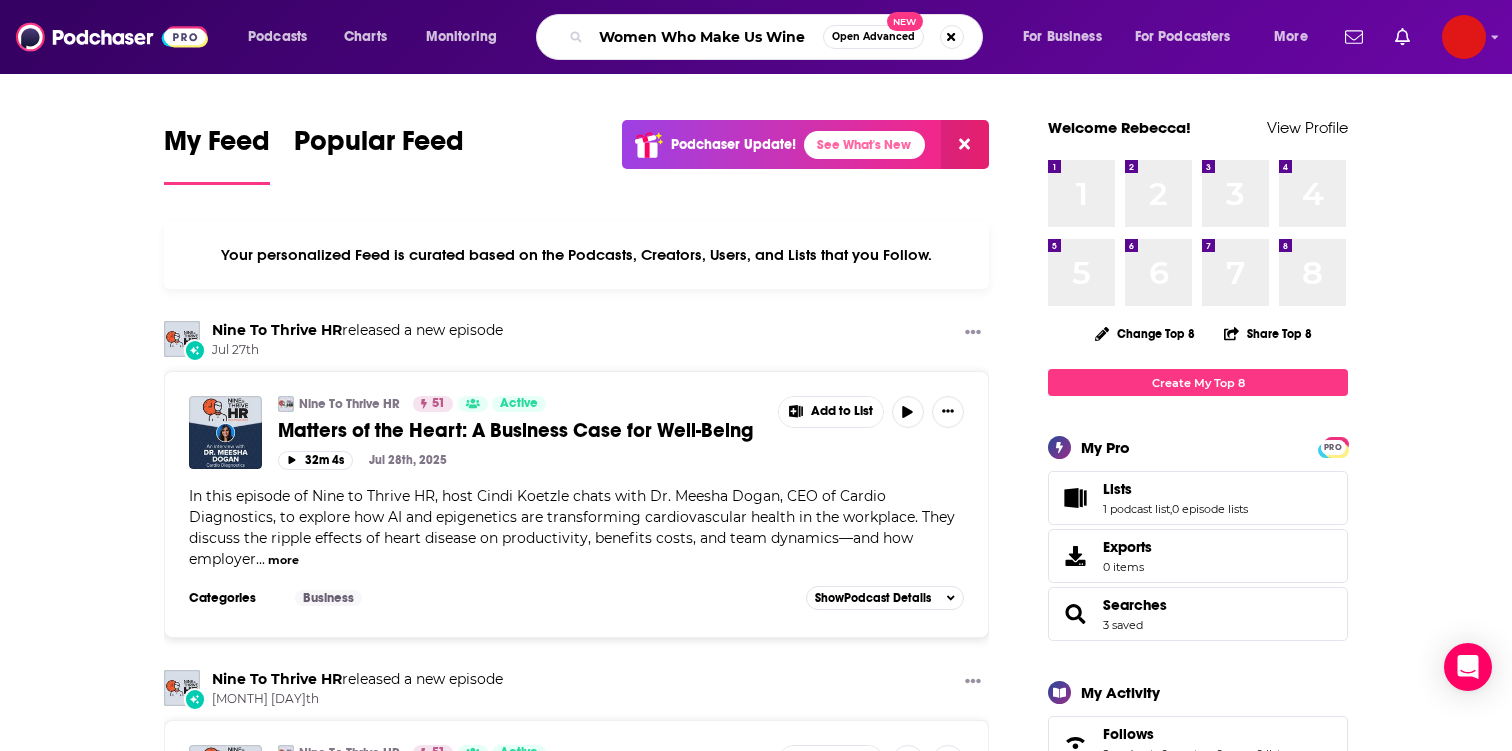 type on "Women Who Make Us Wine" 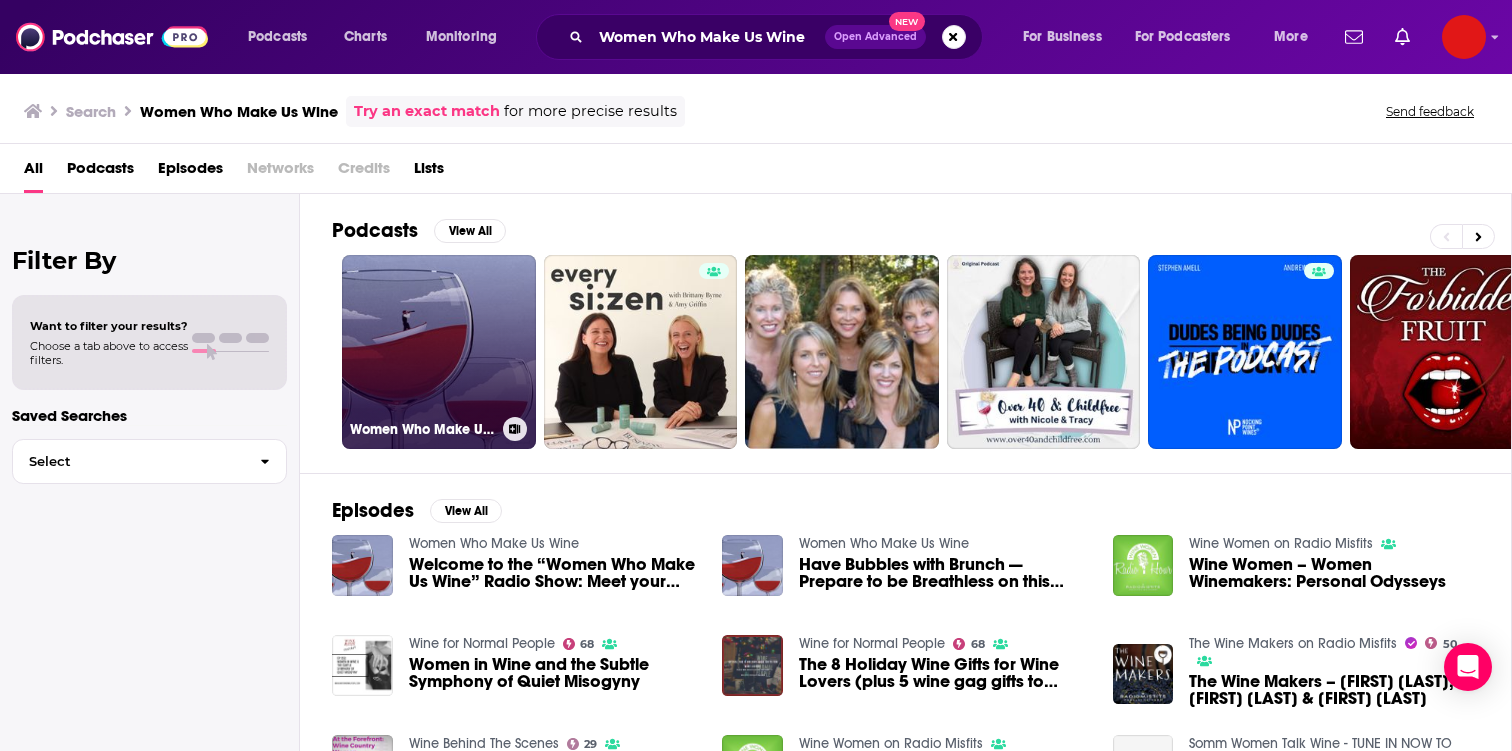click on "Women Who Make Us Wine" at bounding box center [439, 352] 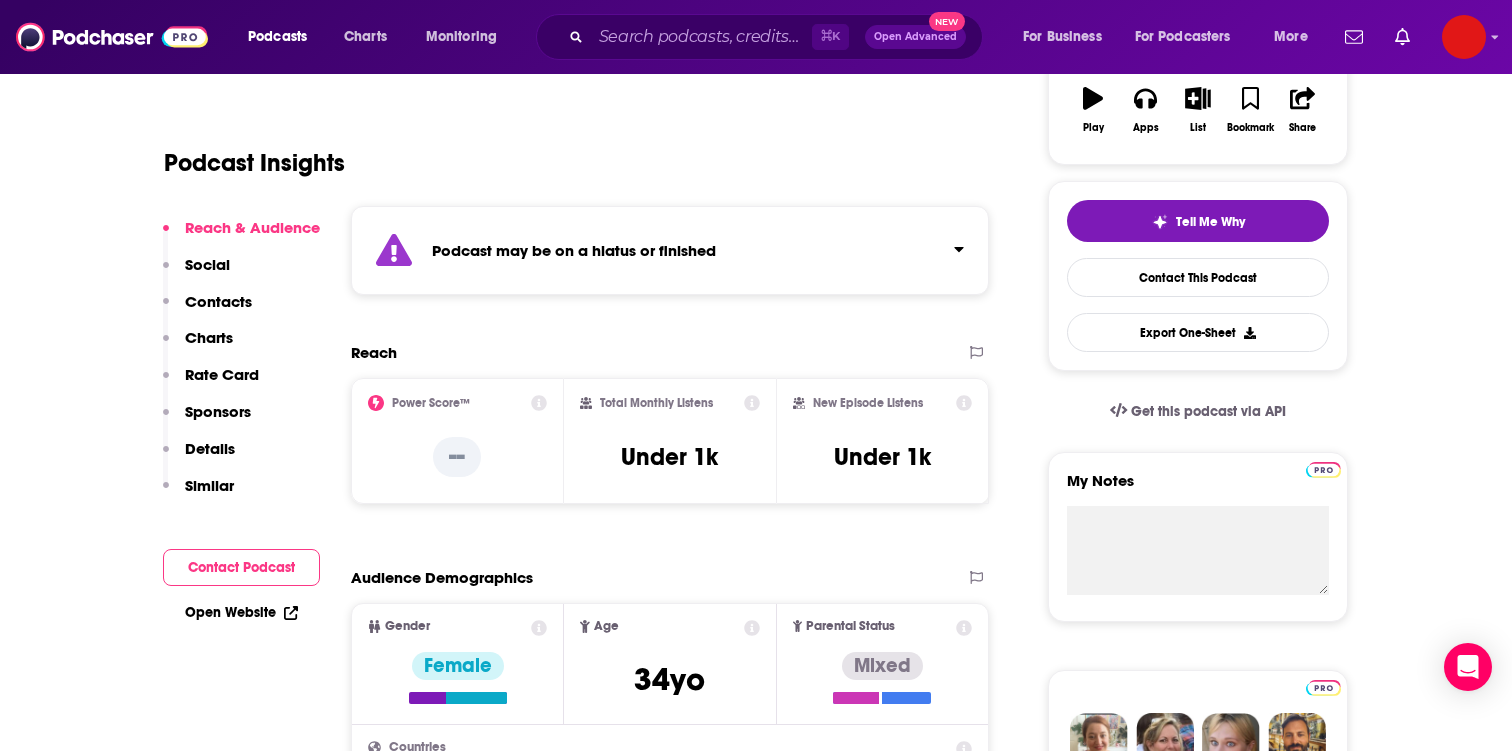 scroll, scrollTop: 109, scrollLeft: 0, axis: vertical 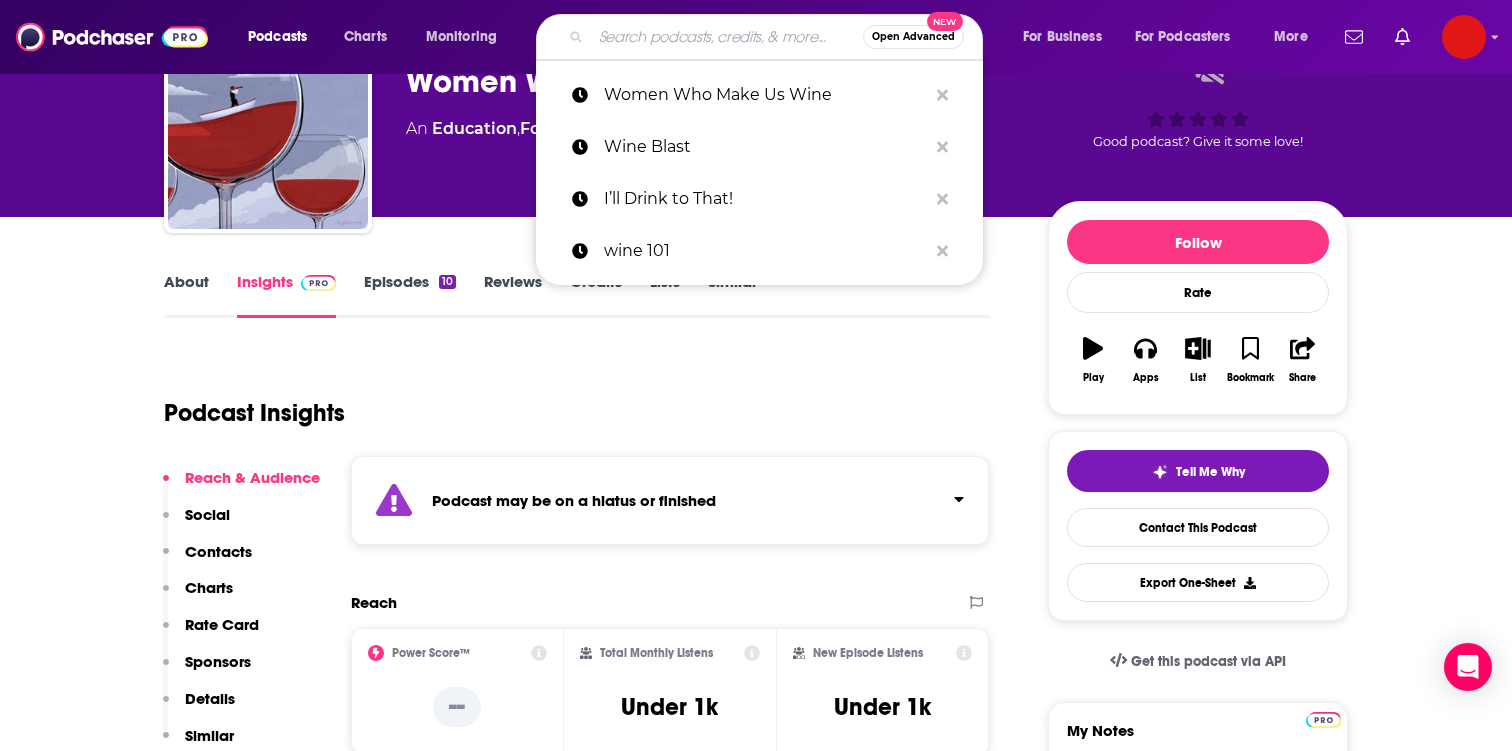 click at bounding box center (727, 37) 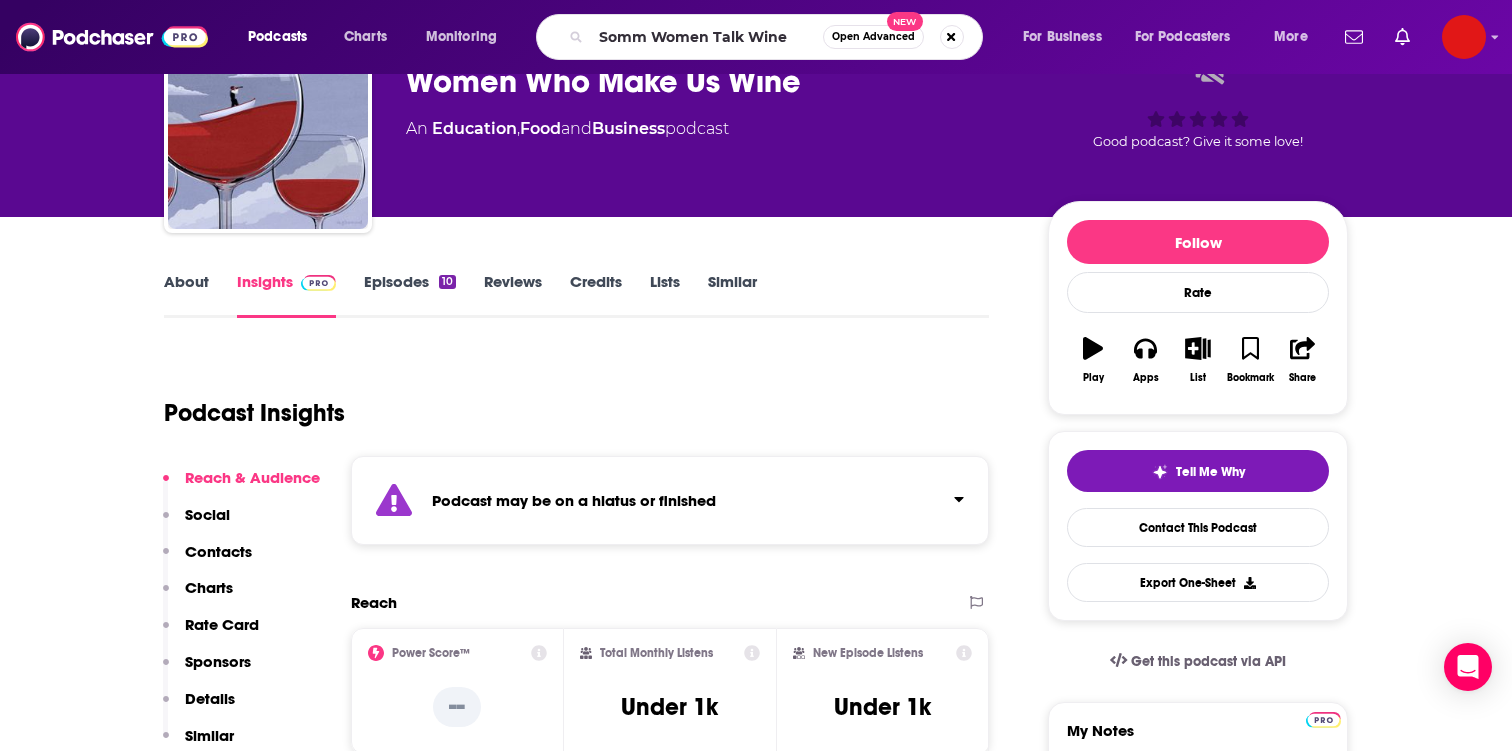 scroll, scrollTop: 0, scrollLeft: 0, axis: both 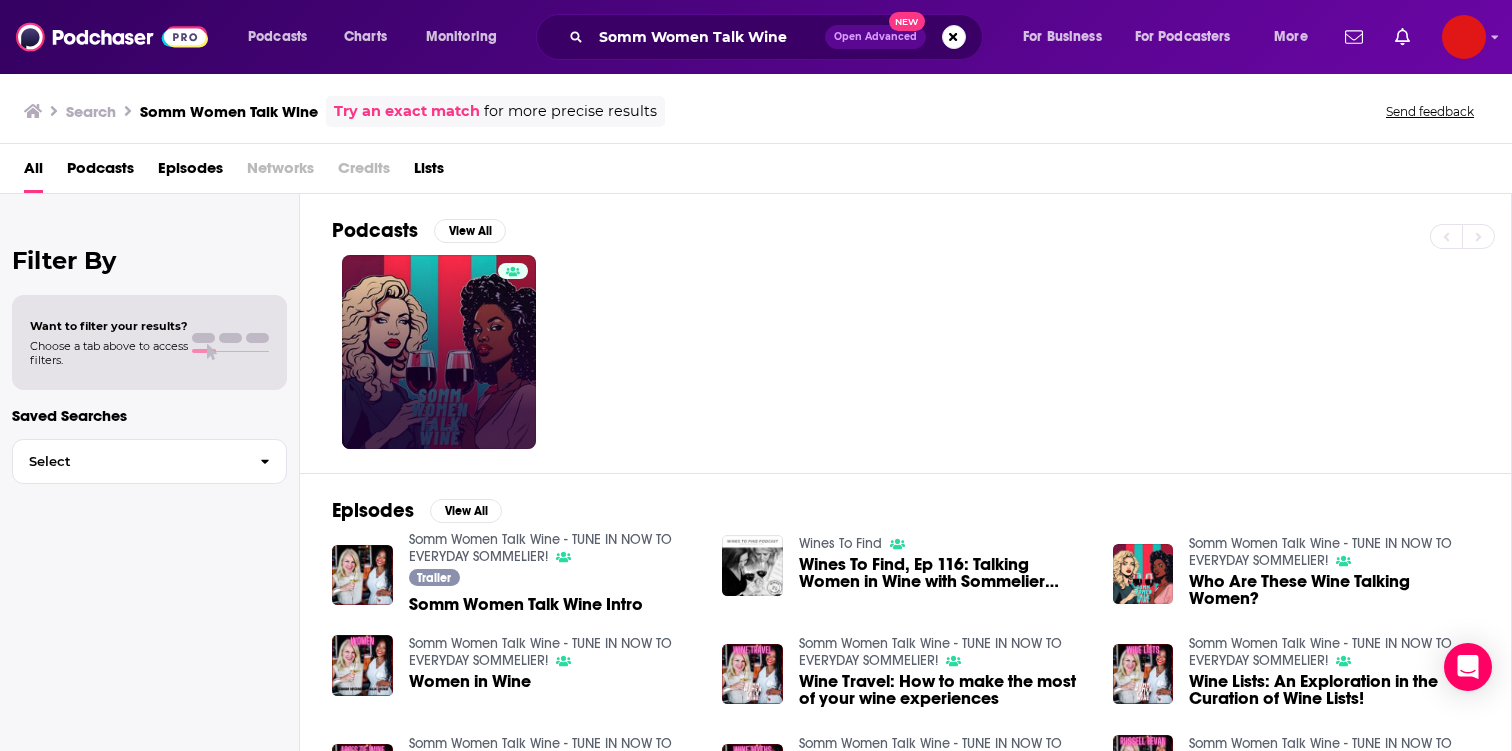 click at bounding box center (439, 352) 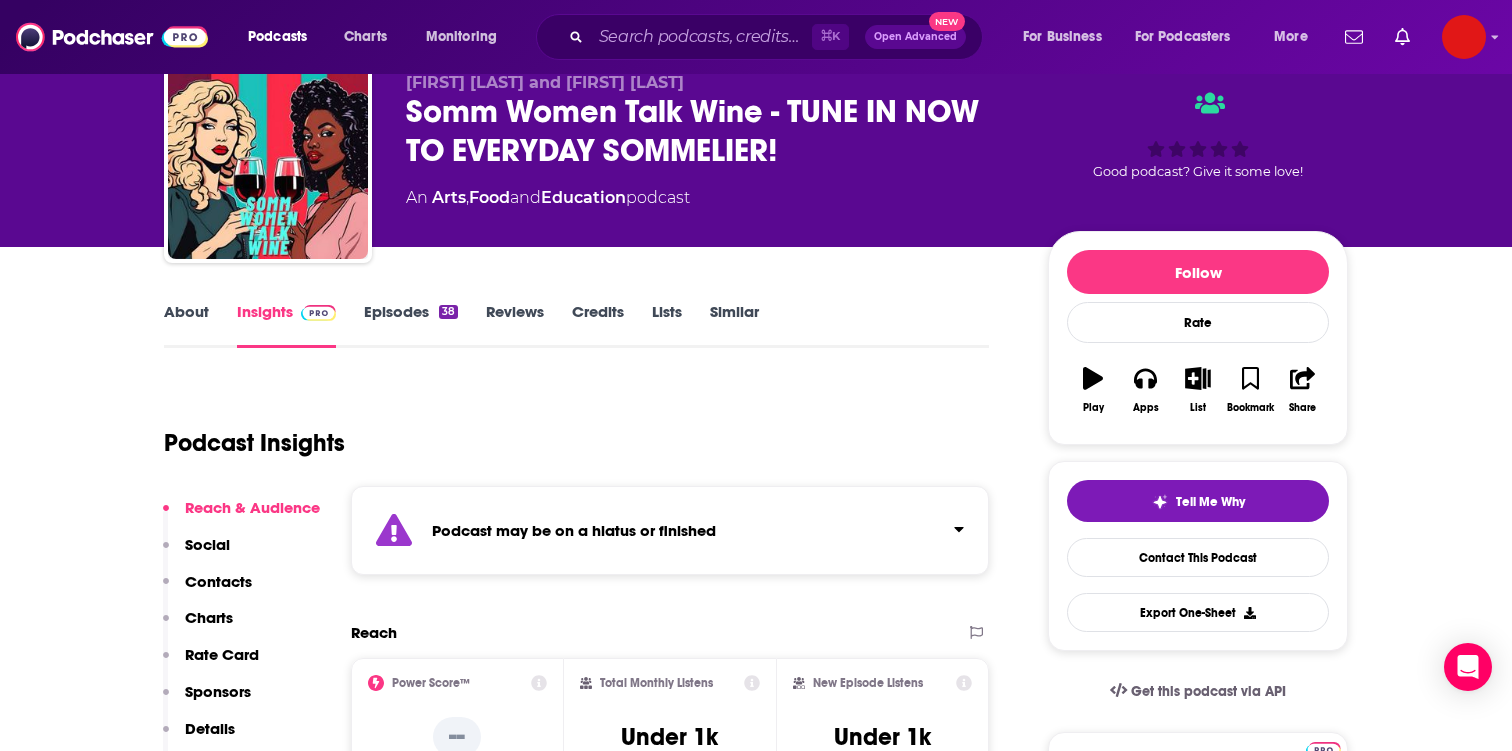 scroll, scrollTop: 0, scrollLeft: 0, axis: both 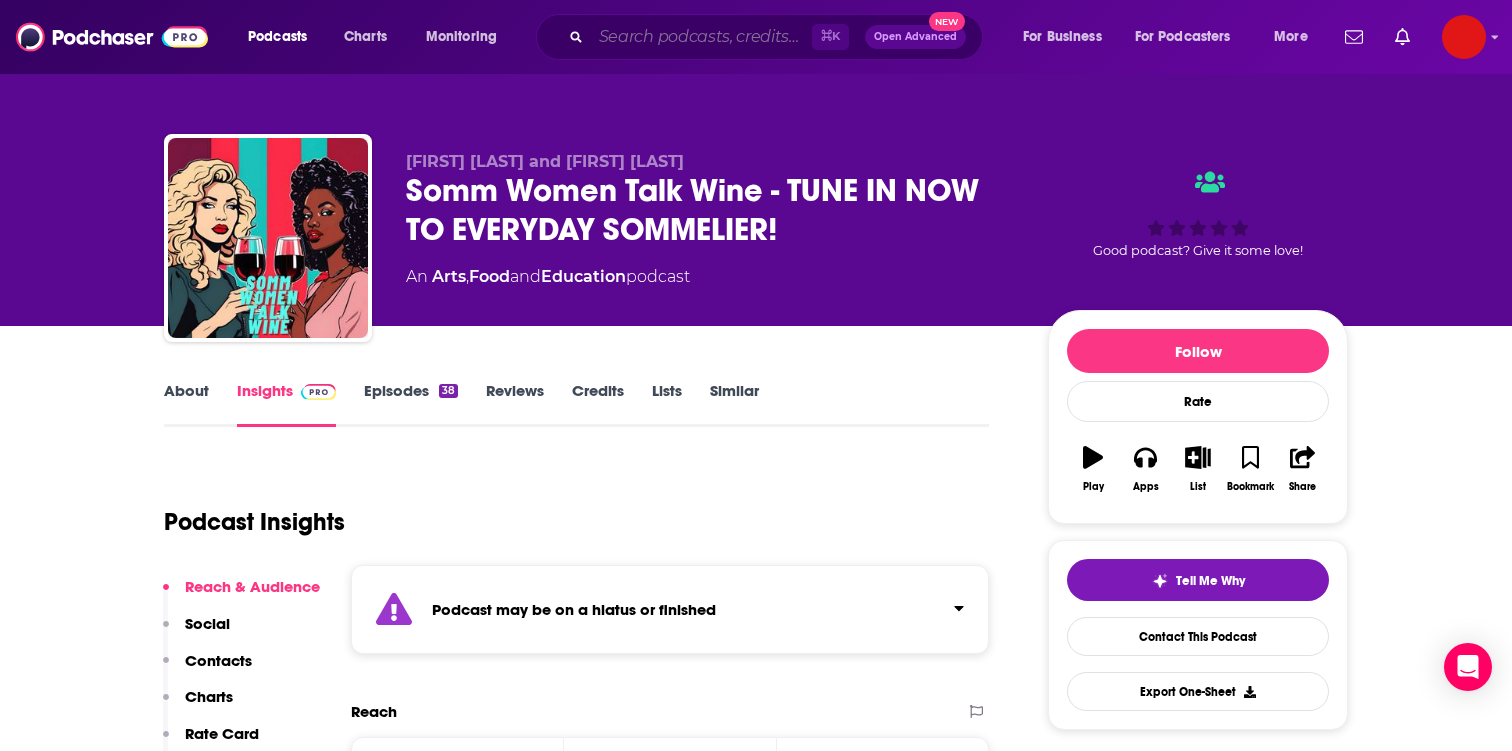 click at bounding box center [701, 37] 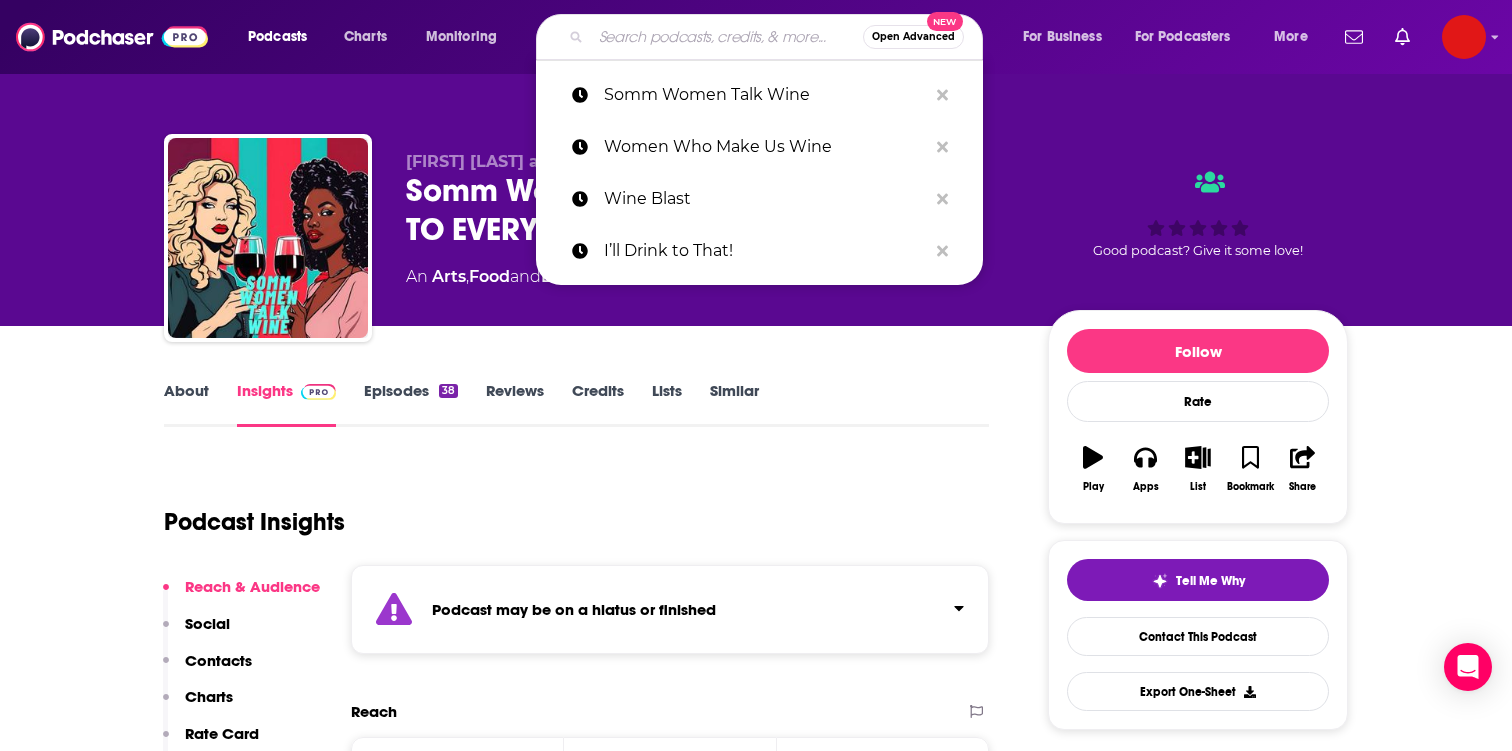 paste on "She Means Business" 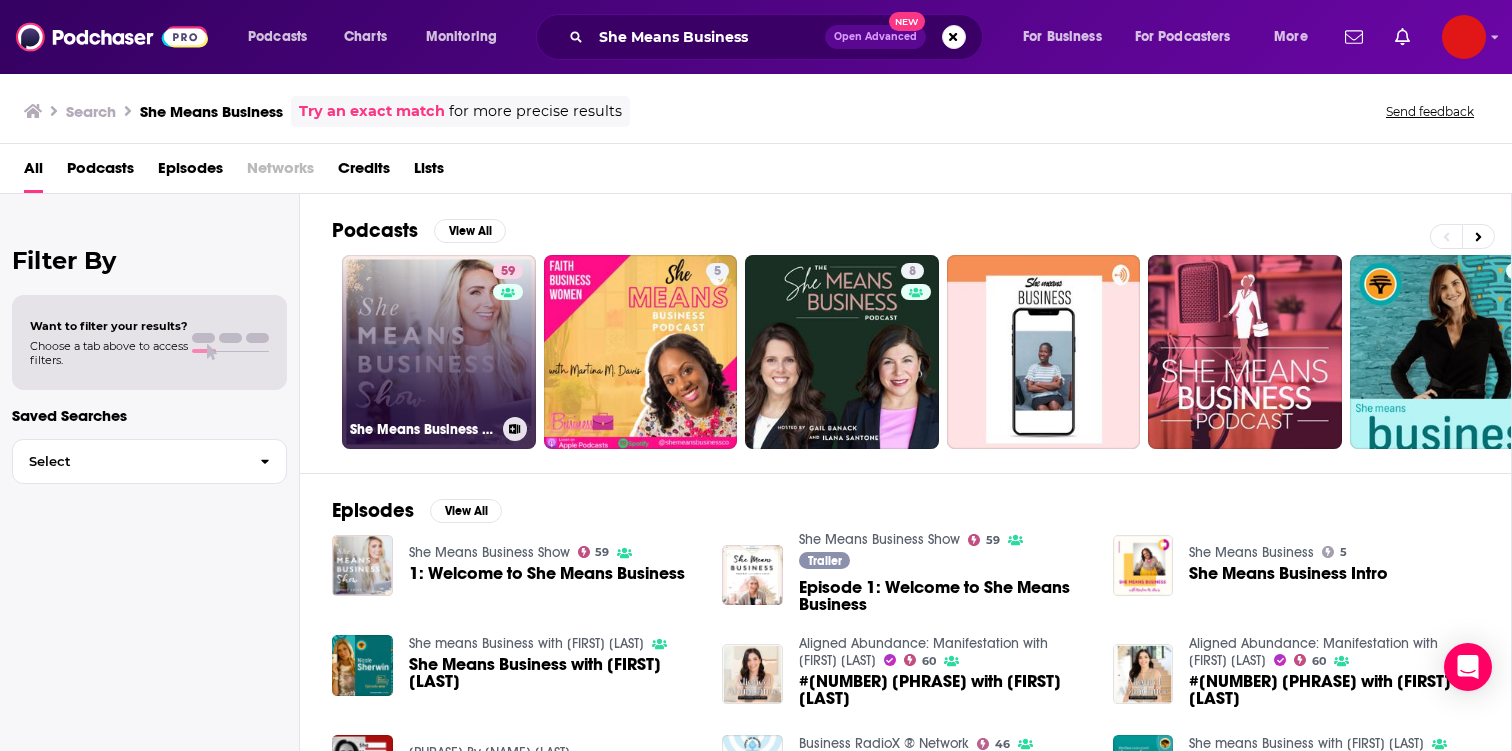 click on "59 She Means Business Show" at bounding box center [439, 352] 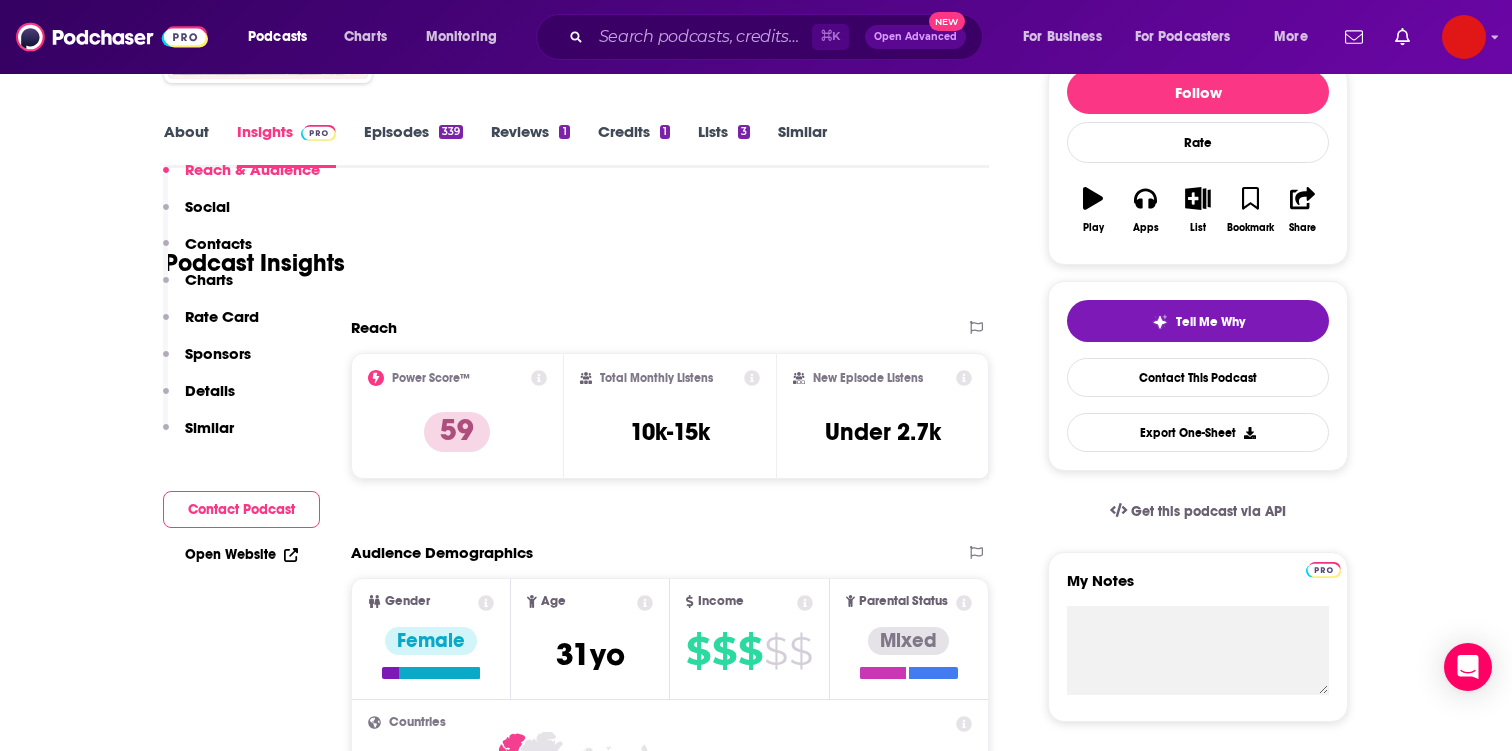 scroll, scrollTop: 0, scrollLeft: 0, axis: both 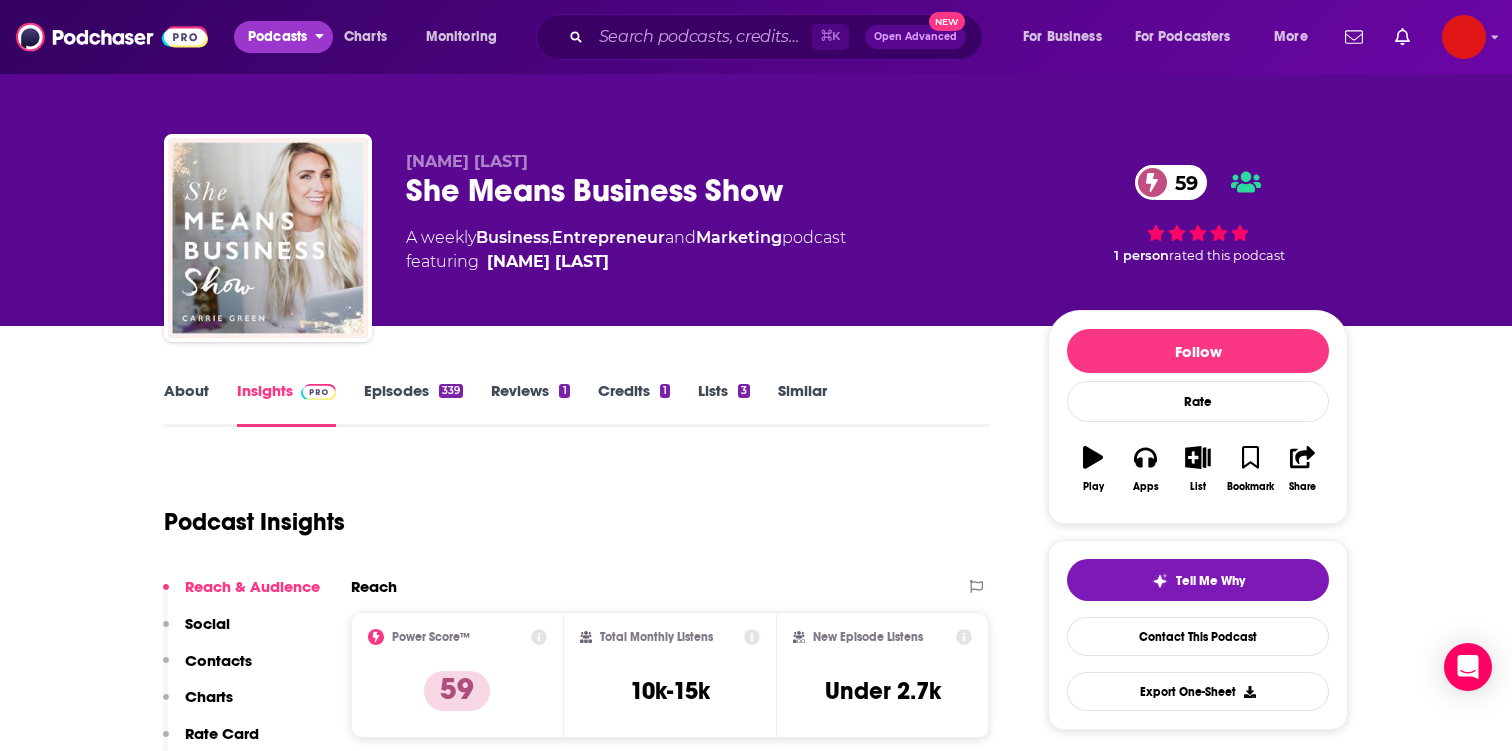 click on "Podcasts" at bounding box center [277, 37] 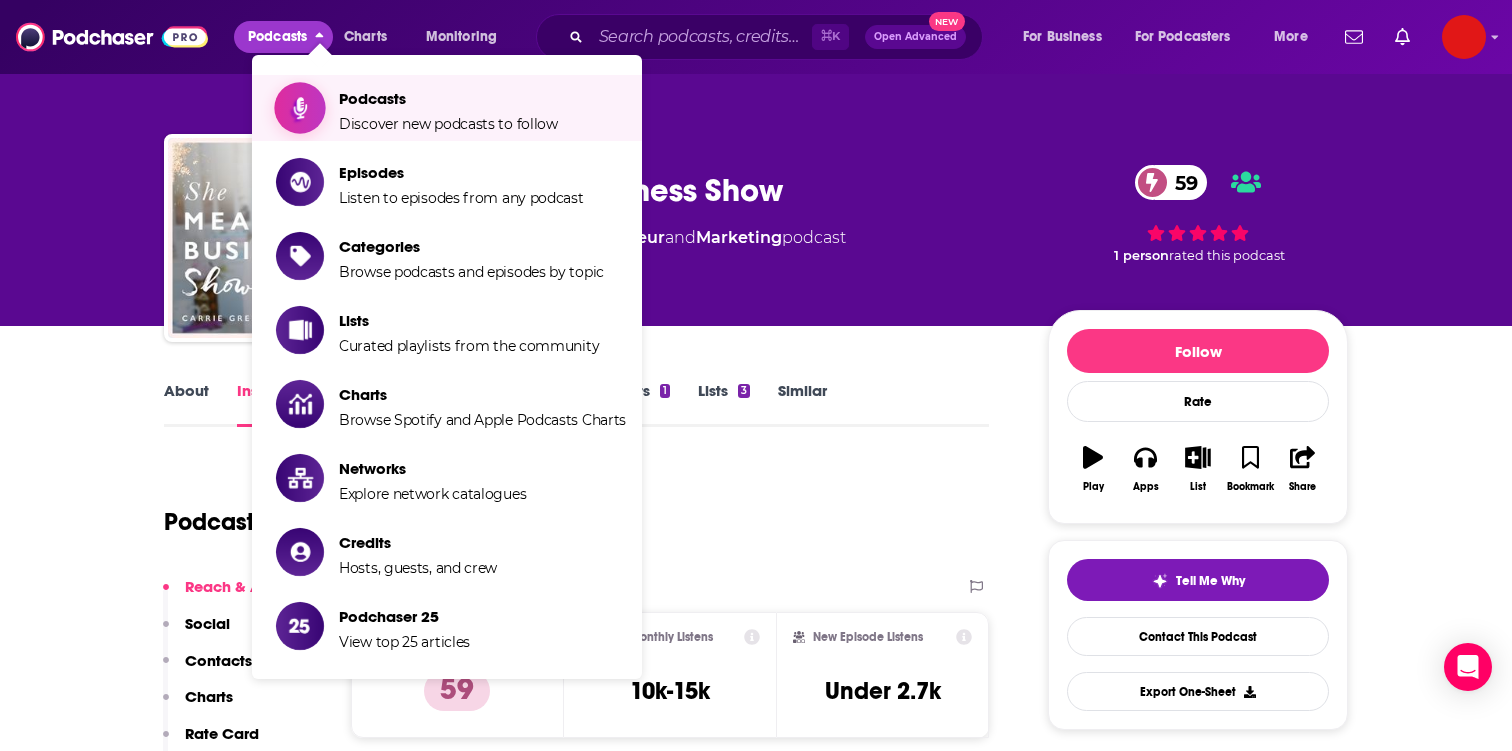 click on "Podcasts Discover new podcasts to follow" at bounding box center (448, 108) 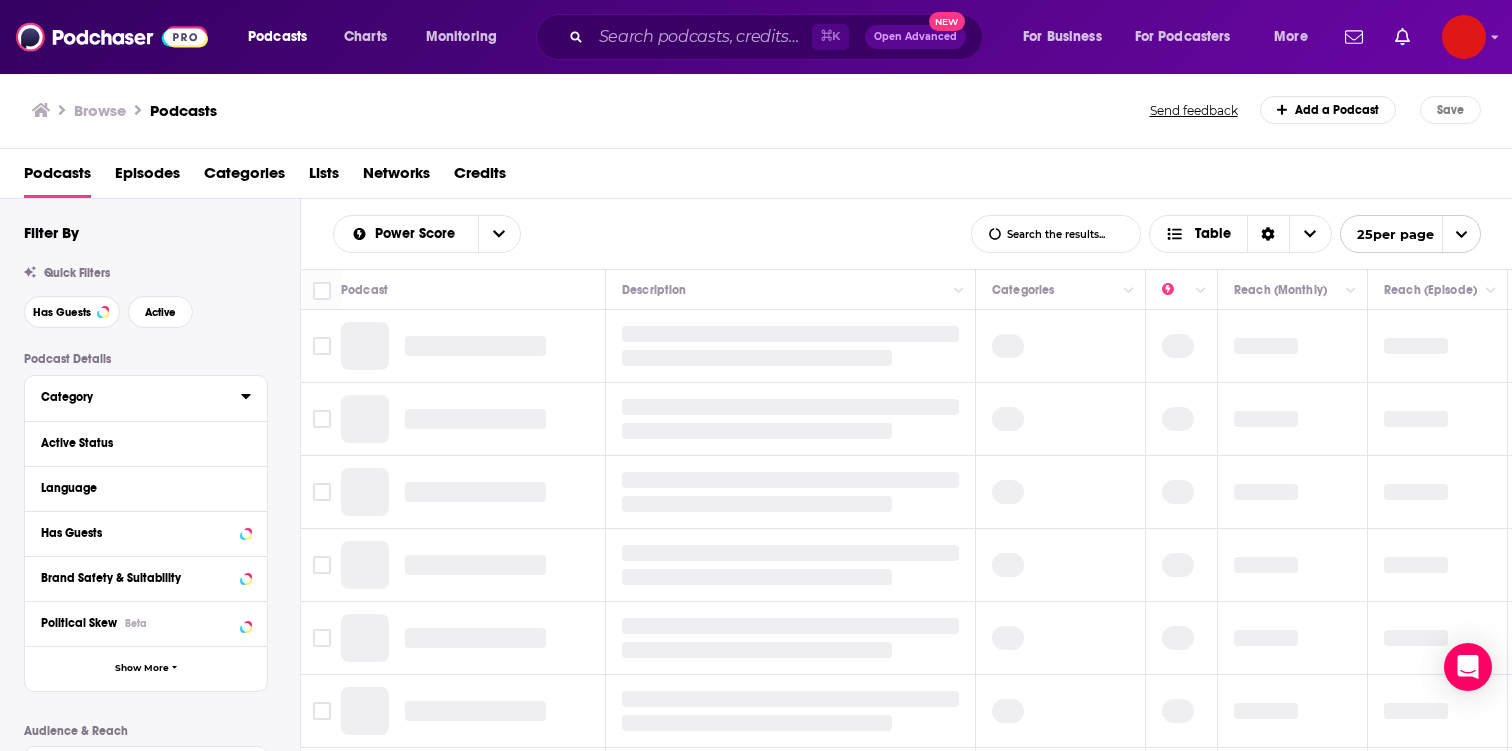 click on "Category" at bounding box center [134, 397] 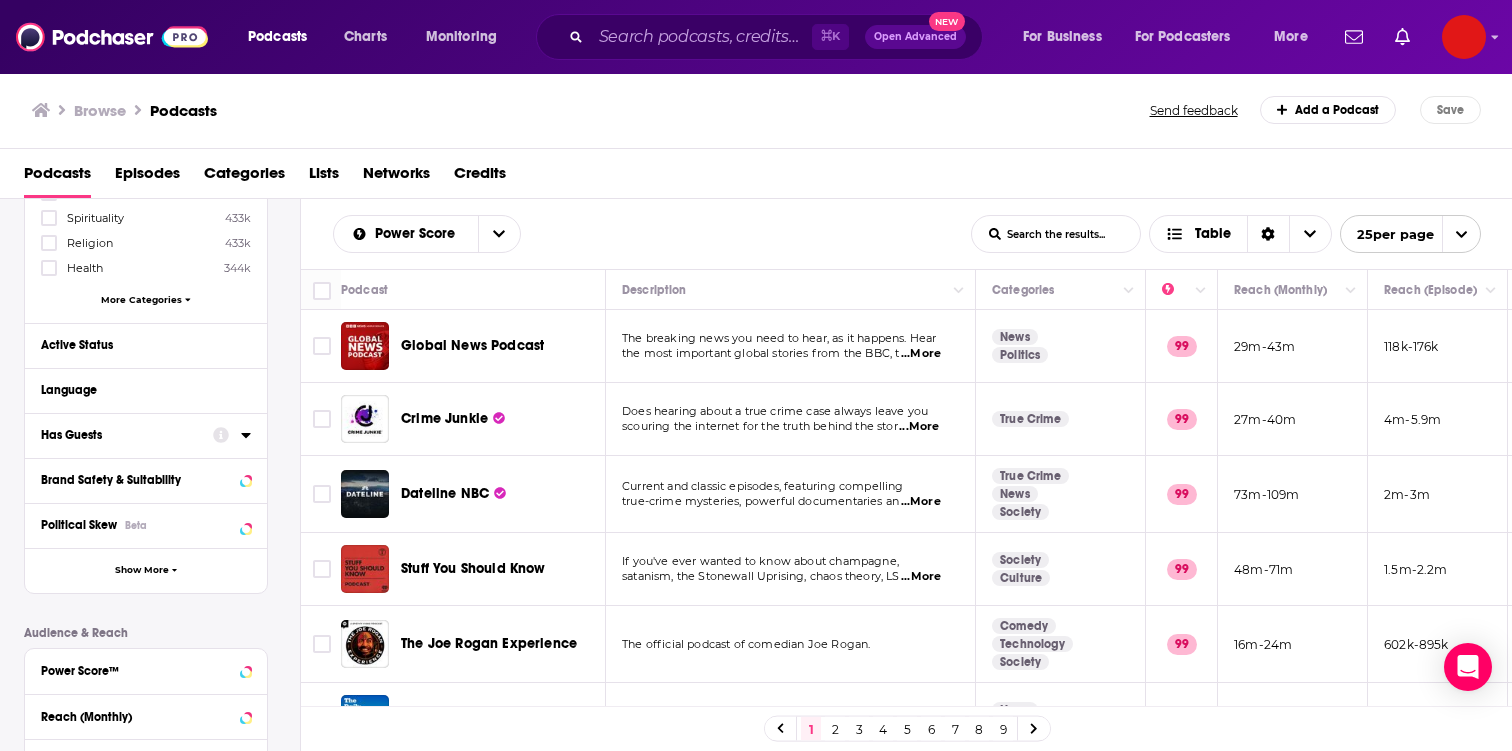 scroll, scrollTop: 374, scrollLeft: 0, axis: vertical 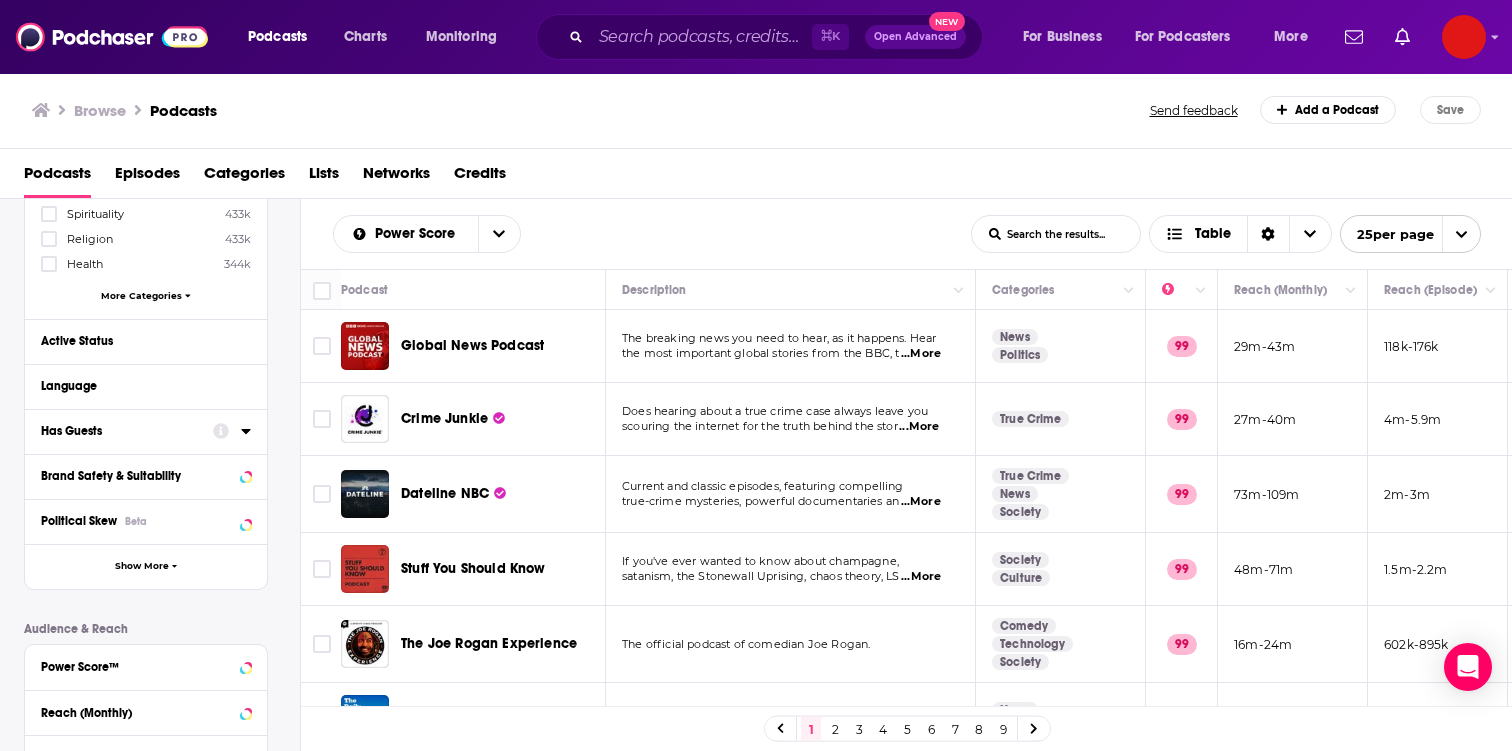 click on "Has Guests" at bounding box center [146, 431] 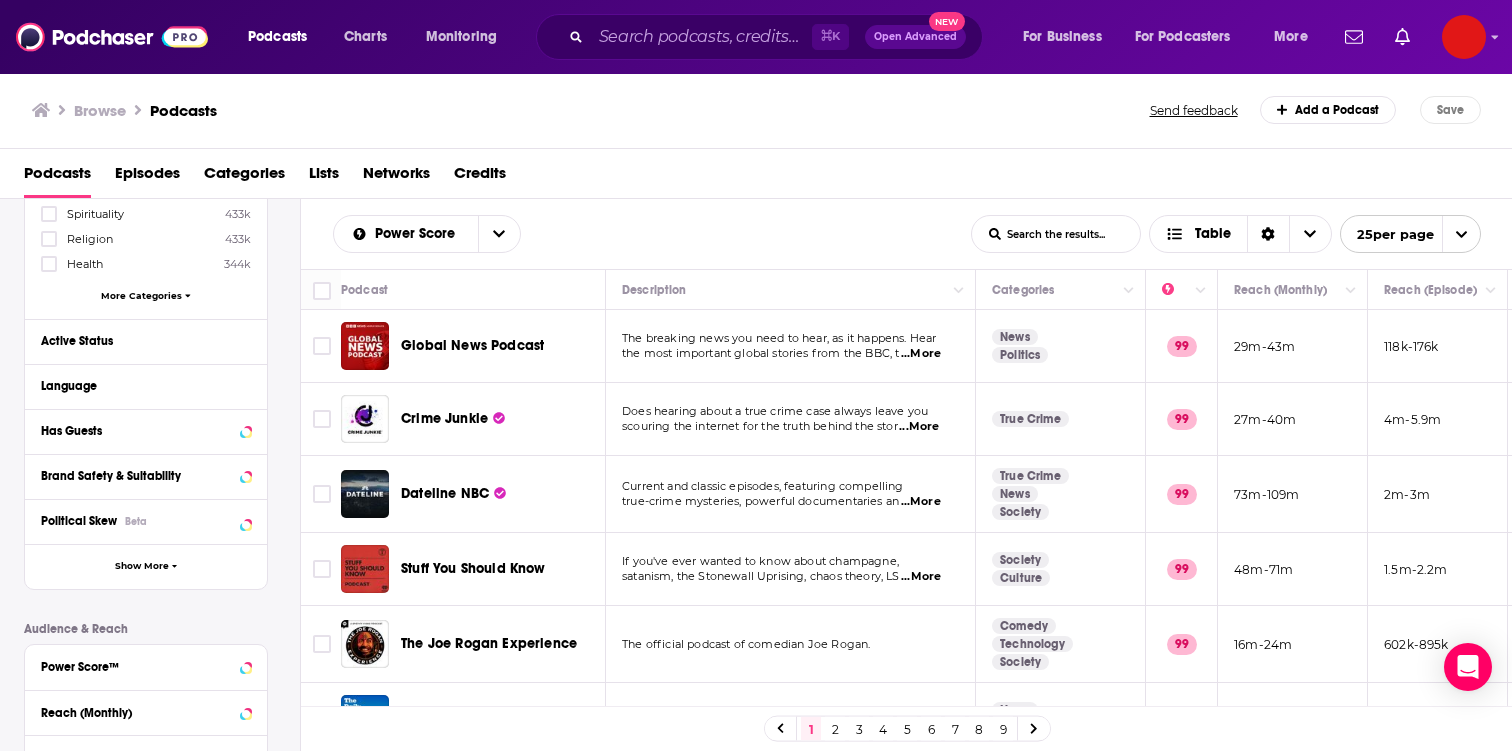 click on "Has Guests" at bounding box center (146, 430) 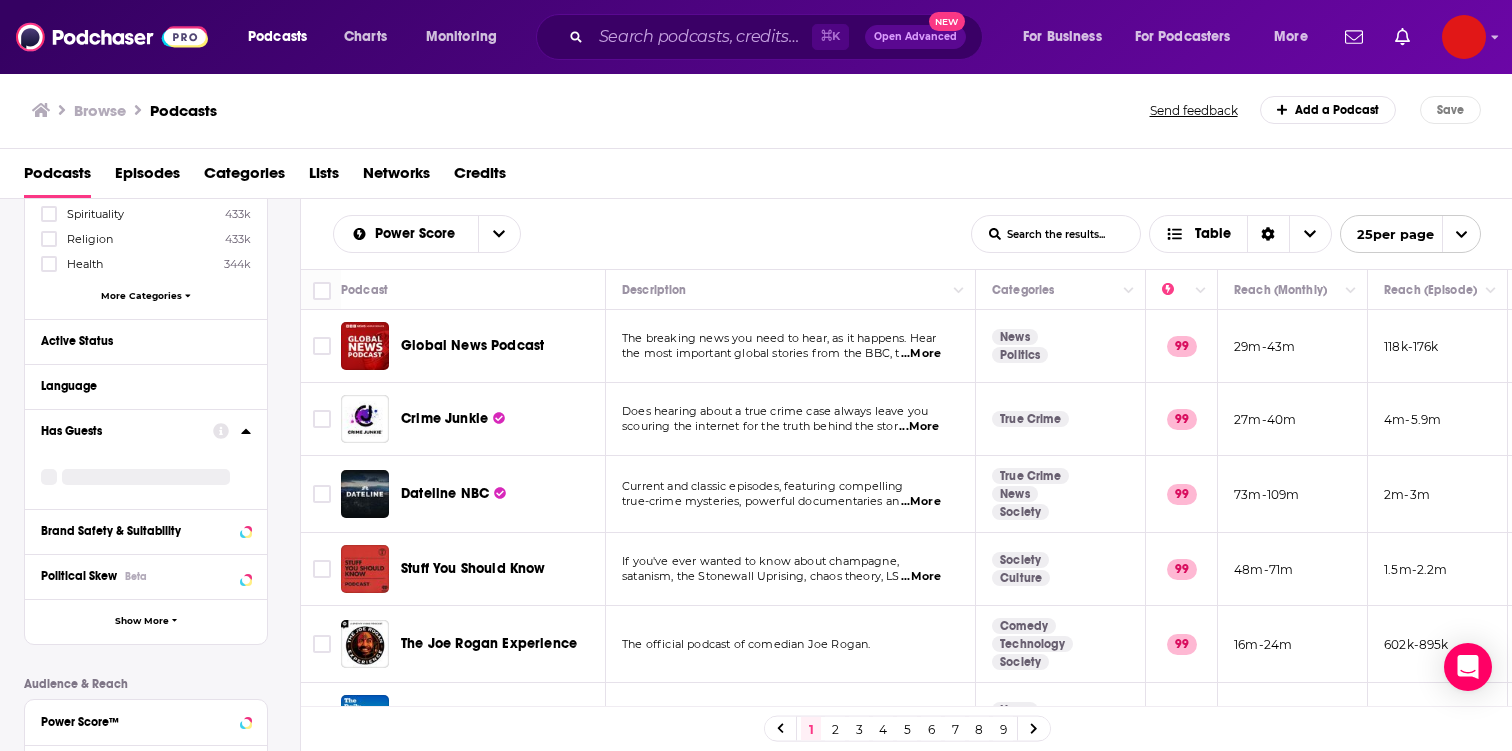 click on "Has Guests" at bounding box center [120, 431] 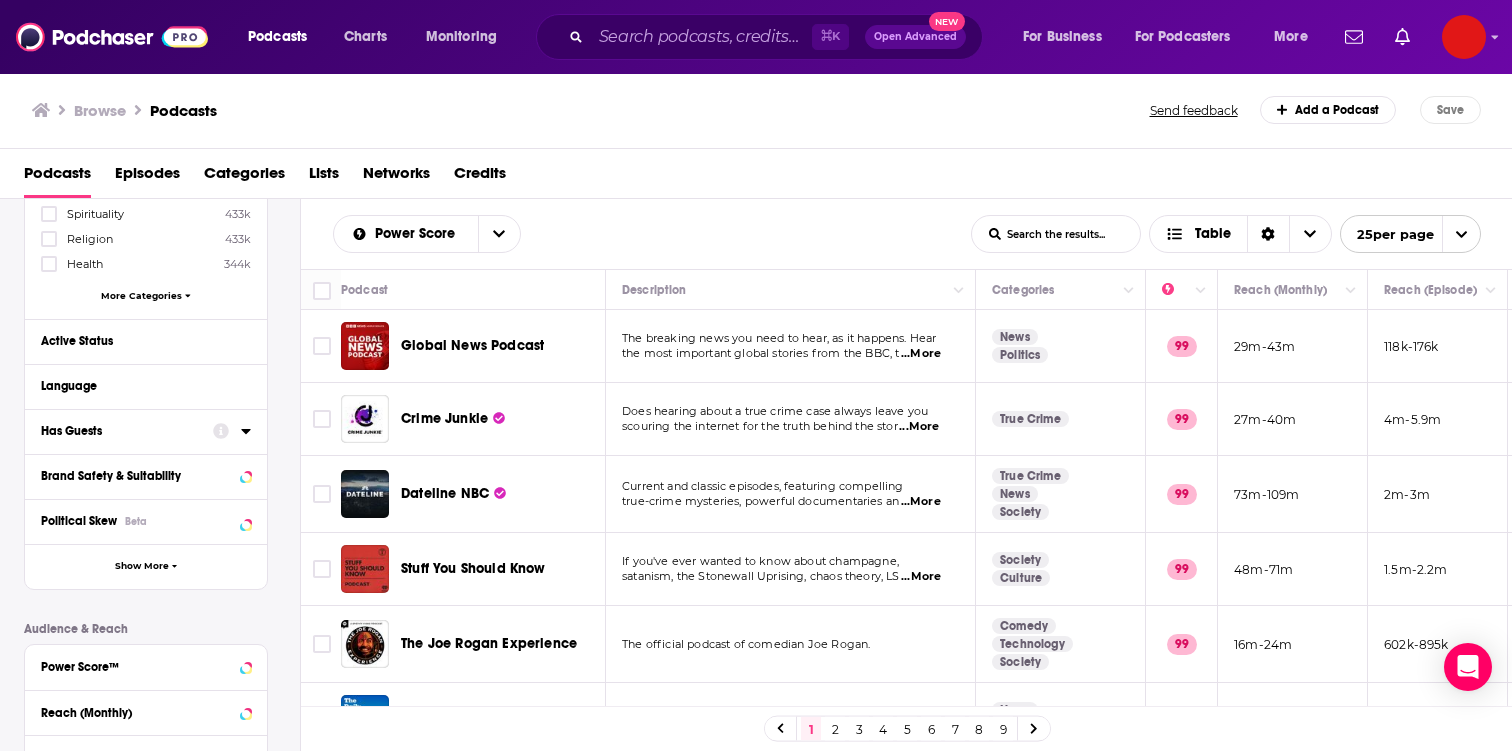 click on "Has Guests" at bounding box center (120, 431) 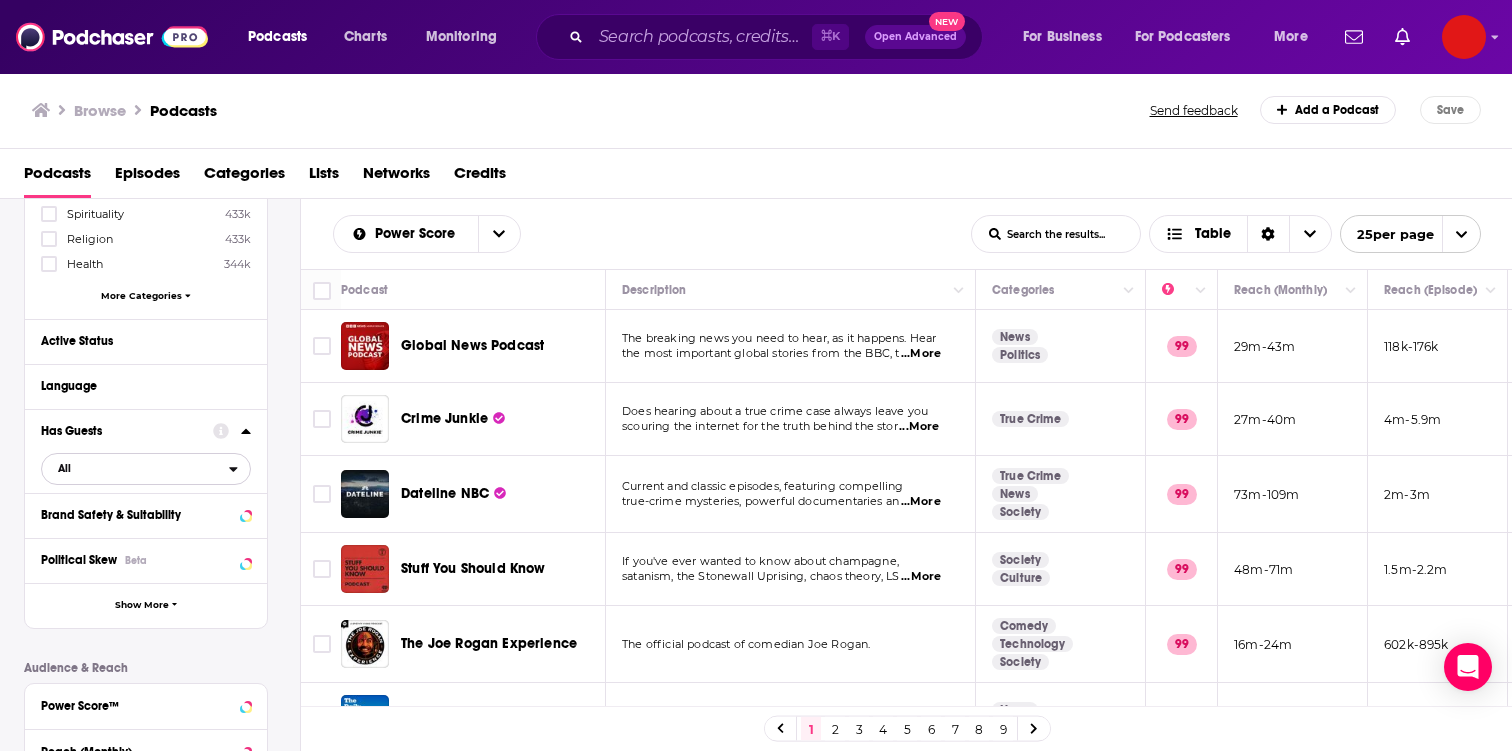 click on "All" at bounding box center (135, 468) 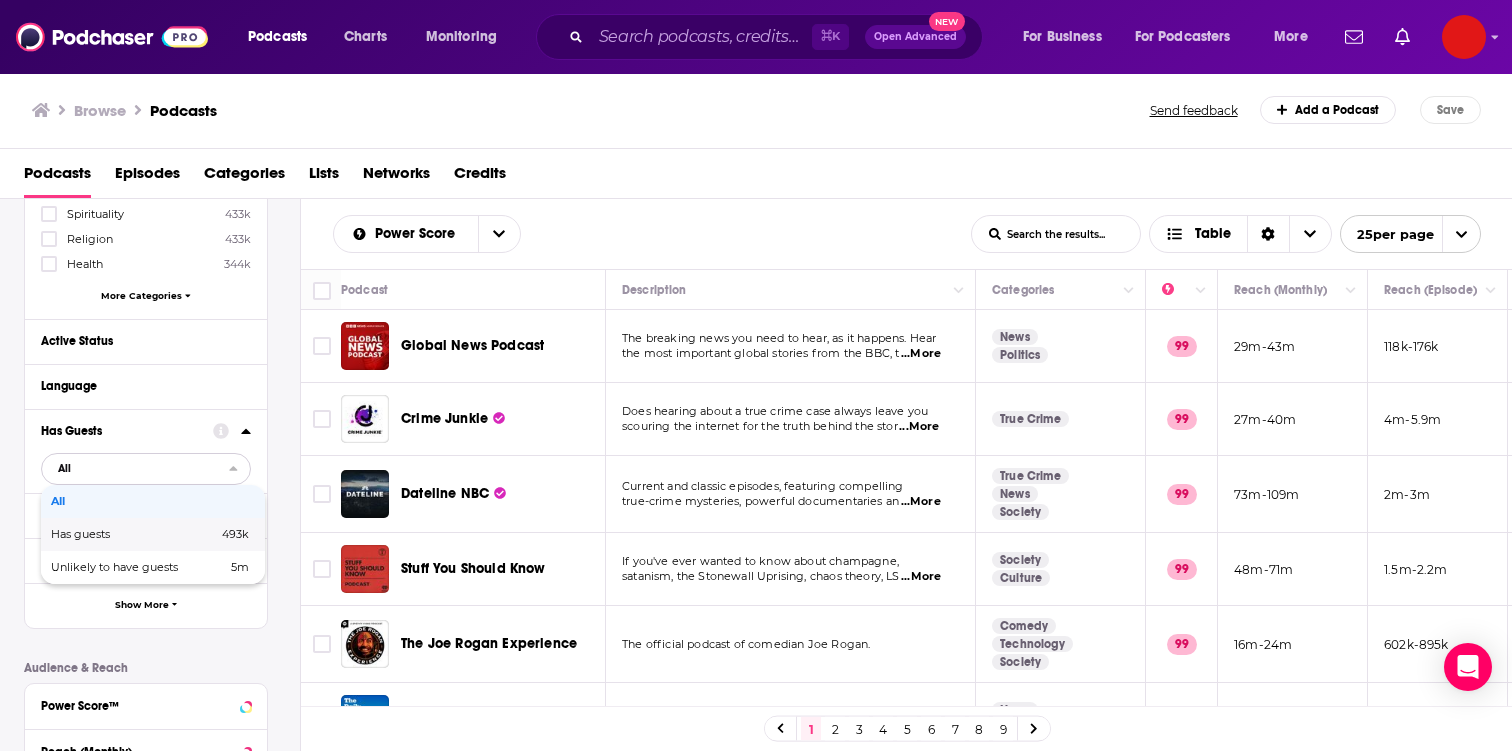 click on "Has guests" at bounding box center (107, 534) 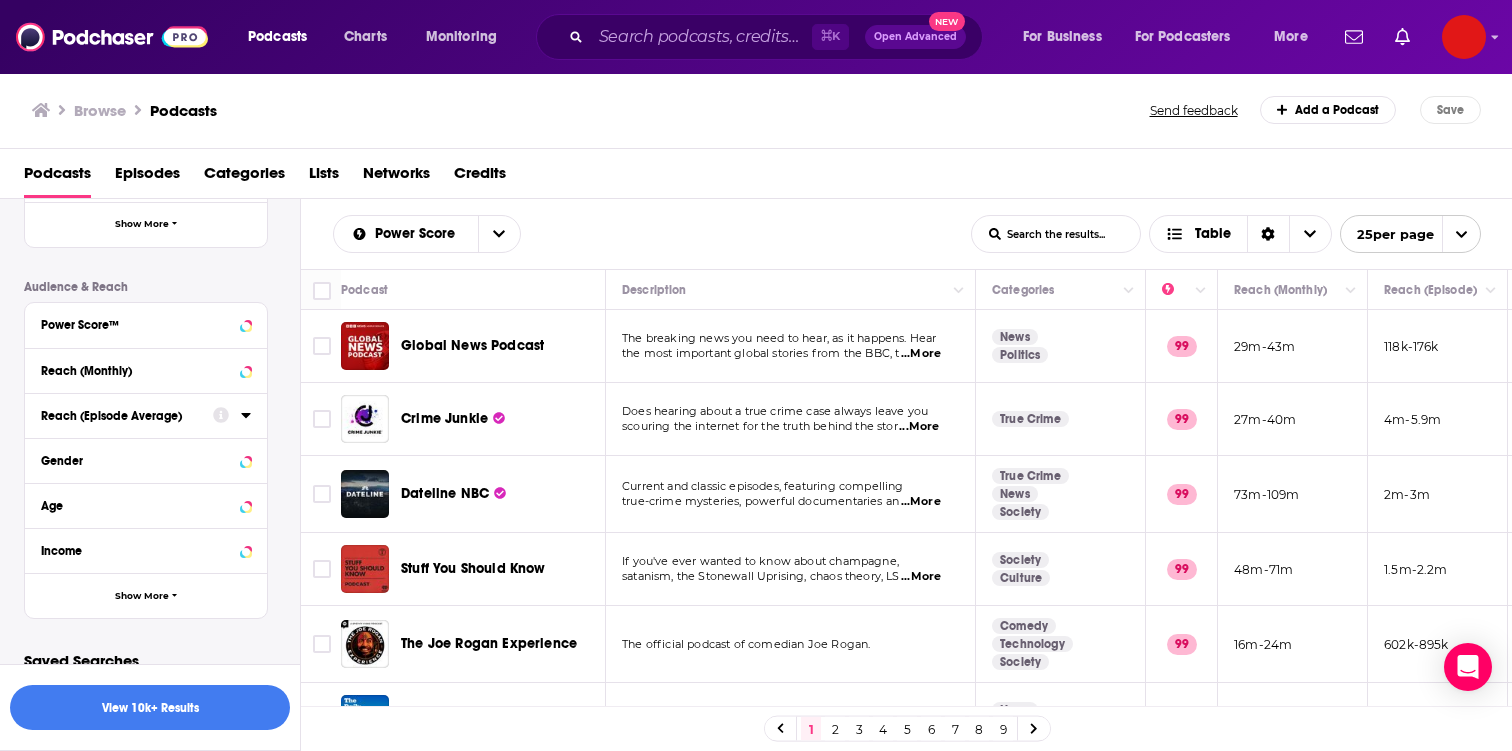 scroll, scrollTop: 769, scrollLeft: 0, axis: vertical 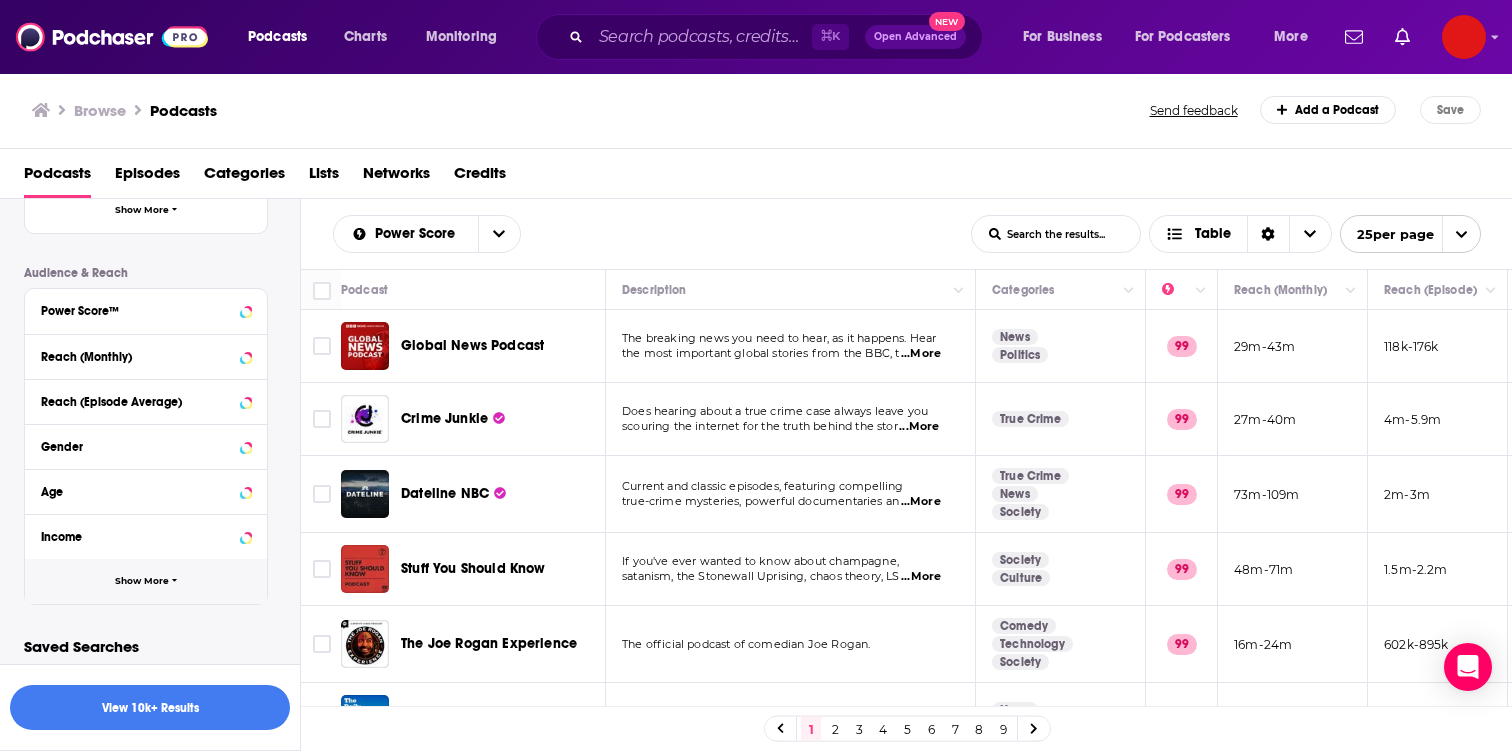 click on "Show More" at bounding box center (142, 581) 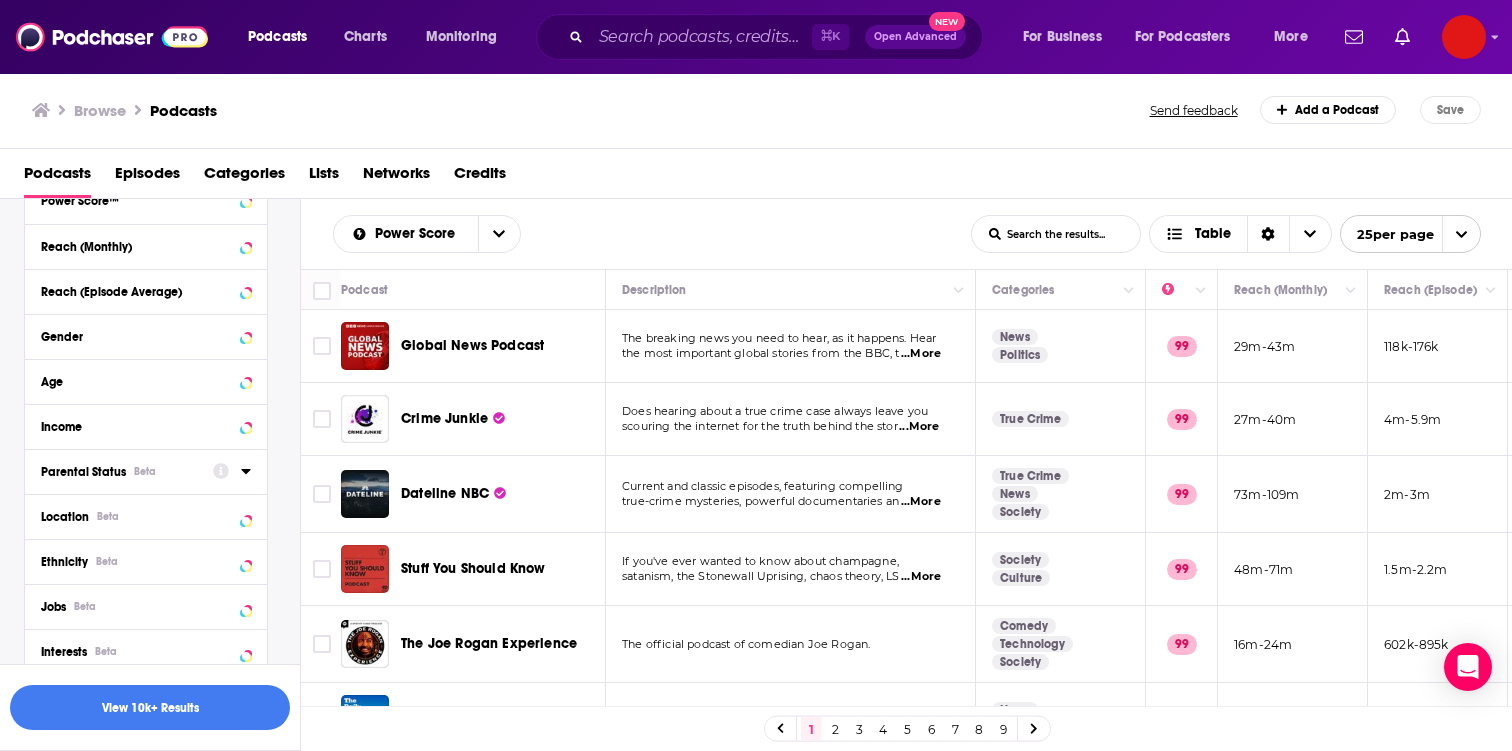 scroll, scrollTop: 895, scrollLeft: 0, axis: vertical 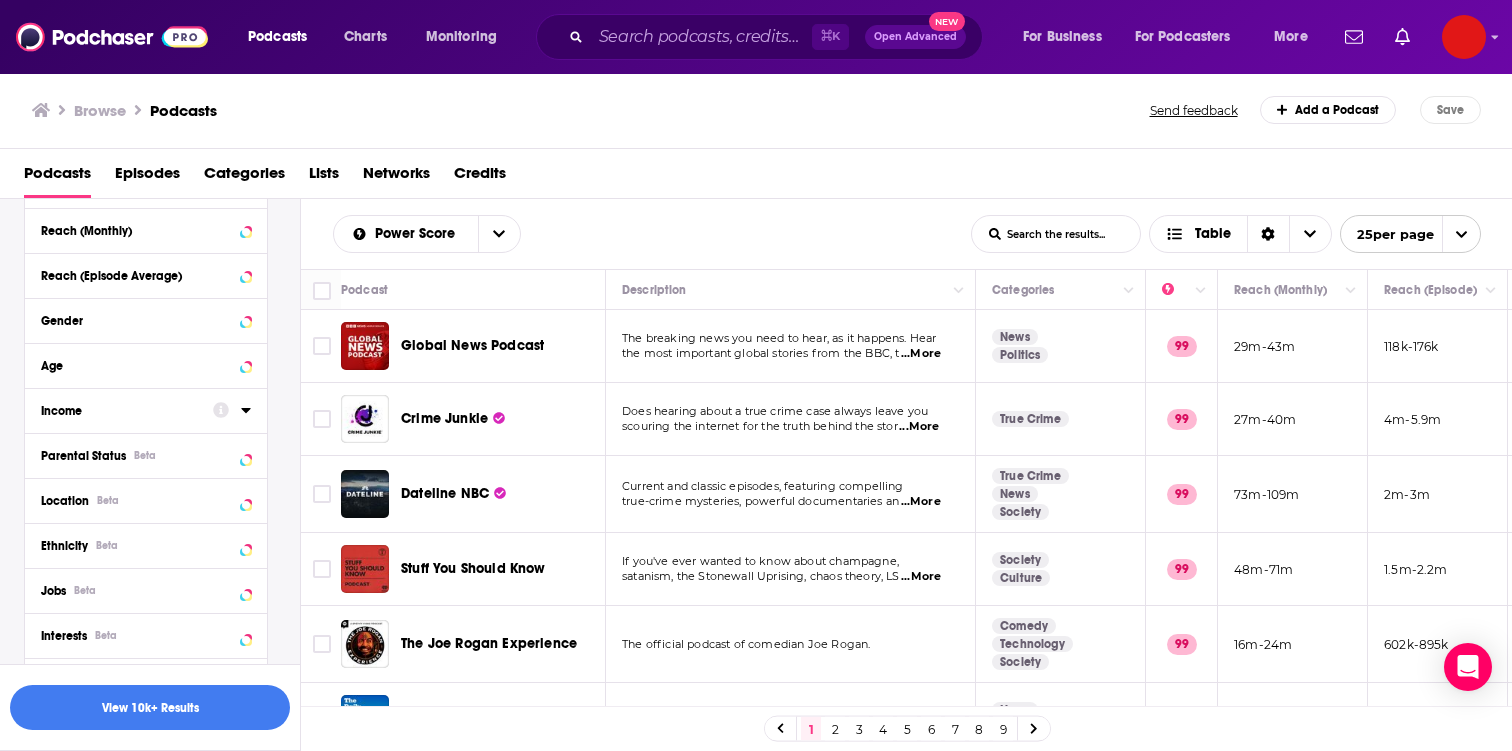 click on "Income" at bounding box center [120, 411] 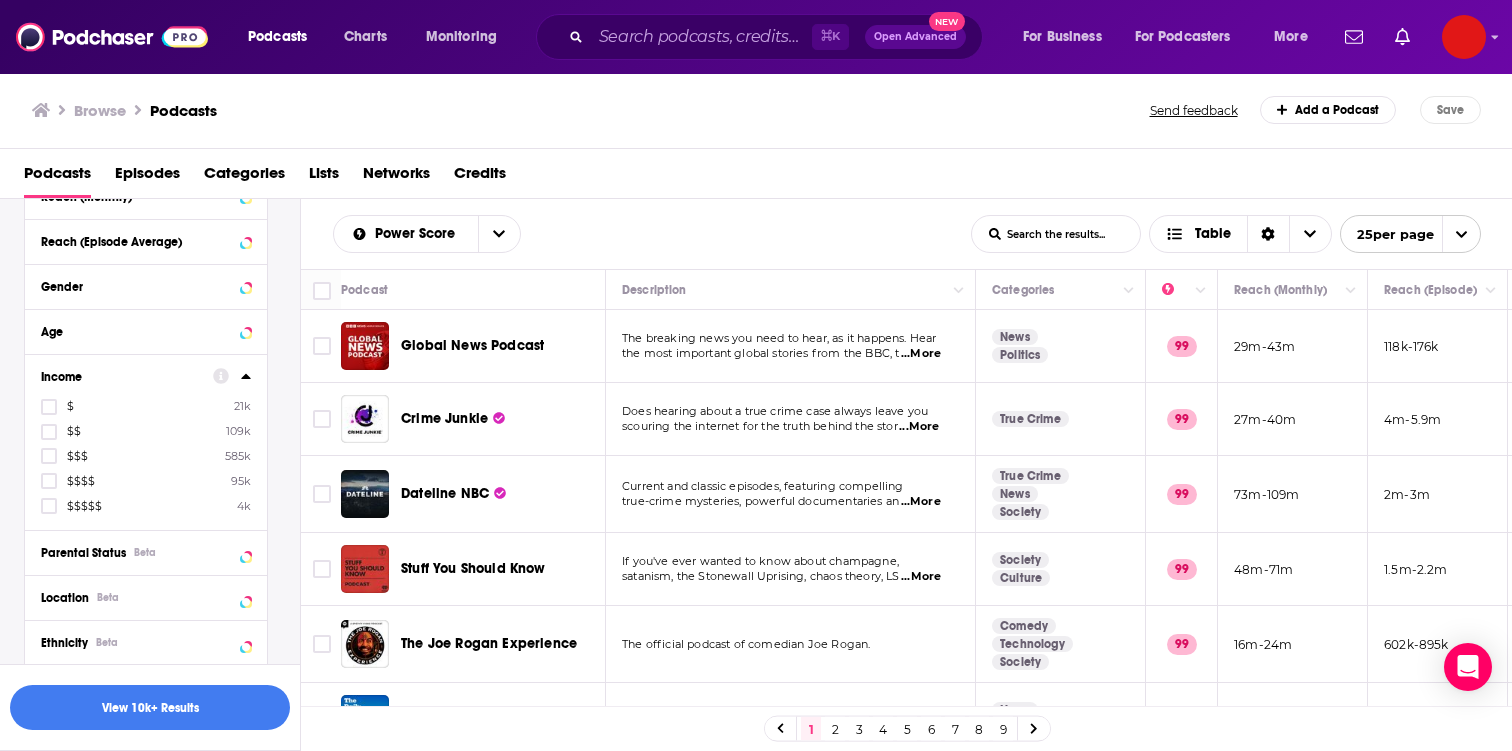 scroll, scrollTop: 930, scrollLeft: 0, axis: vertical 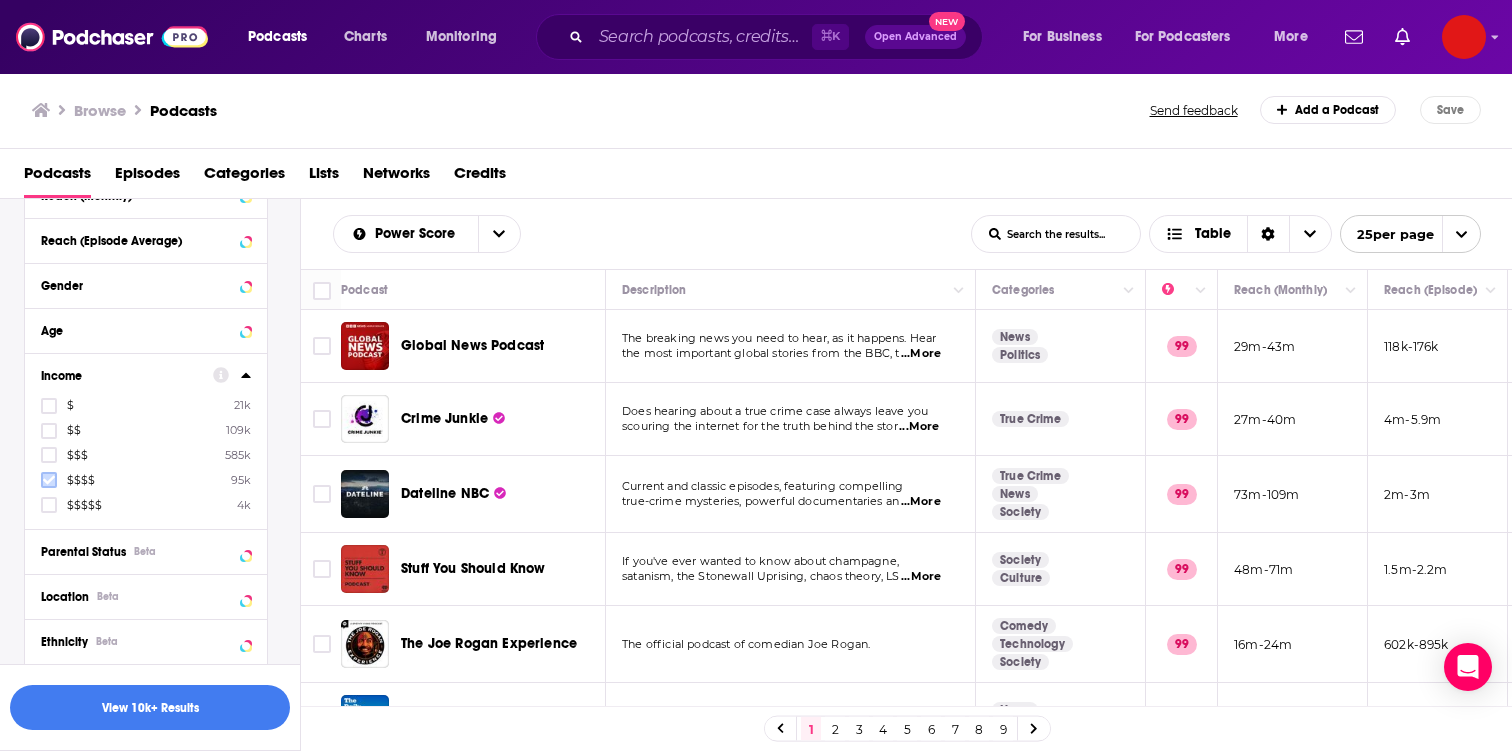 click 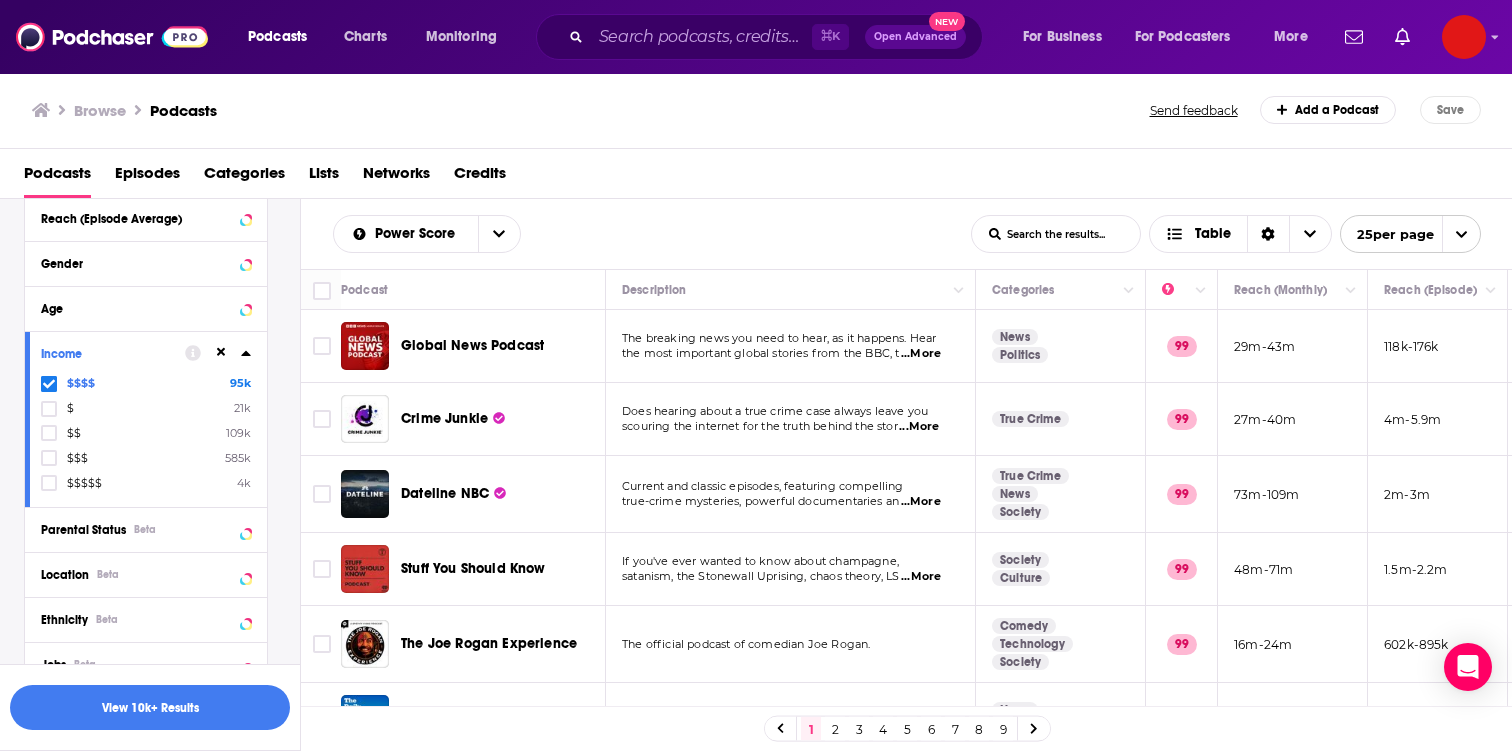 scroll, scrollTop: 954, scrollLeft: 0, axis: vertical 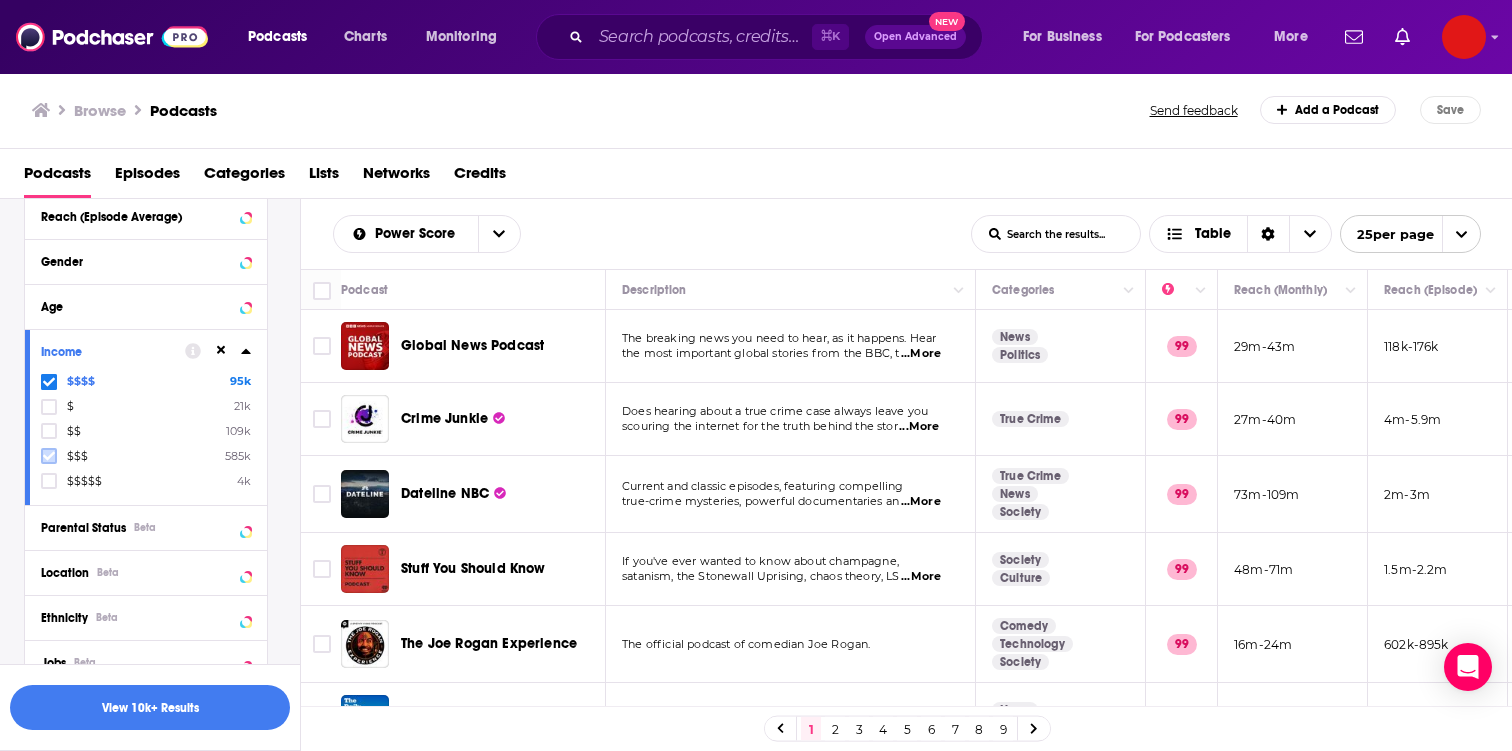 click 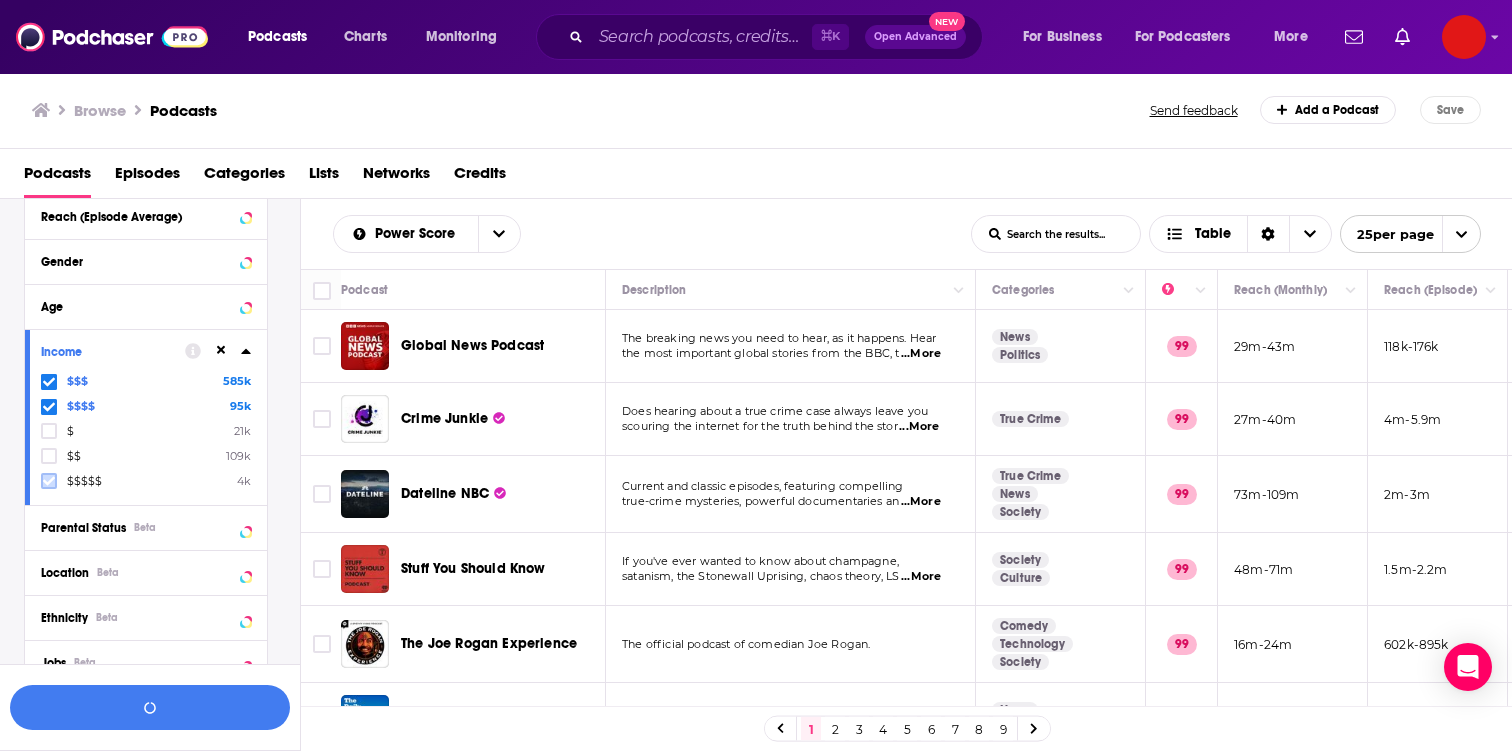 click 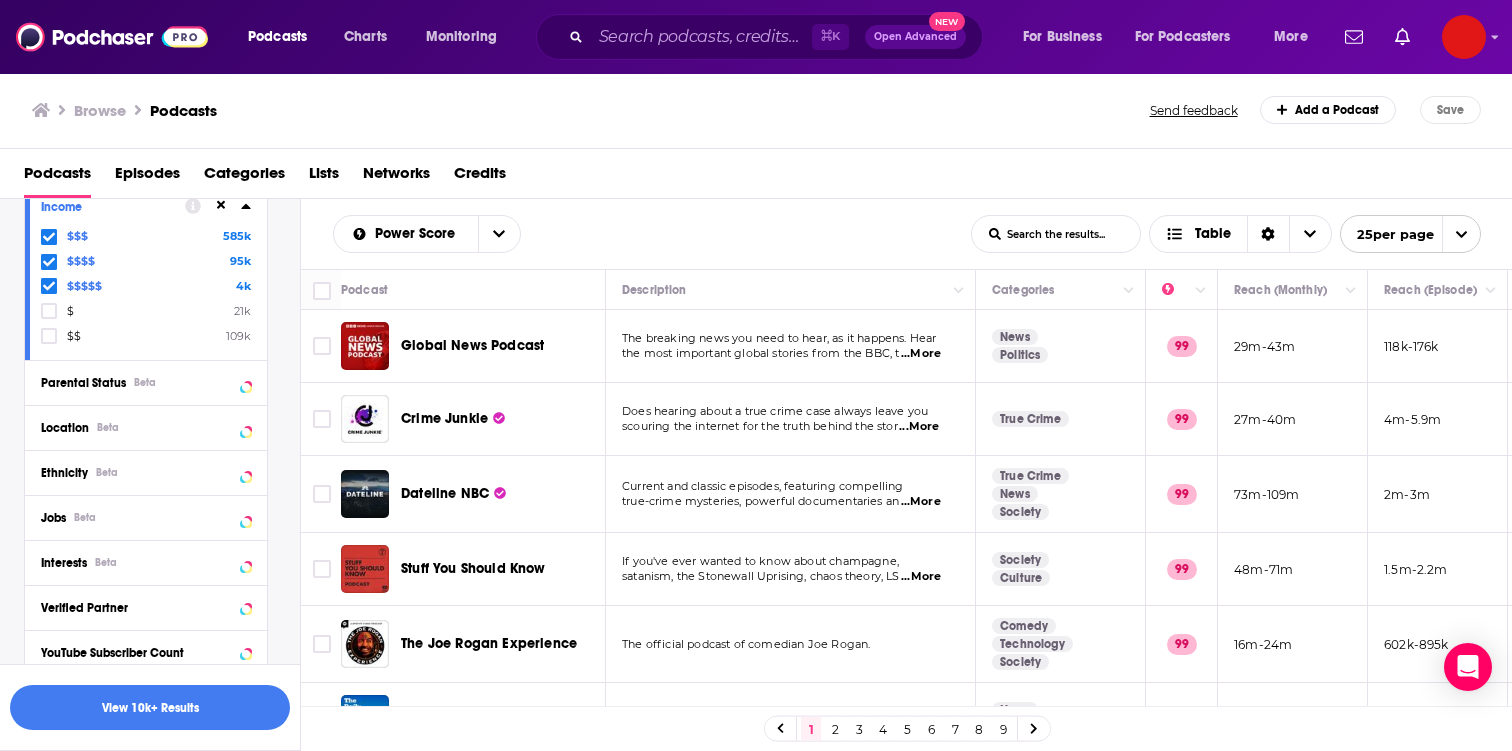 scroll, scrollTop: 1102, scrollLeft: 0, axis: vertical 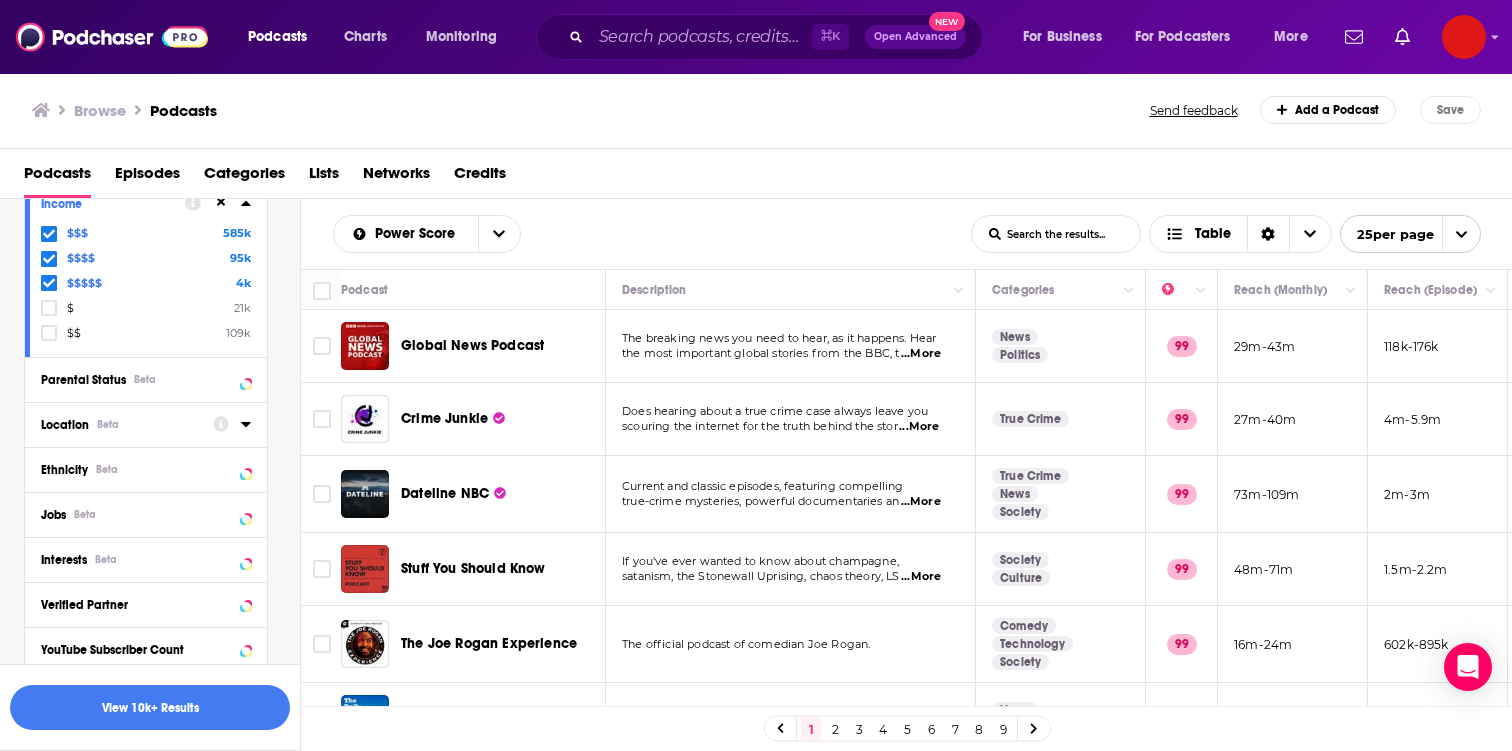 click on "Location" at bounding box center (65, 425) 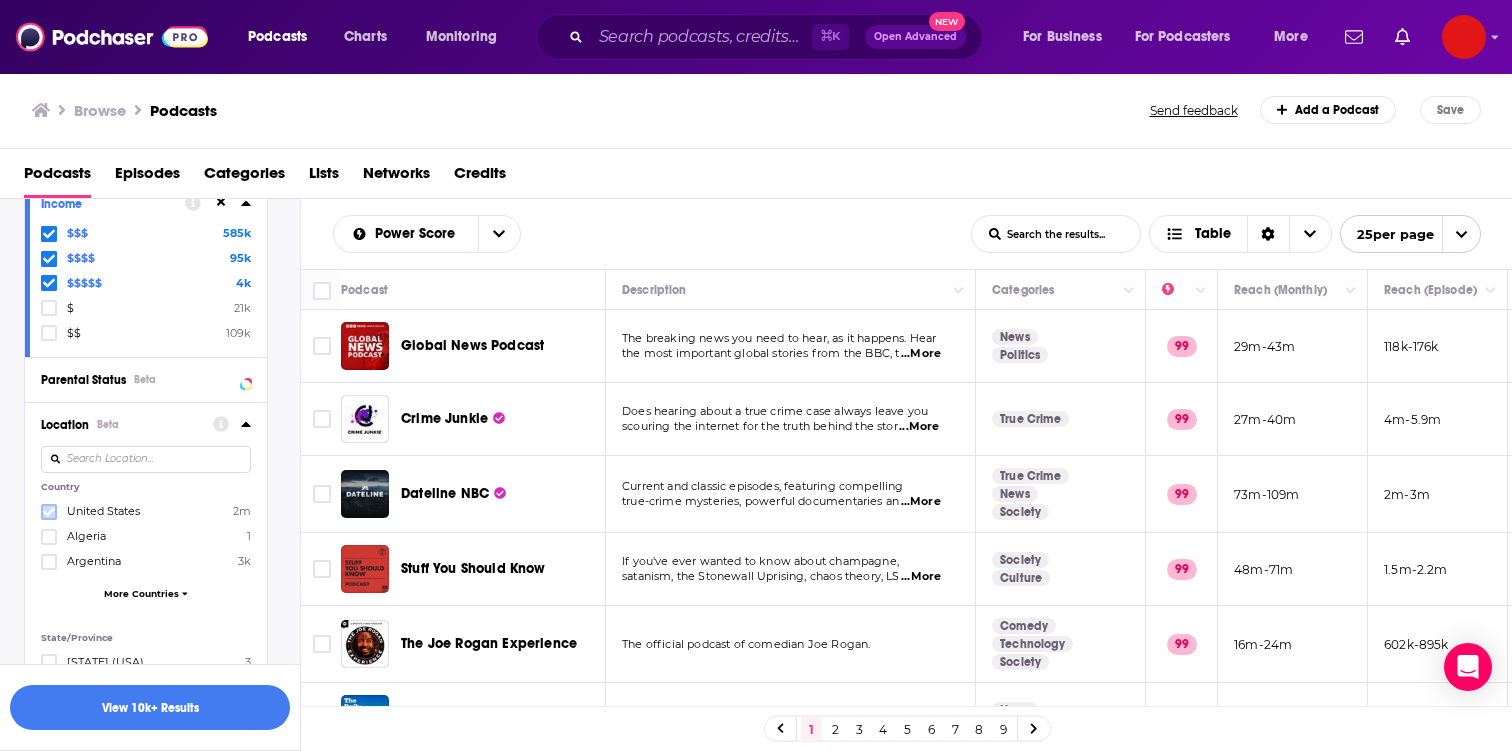 click 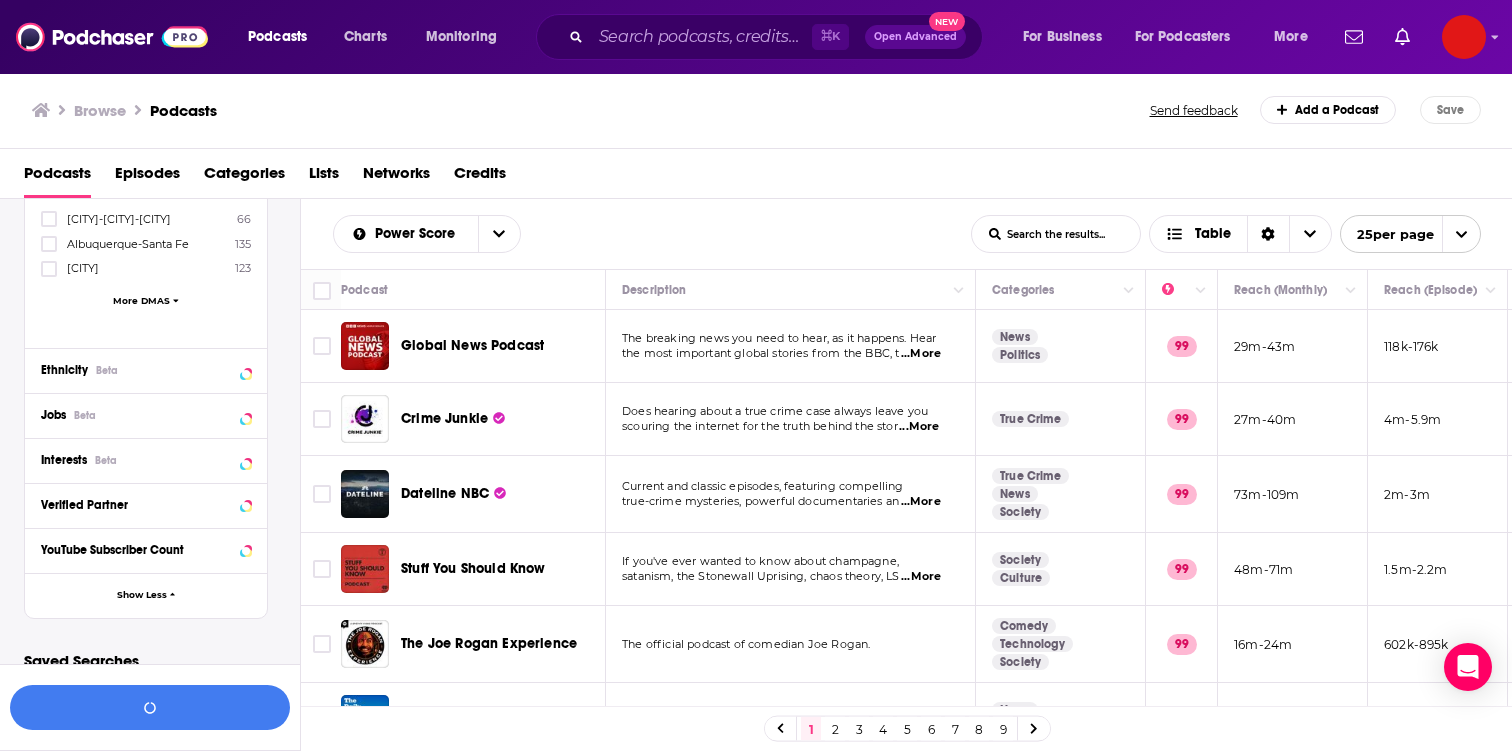 scroll, scrollTop: 1695, scrollLeft: 0, axis: vertical 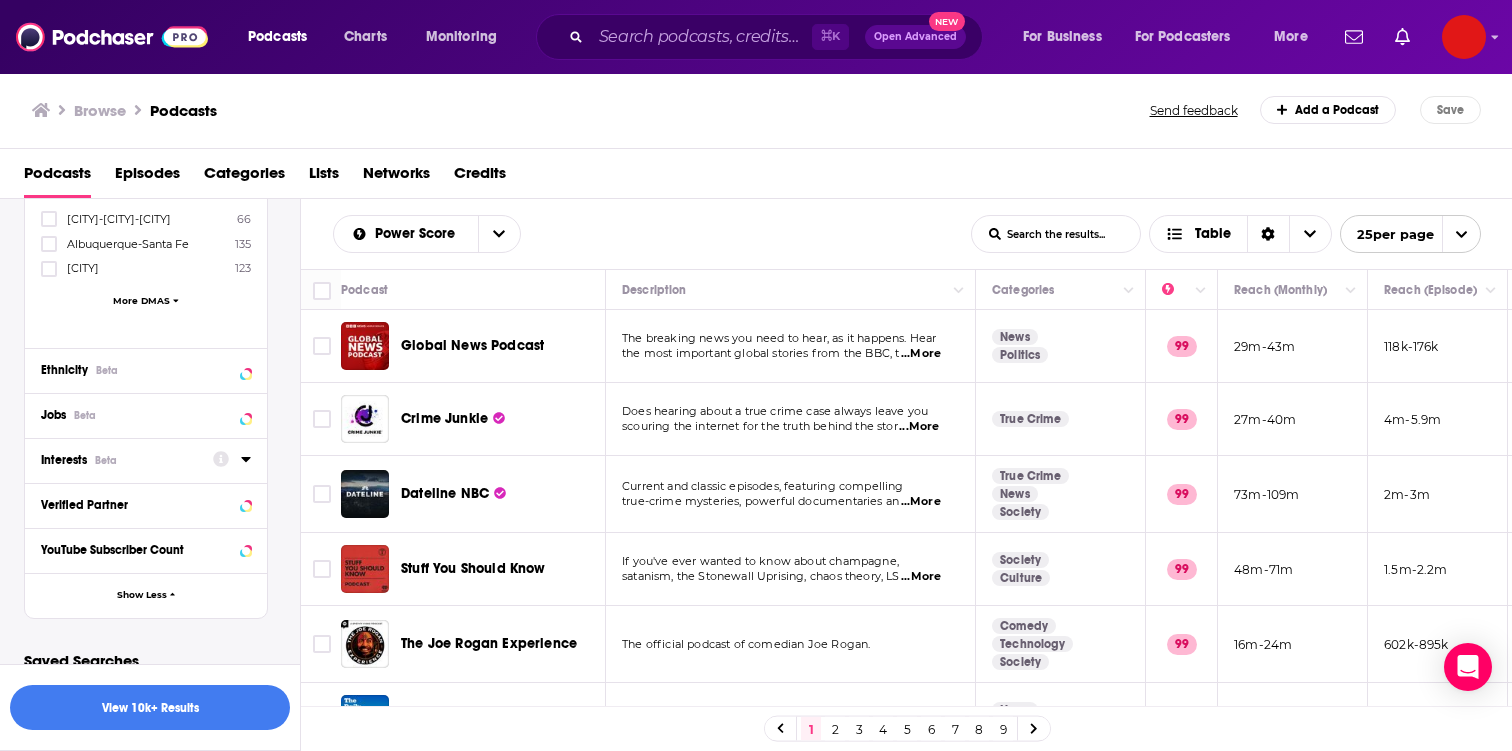 click on "Interests Beta" at bounding box center [120, 460] 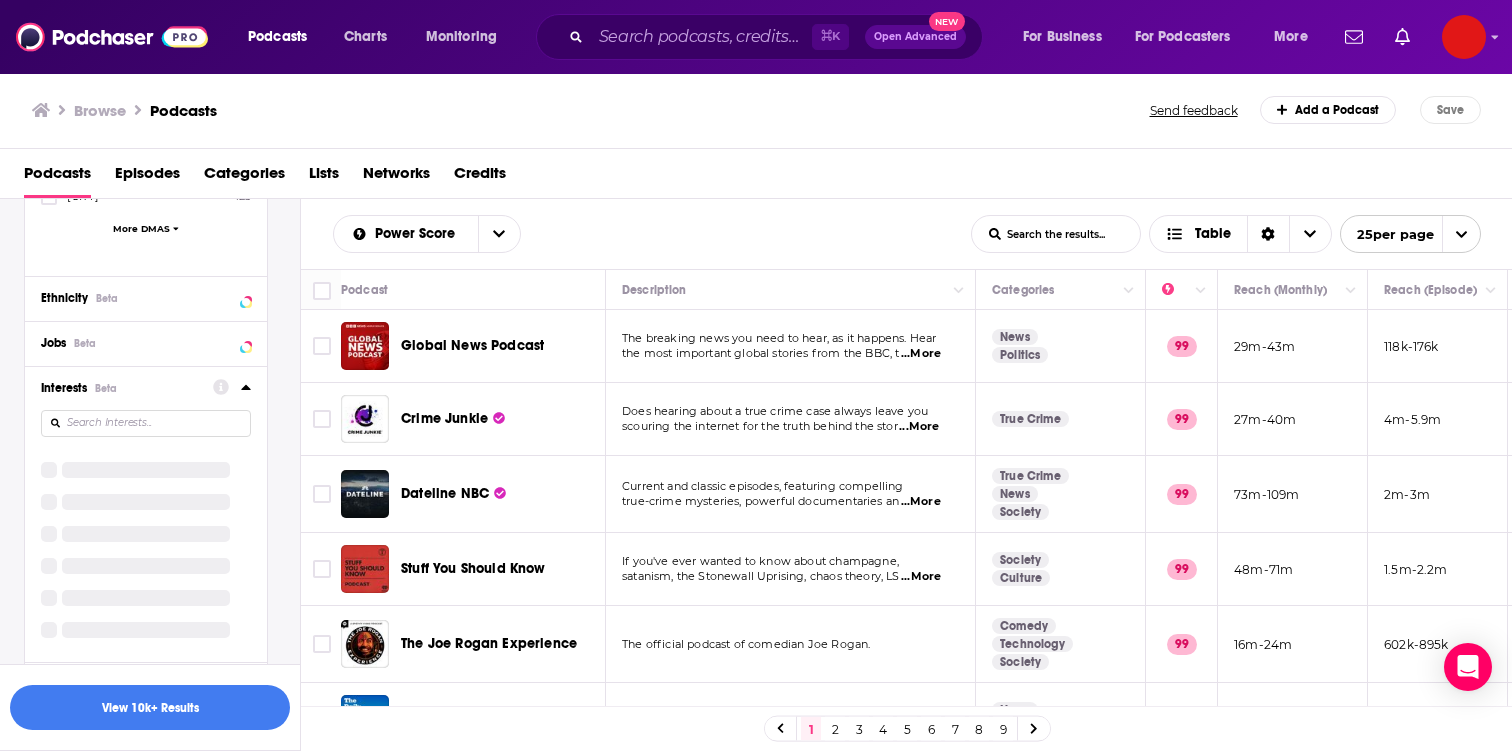 scroll, scrollTop: 1771, scrollLeft: 0, axis: vertical 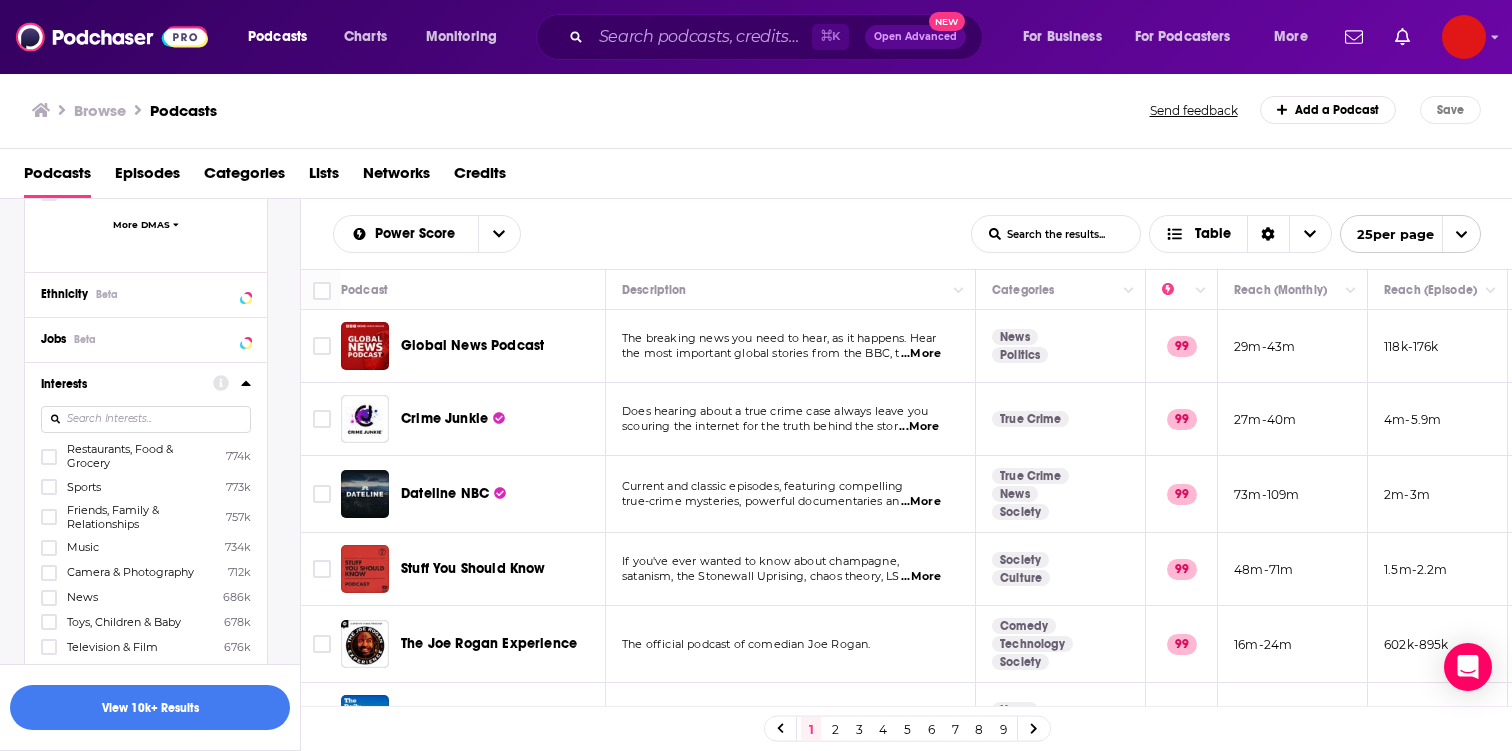 click at bounding box center [146, 419] 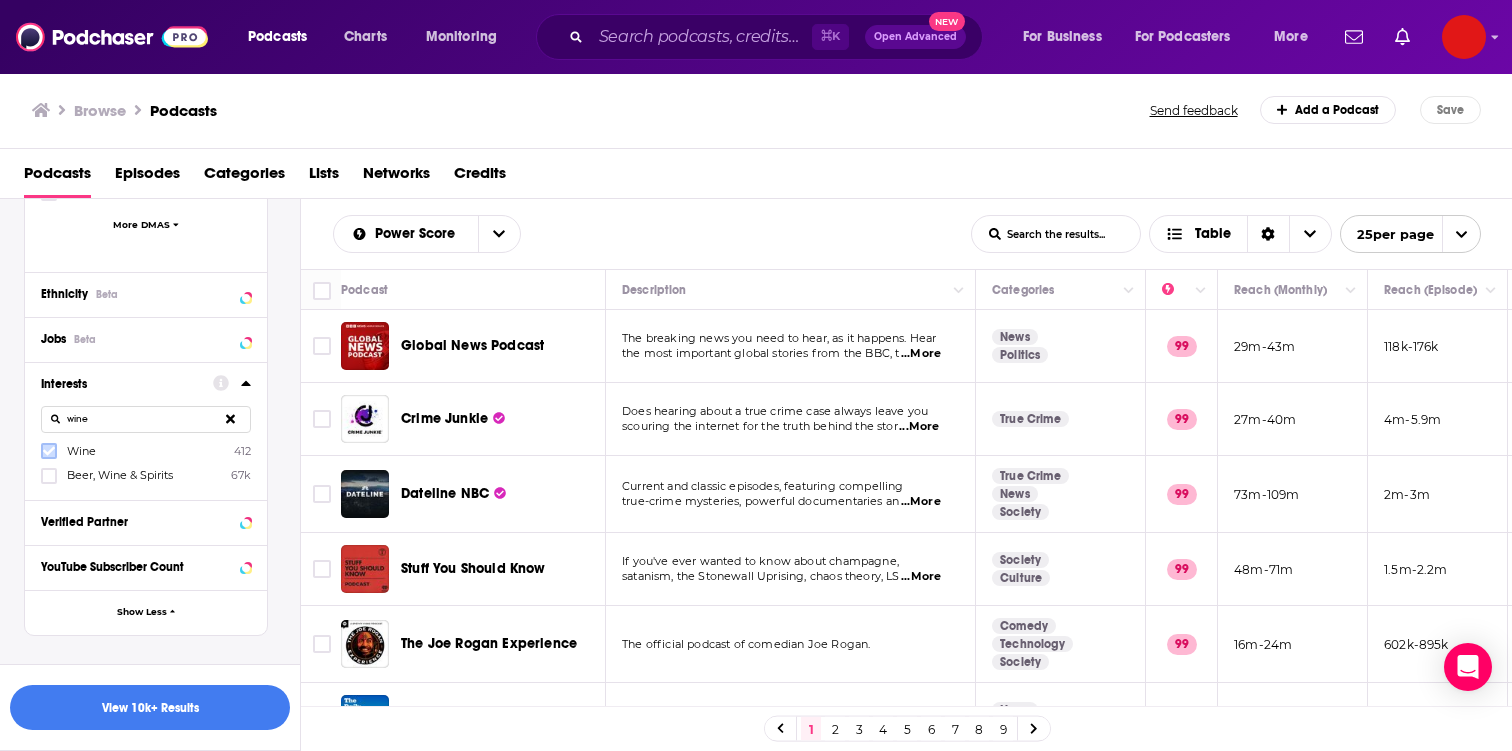 type on "wine" 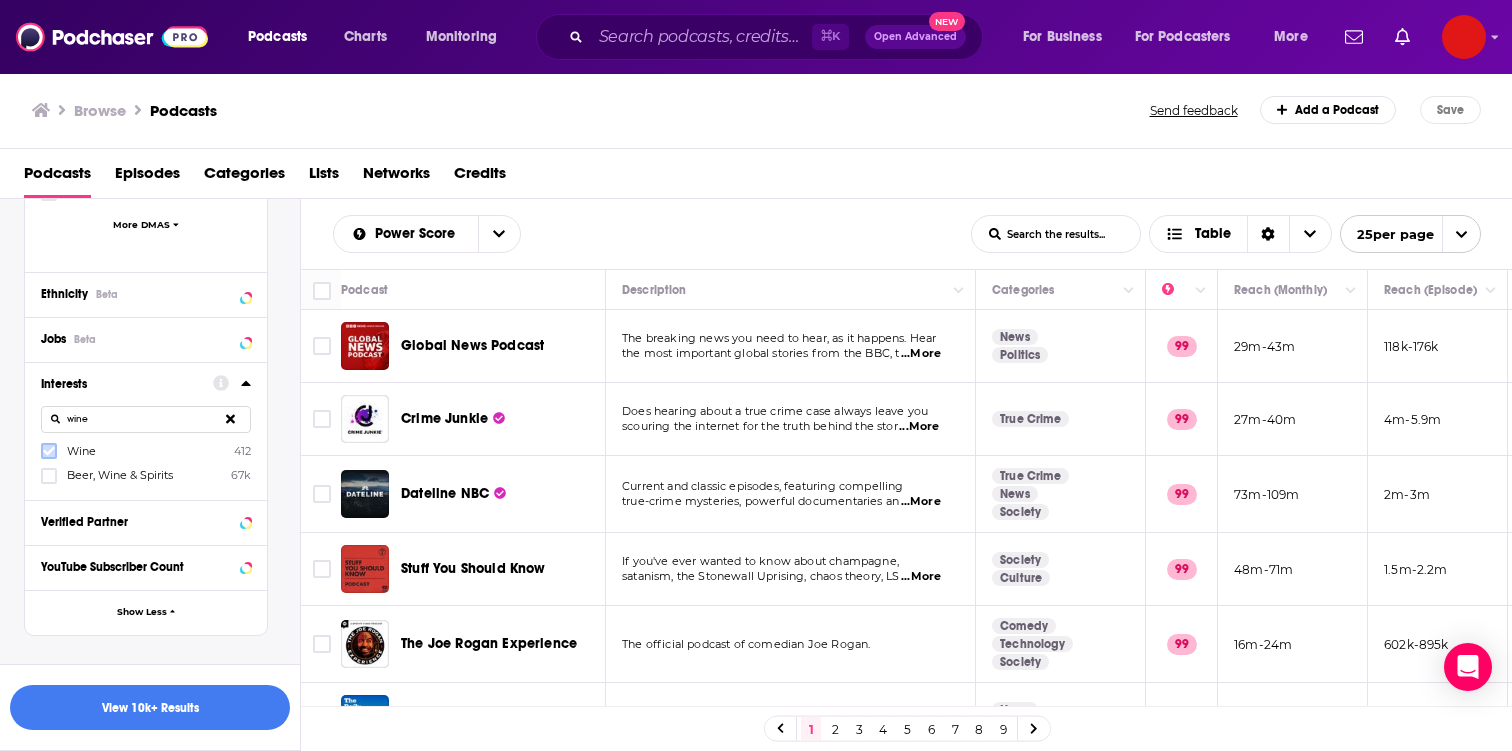 click 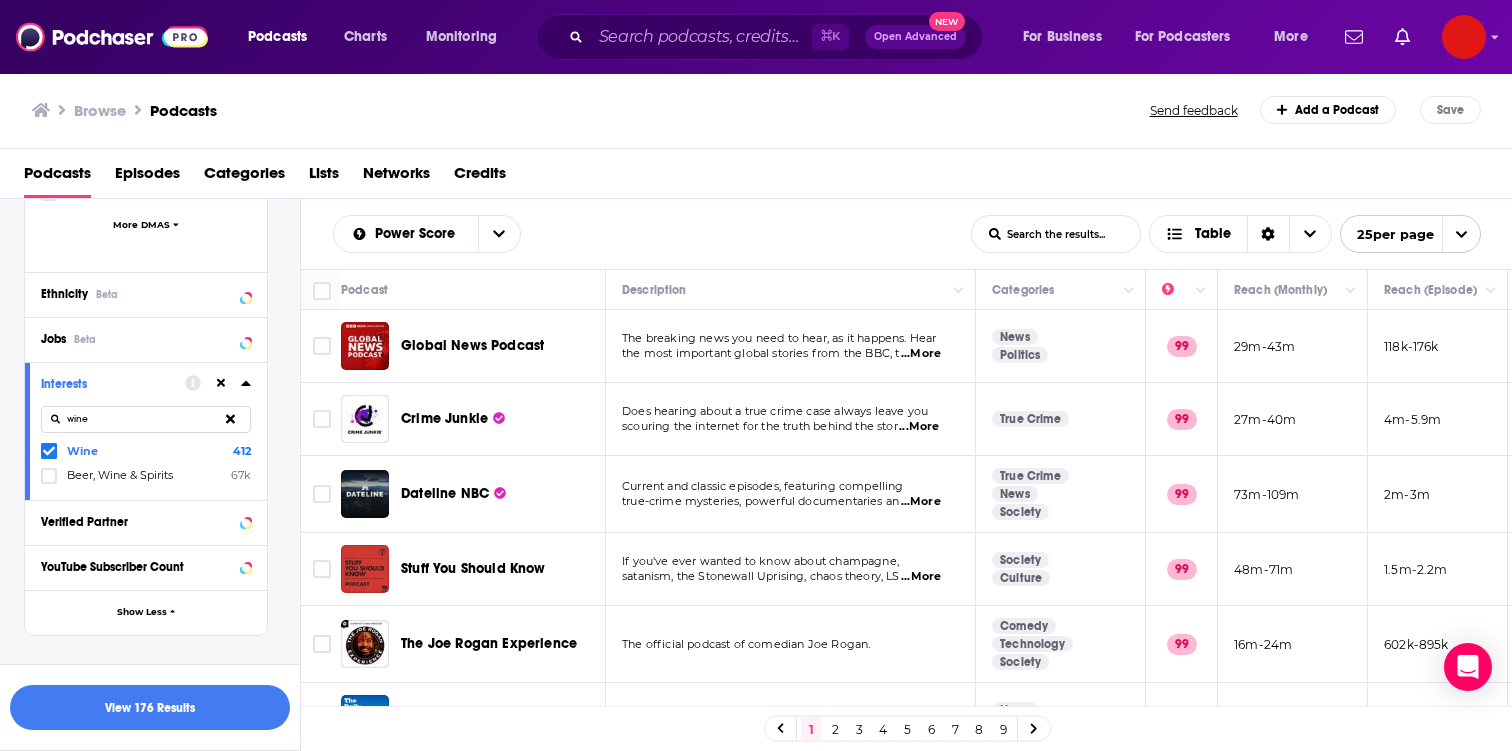 scroll, scrollTop: 1797, scrollLeft: 0, axis: vertical 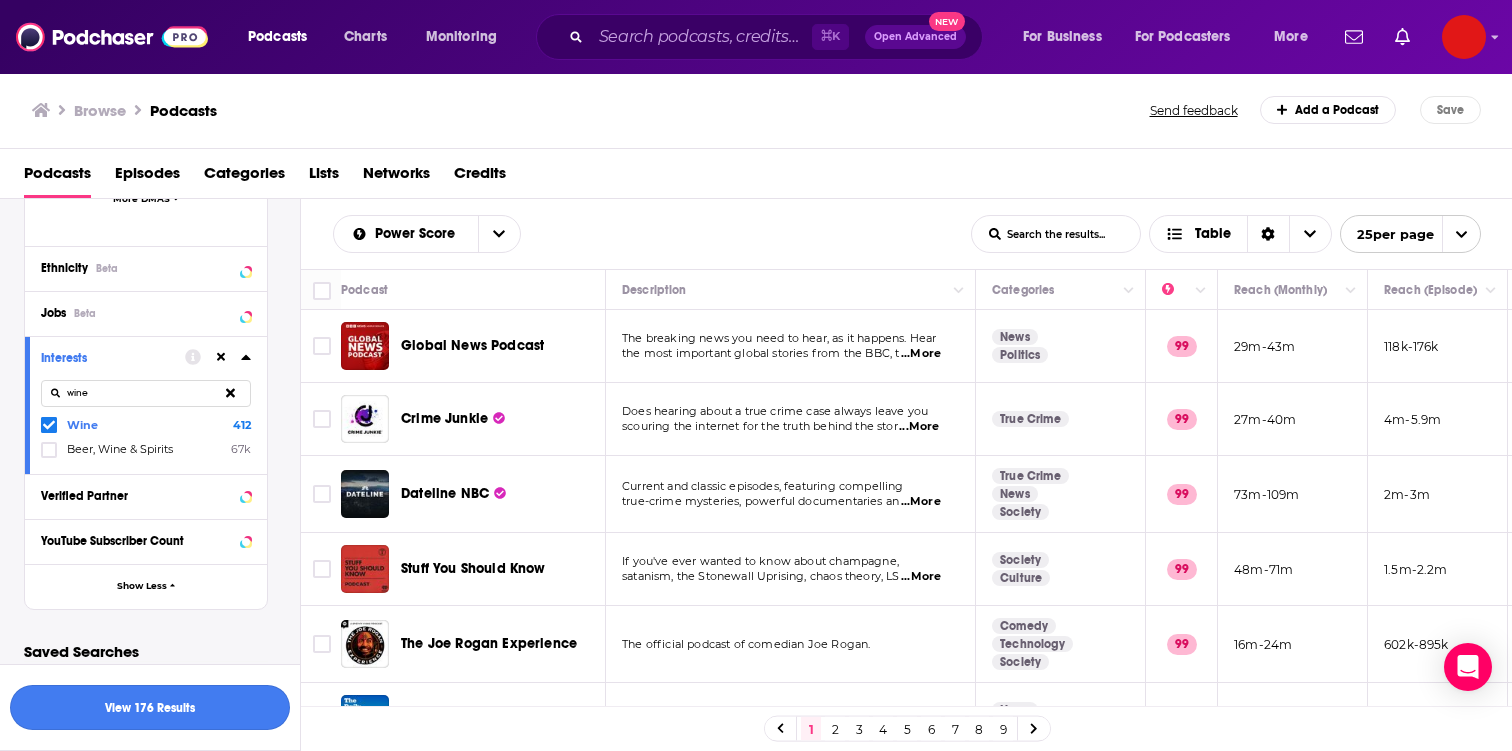 click on "View 176 Results" at bounding box center [150, 707] 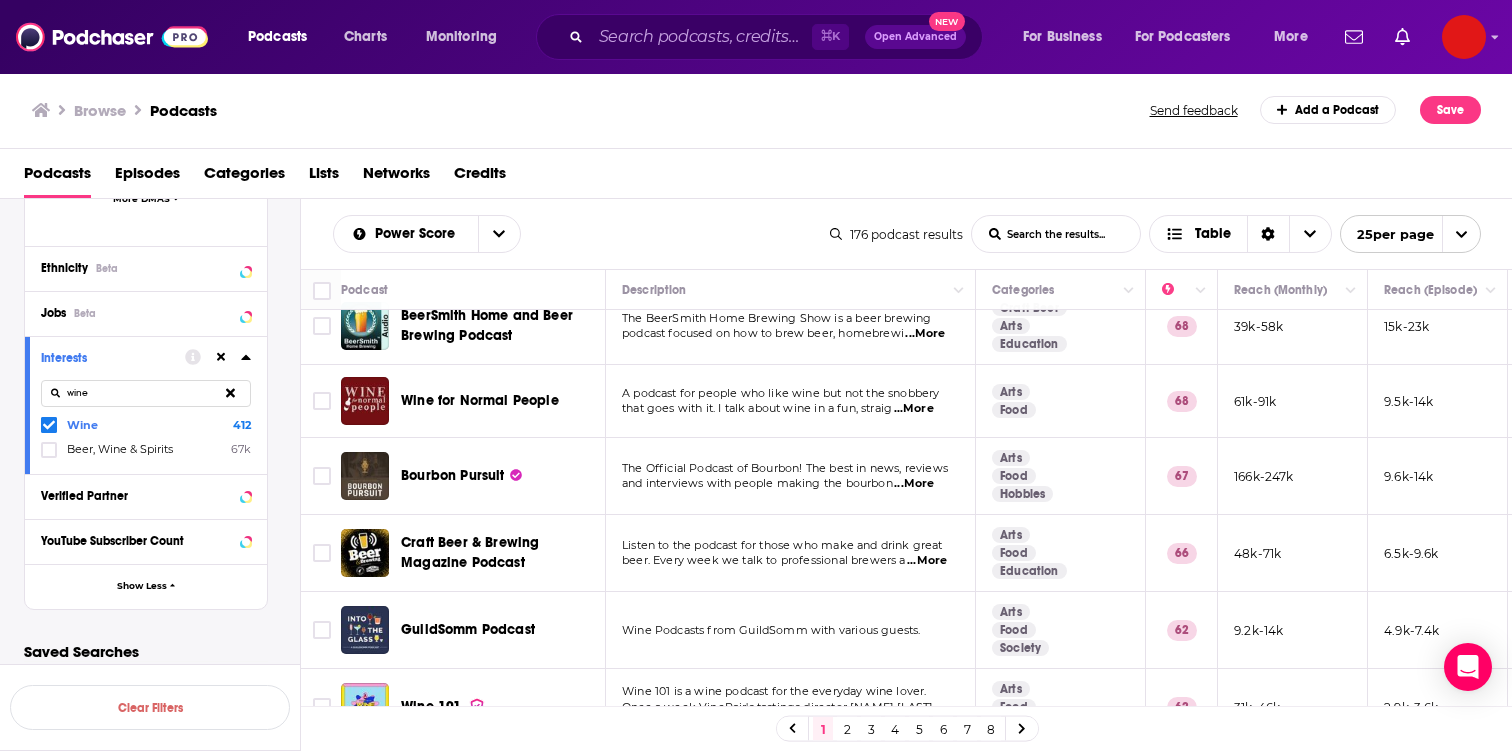 scroll, scrollTop: 34, scrollLeft: 0, axis: vertical 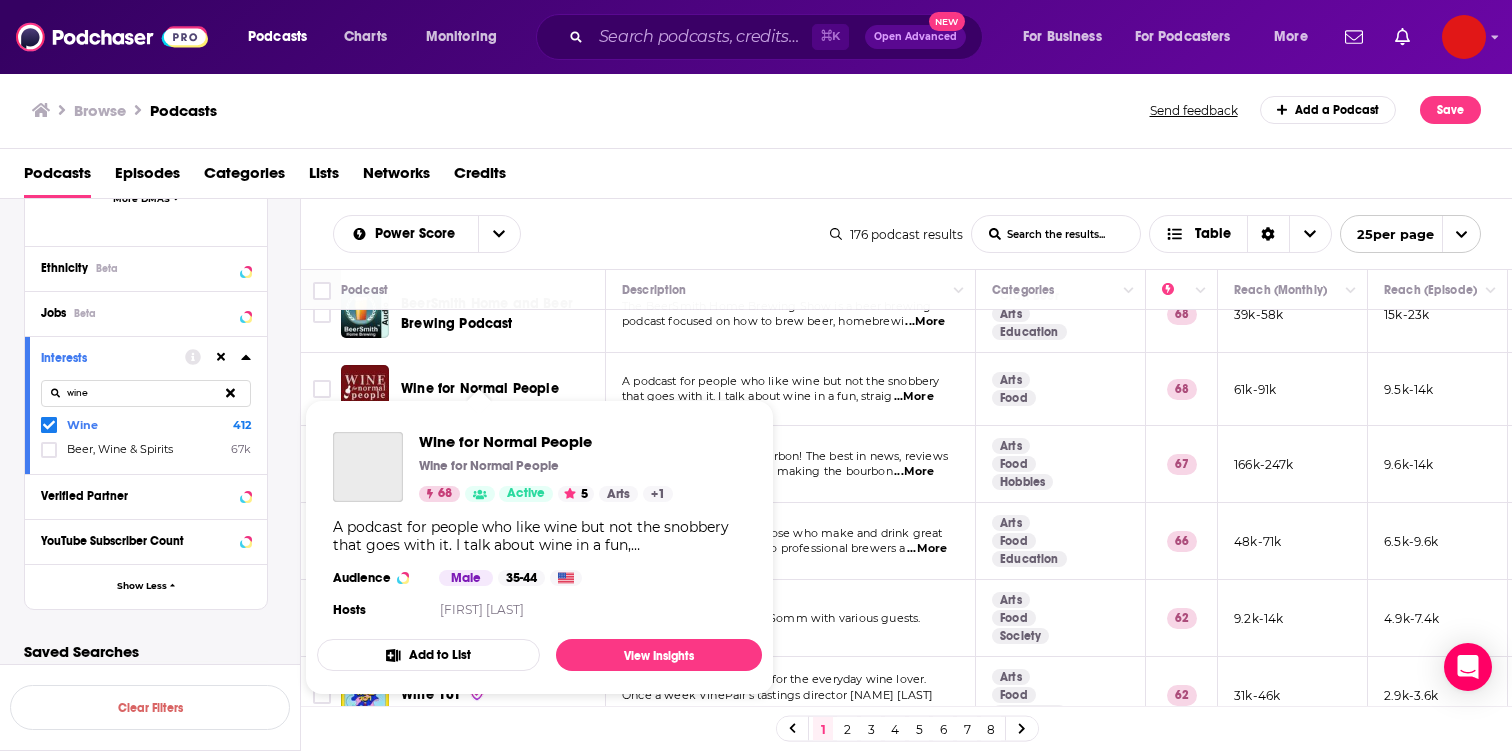 click on "Wine for Normal People Wine for Normal People 68 Active 5 Arts + 1 A podcast for people who like wine but not the snobbery that goes with it.  I talk about wine in a fun, straightforward, normal way to get you excited about it and help you drink better, more interesting stuff.
About half the shows feature guests and are informal but educational discussions between me and a passionate wine friend –they aren't interviews. All guests are personal friends or friends of friends in wine so like any conversation between friends, we’ll talk back and forth, interrupt each other, laugh and have fun, debate tough questions, voice our opinions, and most of all, enjoy sharing our time together and with you!
The Wine For Normal People book is available on Amazon, Barnes & Noble, and many local booksellers. Back catalog available on Patreon.com/winefornormalpeople Audience Male 35-44 Hosts   Elizabeth Schneider Add to List View Insights" at bounding box center (539, 547) 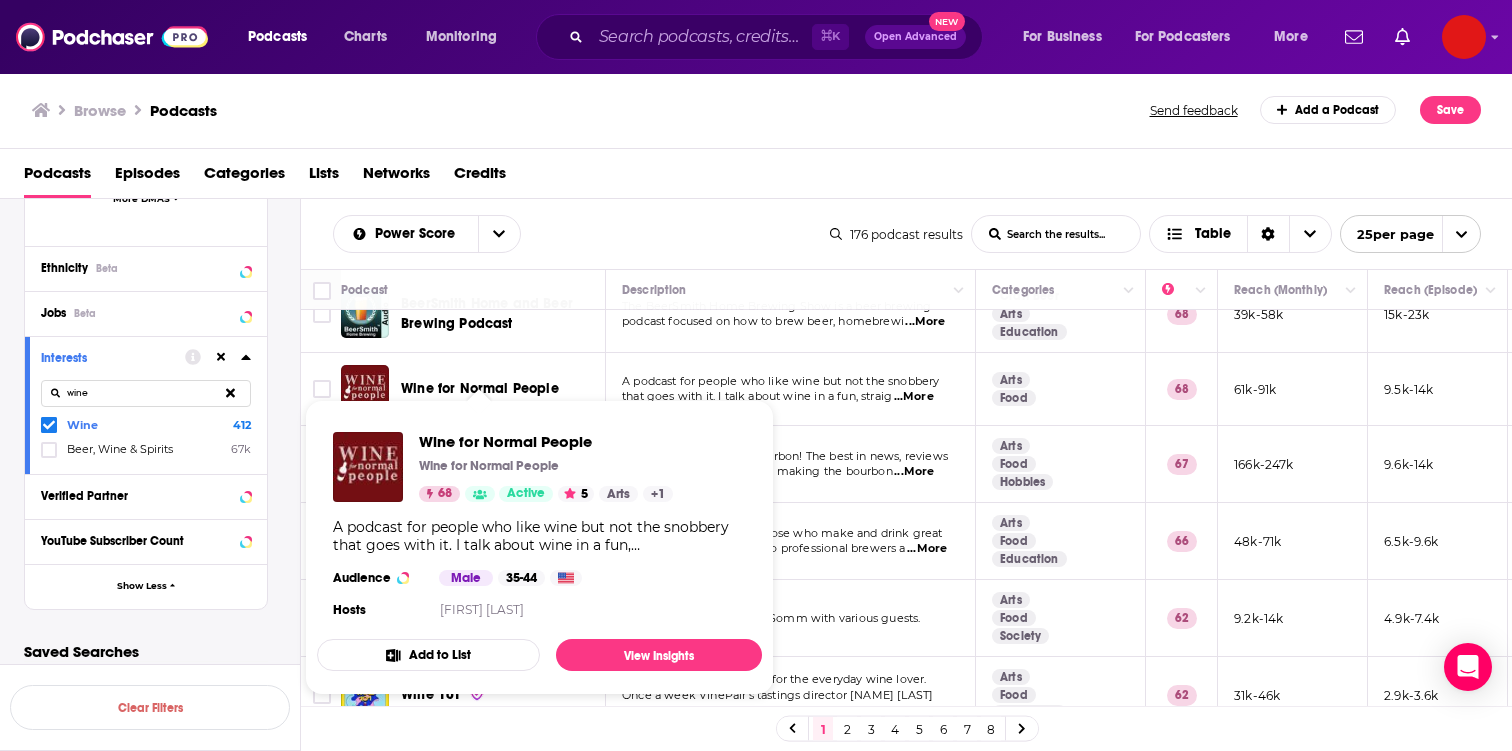 click on "Wine for Normal People Wine for Normal People 68 Active 5 Arts + 1 A podcast for people who like wine but not the snobbery that goes with it.  I talk about wine in a fun, straightforward, normal way to get you excited about it and help you drink better, more interesting stuff.
About half the shows feature guests and are informal but educational discussions between me and a passionate wine friend –they aren't interviews. All guests are personal friends or friends of friends in wine so like any conversation between friends, we’ll talk back and forth, interrupt each other, laugh and have fun, debate tough questions, voice our opinions, and most of all, enjoy sharing our time together and with you!
The Wine For Normal People book is available on Amazon, Barnes & Noble, and many local booksellers. Back catalog available on Patreon.com/winefornormalpeople Audience Male 35-44 Hosts   Elizabeth Schneider Add to List View Insights" at bounding box center [539, 547] 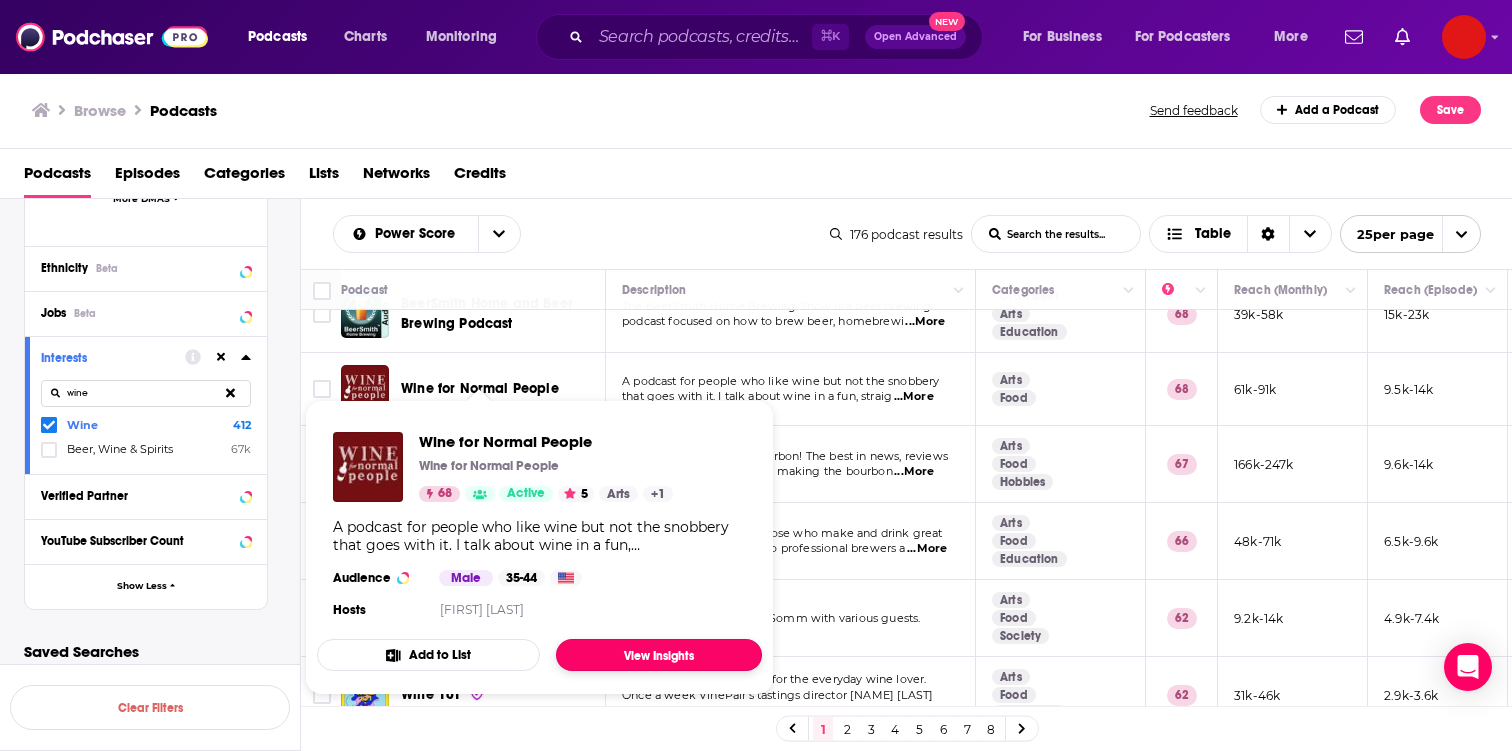 click on "View Insights" at bounding box center [659, 655] 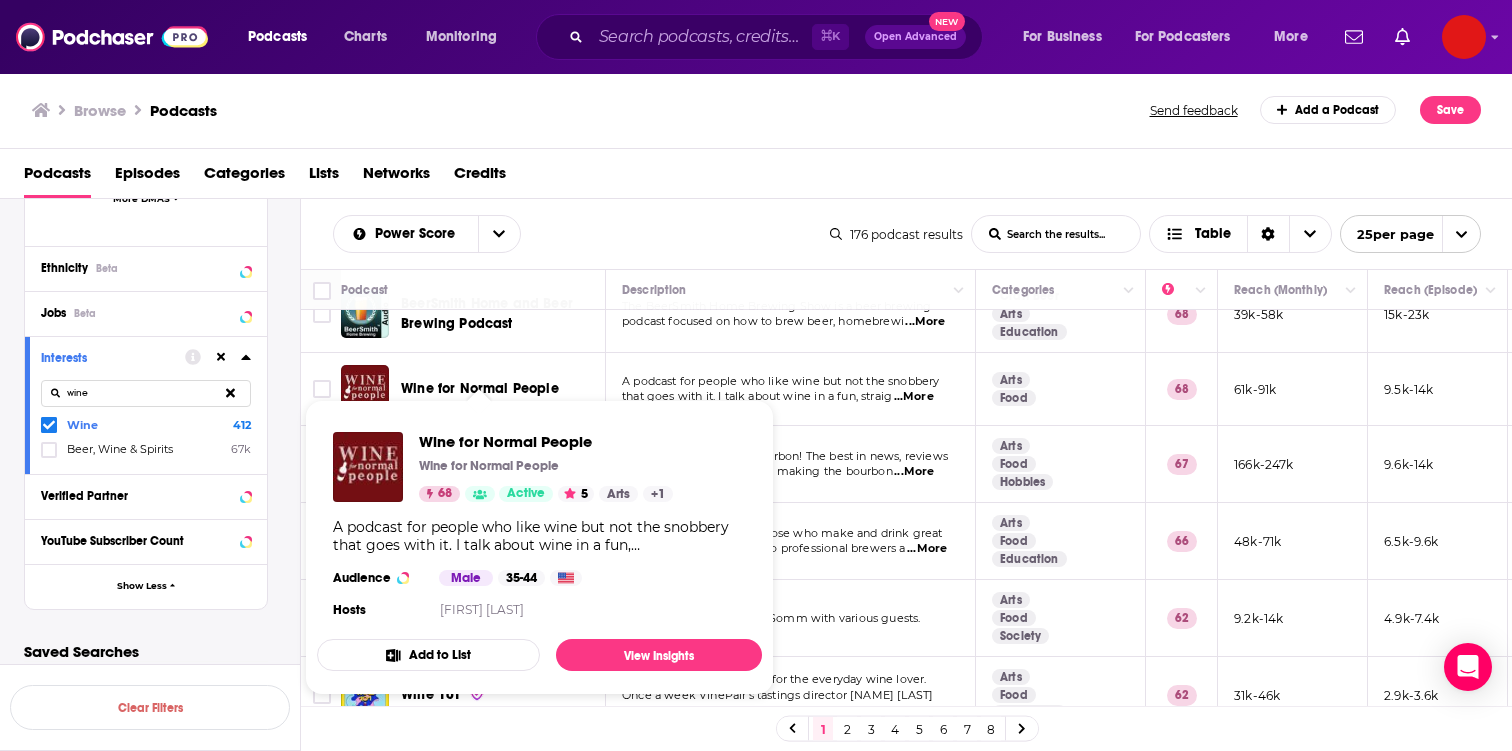 click on "Wine for Normal People Wine for Normal People 68 Active 5 Arts + 1 A podcast for people who like wine but not the snobbery that goes with it.  I talk about wine in a fun, straightforward, normal way to get you excited about it and help you drink better, more interesting stuff.
About half the shows feature guests and are informal but educational discussions between me and a passionate wine friend –they aren't interviews. All guests are personal friends or friends of friends in wine so like any conversation between friends, we’ll talk back and forth, interrupt each other, laugh and have fun, debate tough questions, voice our opinions, and most of all, enjoy sharing our time together and with you!
The Wine For Normal People book is available on Amazon, Barnes & Noble, and many local booksellers. Back catalog available on Patreon.com/winefornormalpeople Audience Male 35-44 Hosts   Elizabeth Schneider Add to List View Insights" at bounding box center [539, 547] 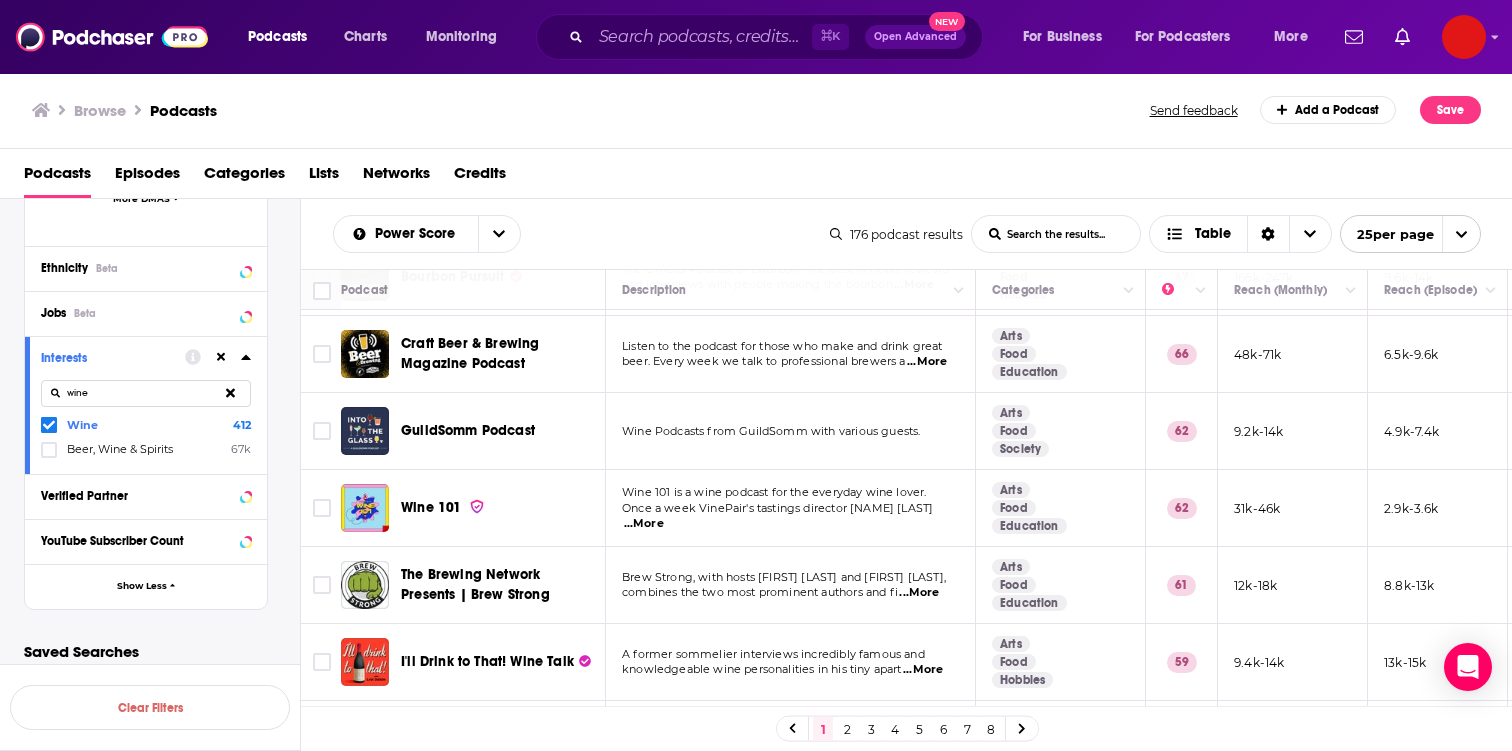 scroll, scrollTop: 222, scrollLeft: 0, axis: vertical 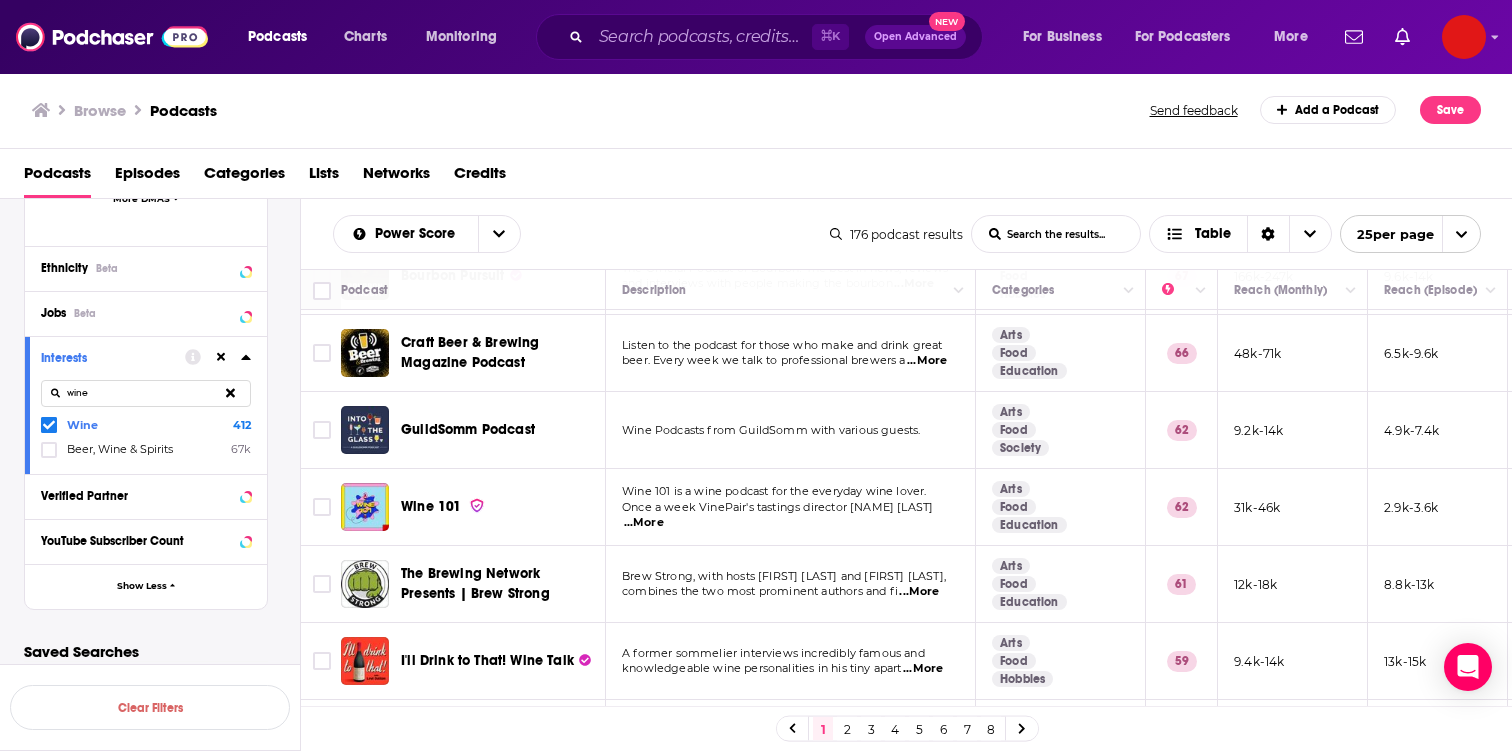 click on "GuildSomm Podcast" at bounding box center (468, 429) 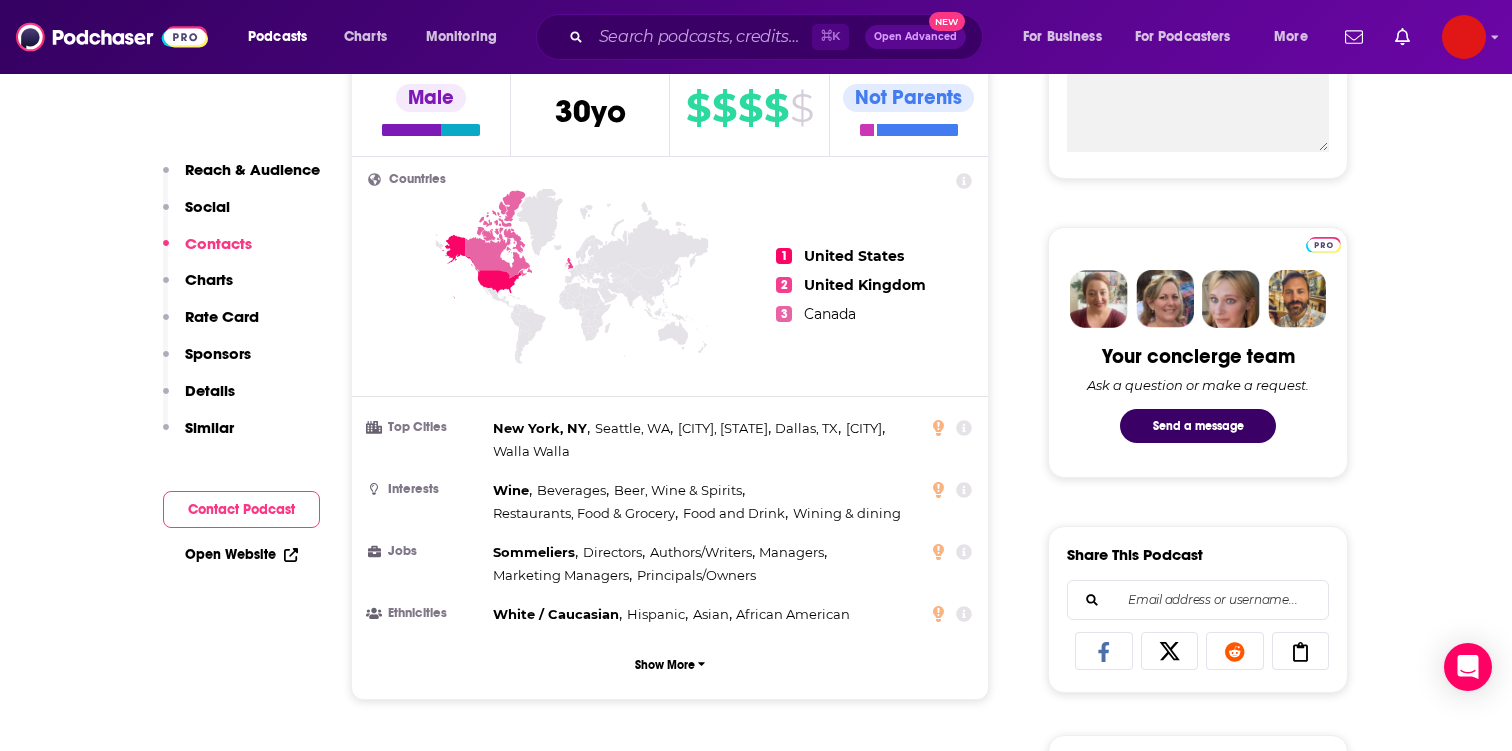 scroll, scrollTop: 0, scrollLeft: 0, axis: both 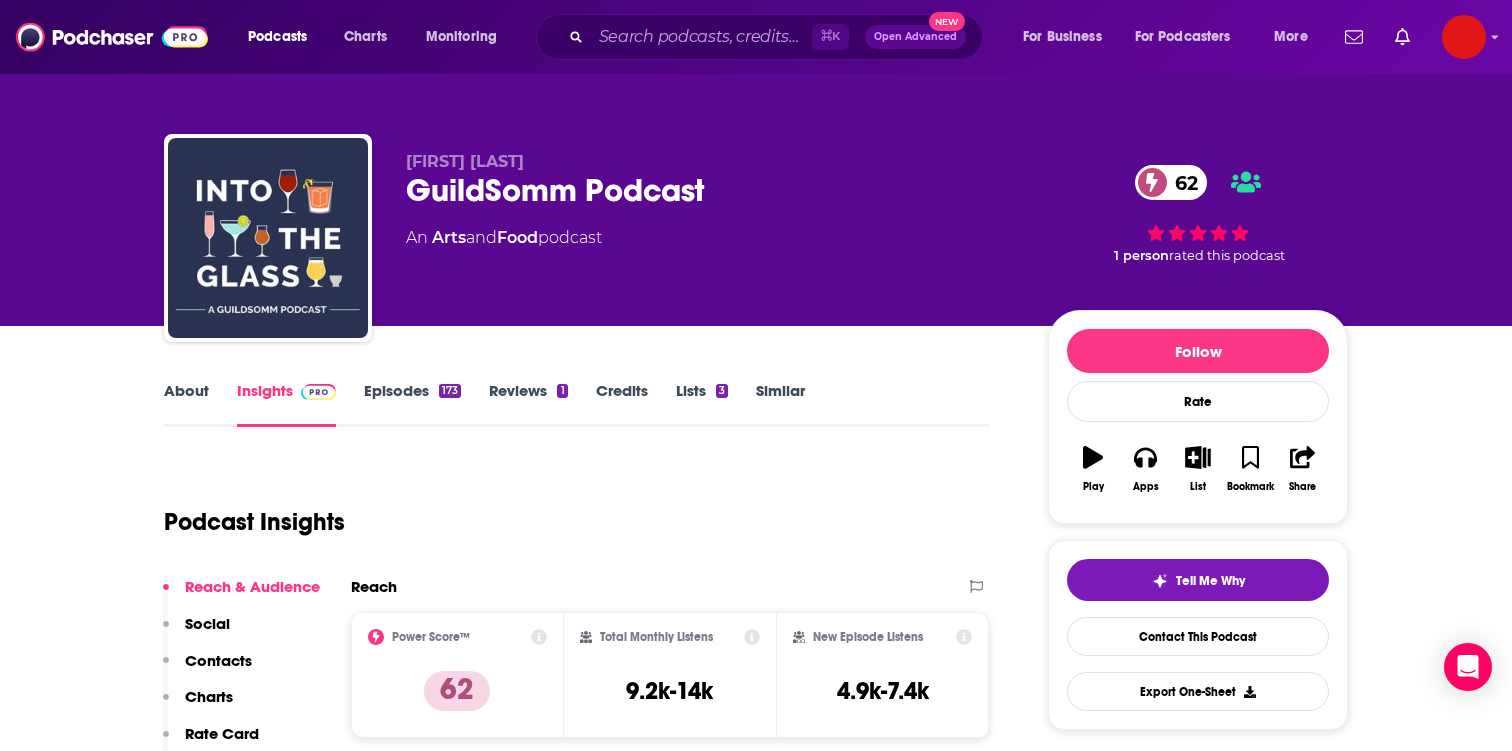 click on "Episodes 173" at bounding box center (412, 404) 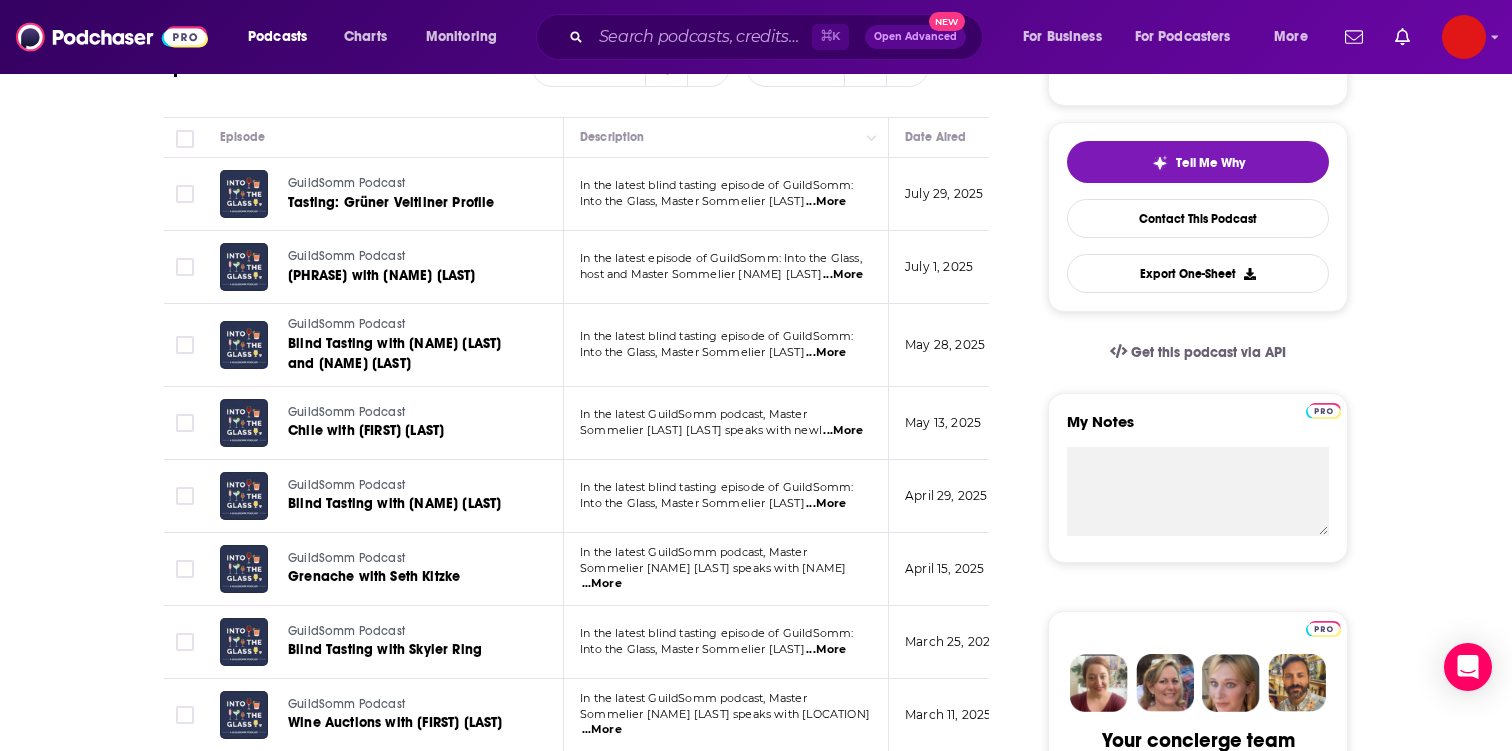 scroll, scrollTop: 419, scrollLeft: 0, axis: vertical 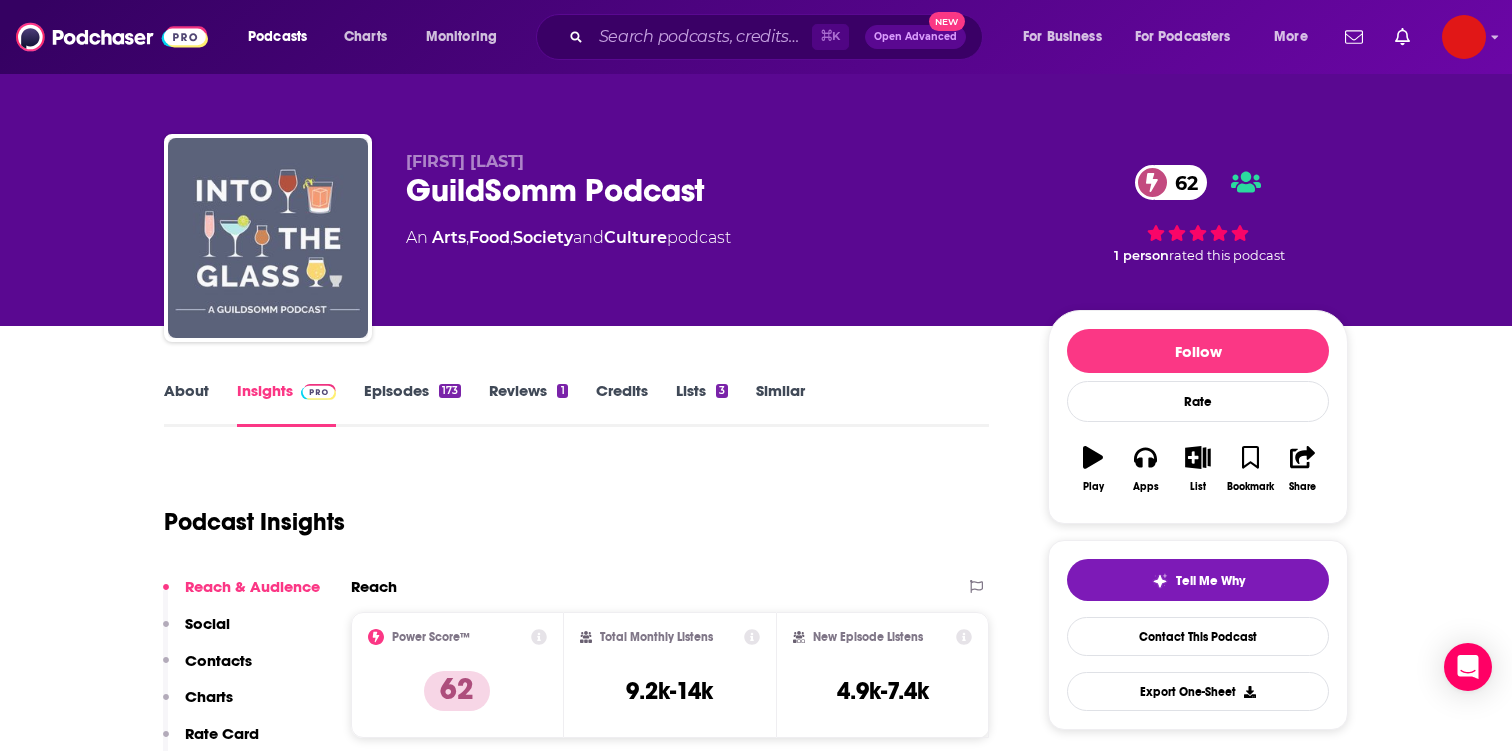 click at bounding box center (268, 238) 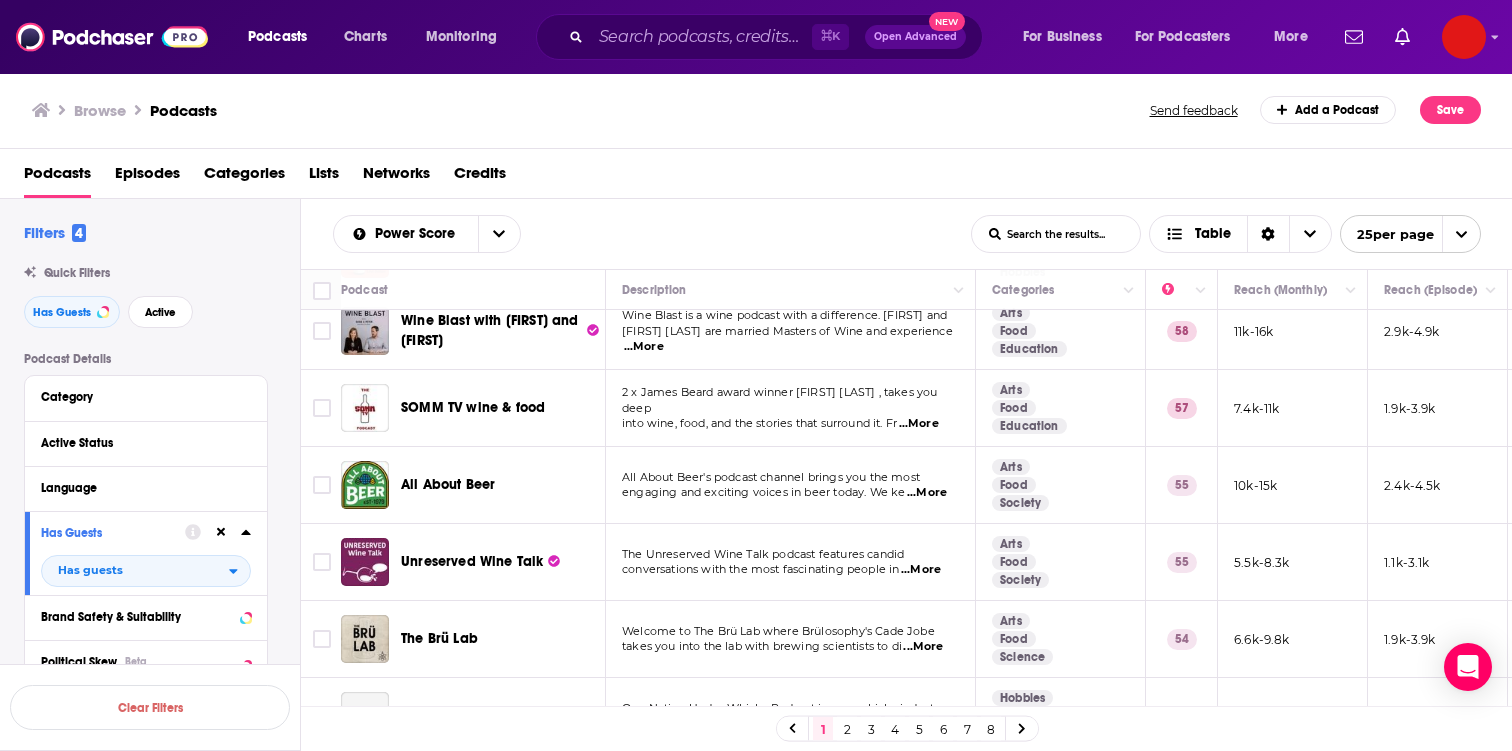 scroll, scrollTop: 633, scrollLeft: 0, axis: vertical 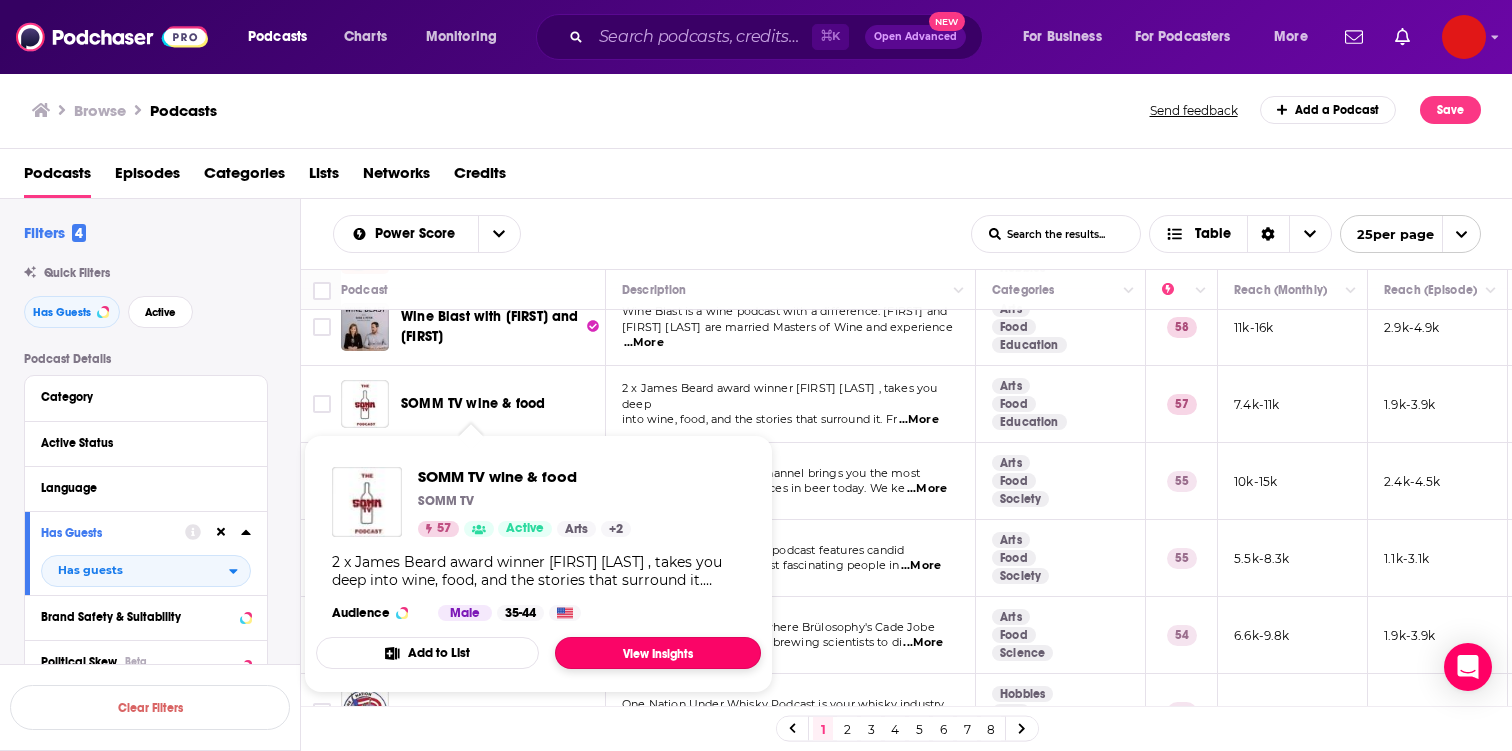 click on "View Insights" at bounding box center (658, 653) 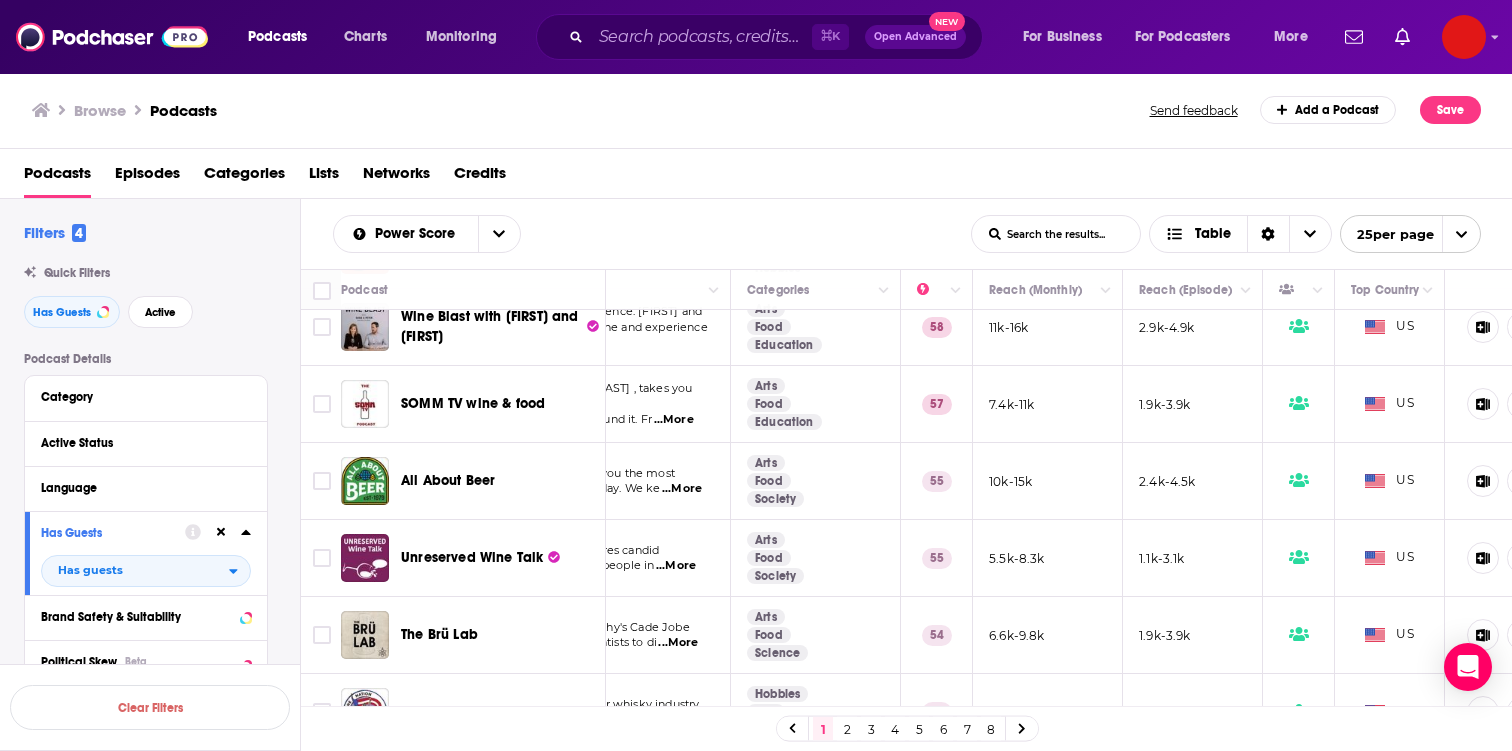scroll, scrollTop: 633, scrollLeft: 292, axis: both 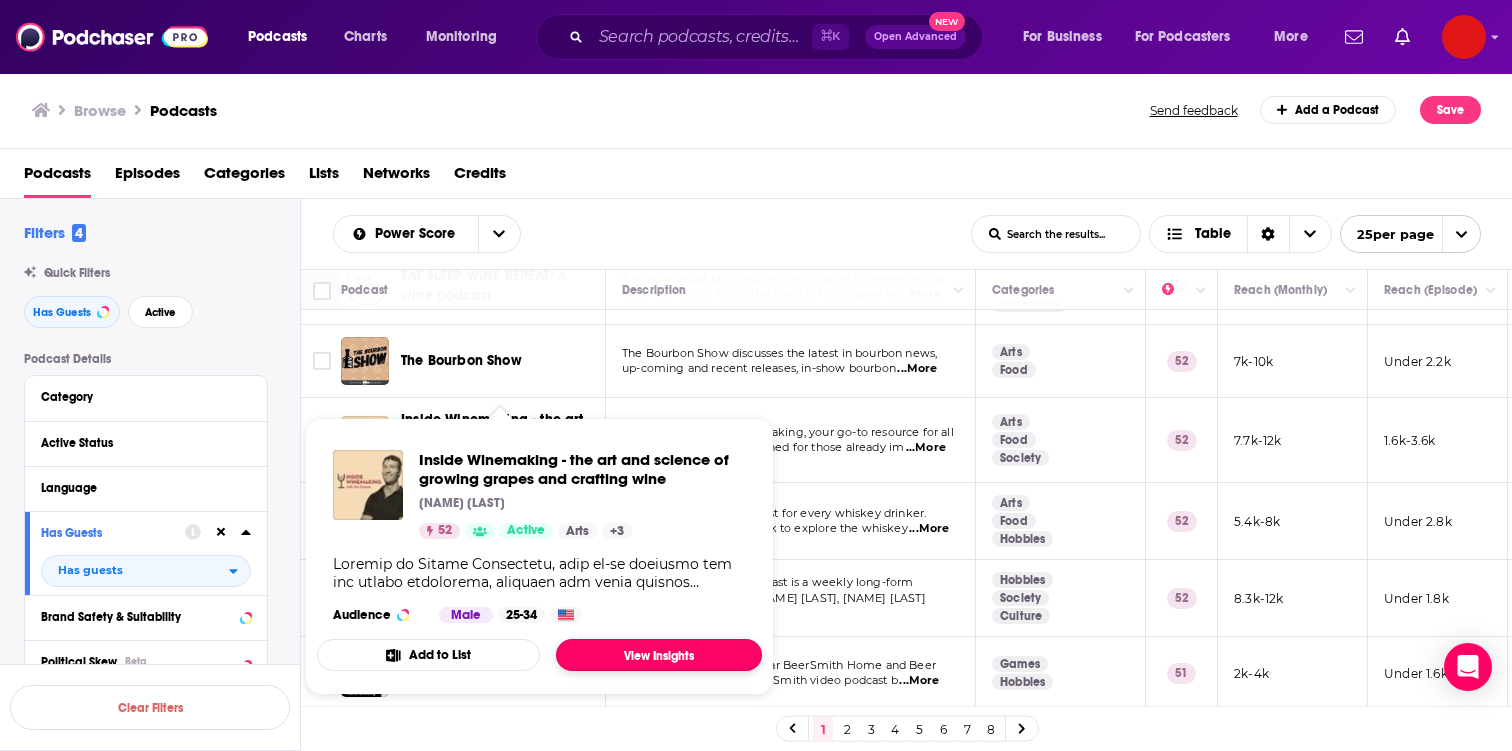 click on "View Insights" at bounding box center (659, 655) 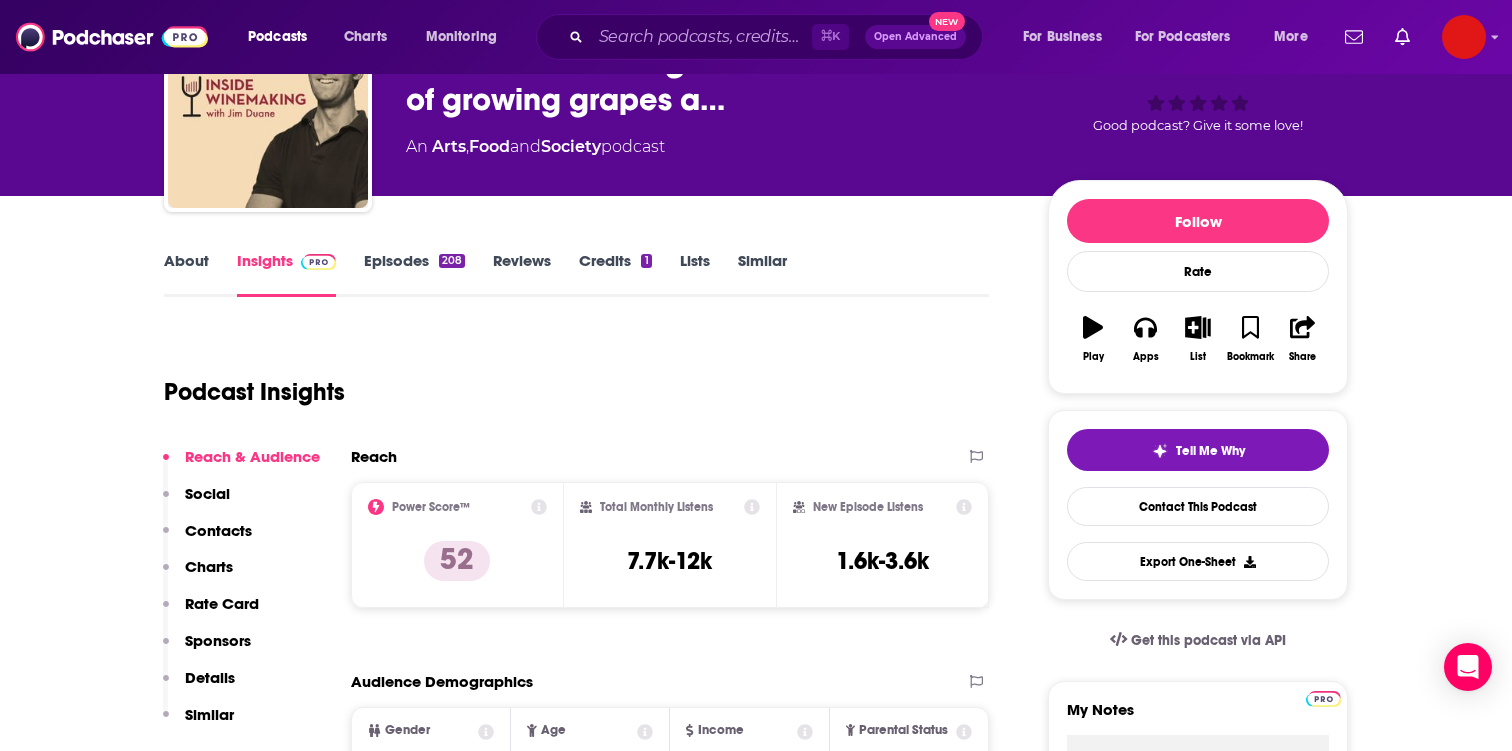 scroll, scrollTop: 0, scrollLeft: 0, axis: both 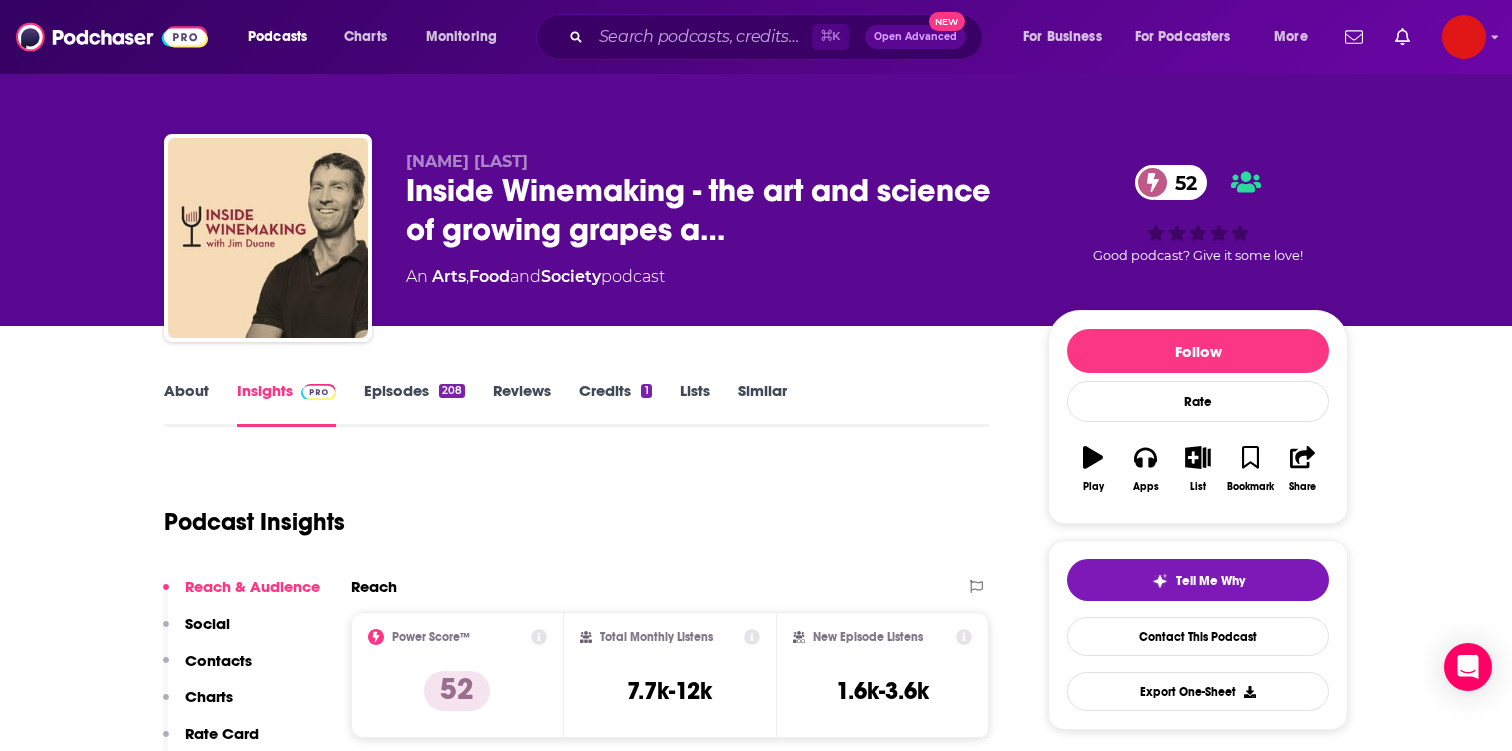 click on "Episodes 208" at bounding box center [414, 404] 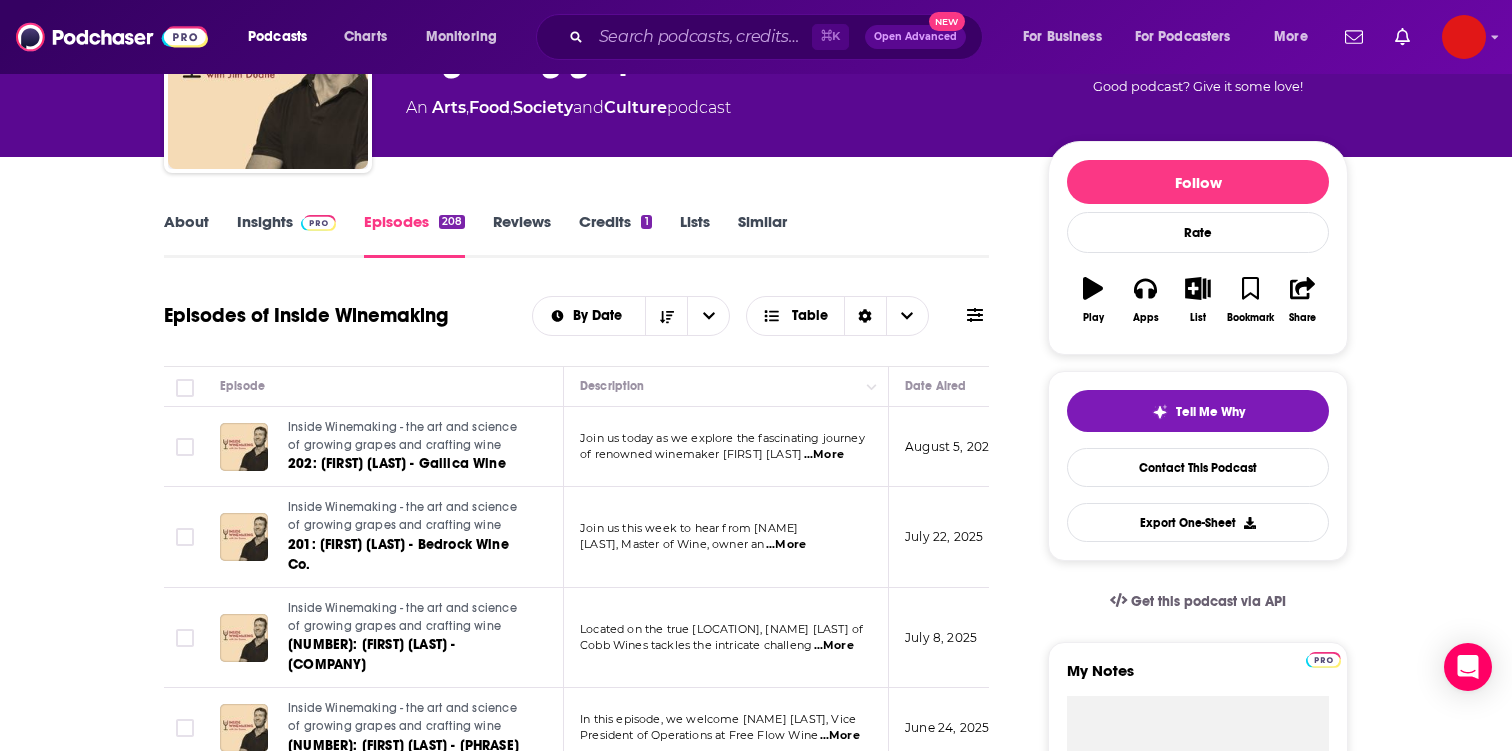 scroll, scrollTop: 171, scrollLeft: 0, axis: vertical 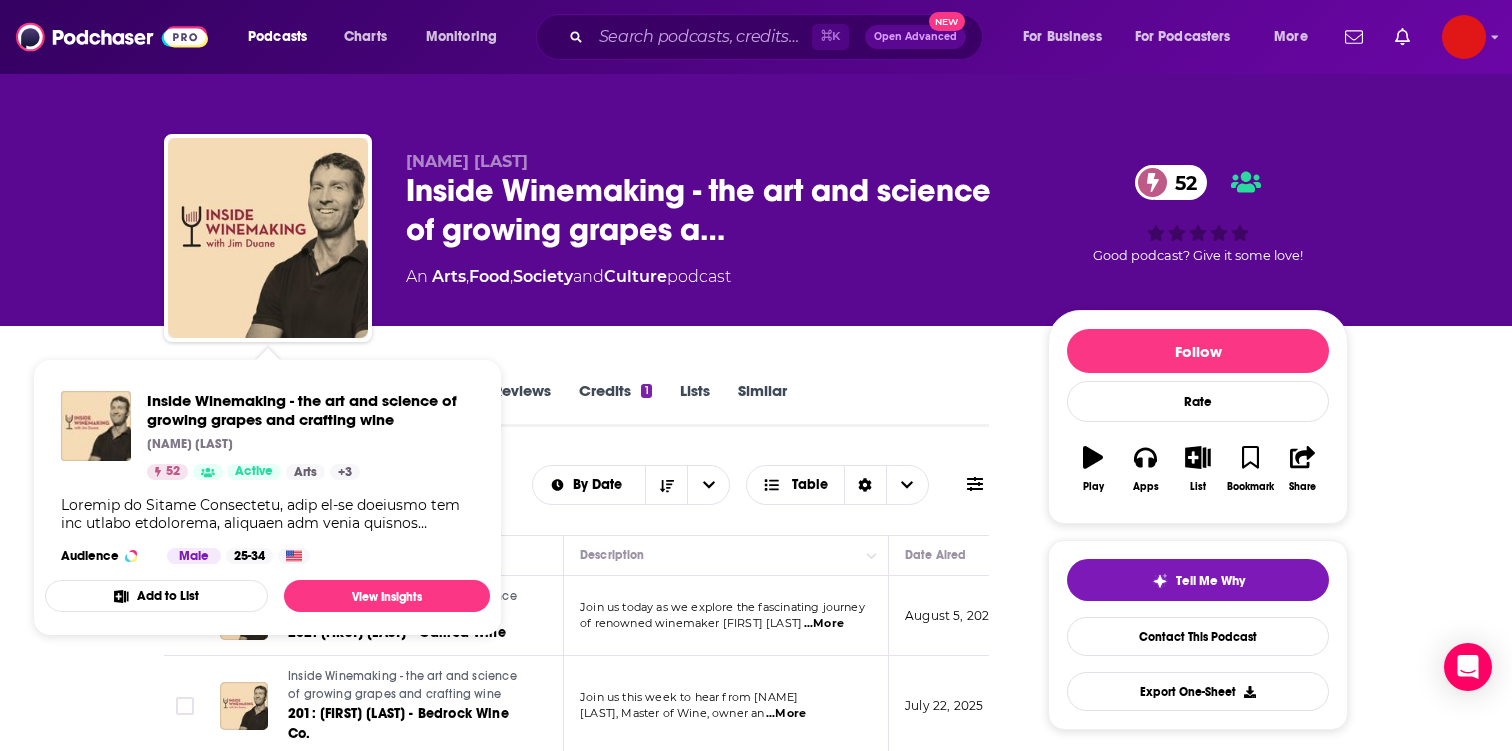 drag, startPoint x: 278, startPoint y: 218, endPoint x: 483, endPoint y: 8, distance: 293.4706 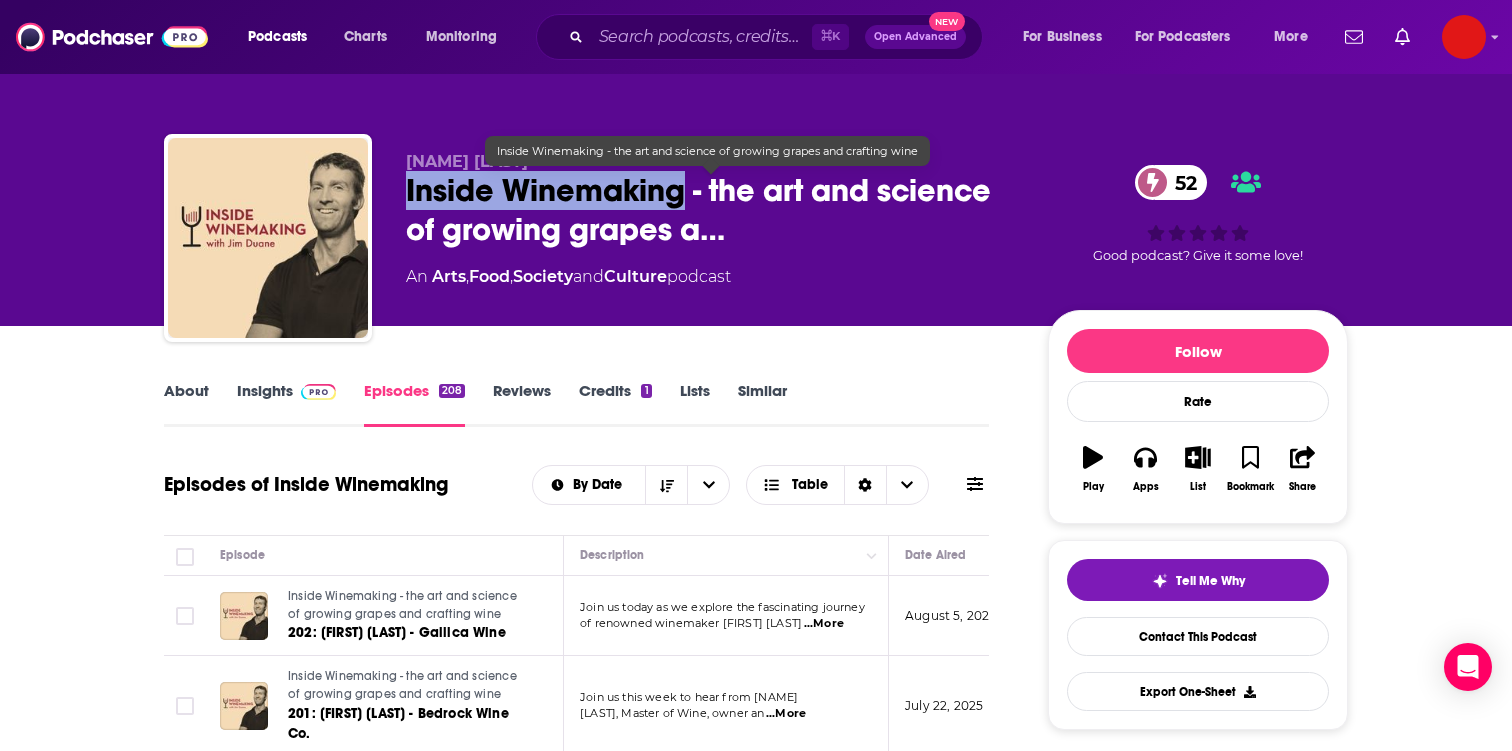 drag, startPoint x: 396, startPoint y: 187, endPoint x: 682, endPoint y: 184, distance: 286.01575 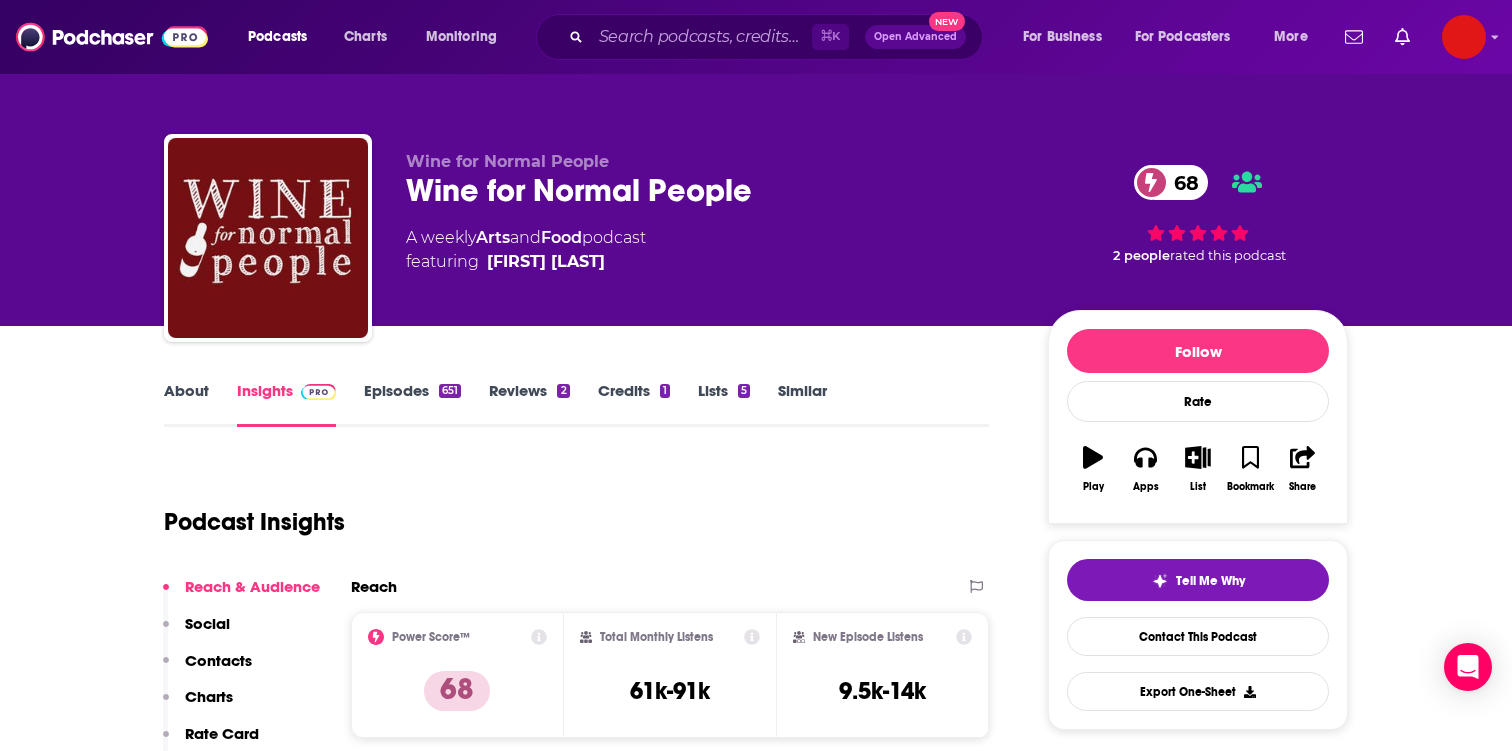 scroll, scrollTop: 0, scrollLeft: 0, axis: both 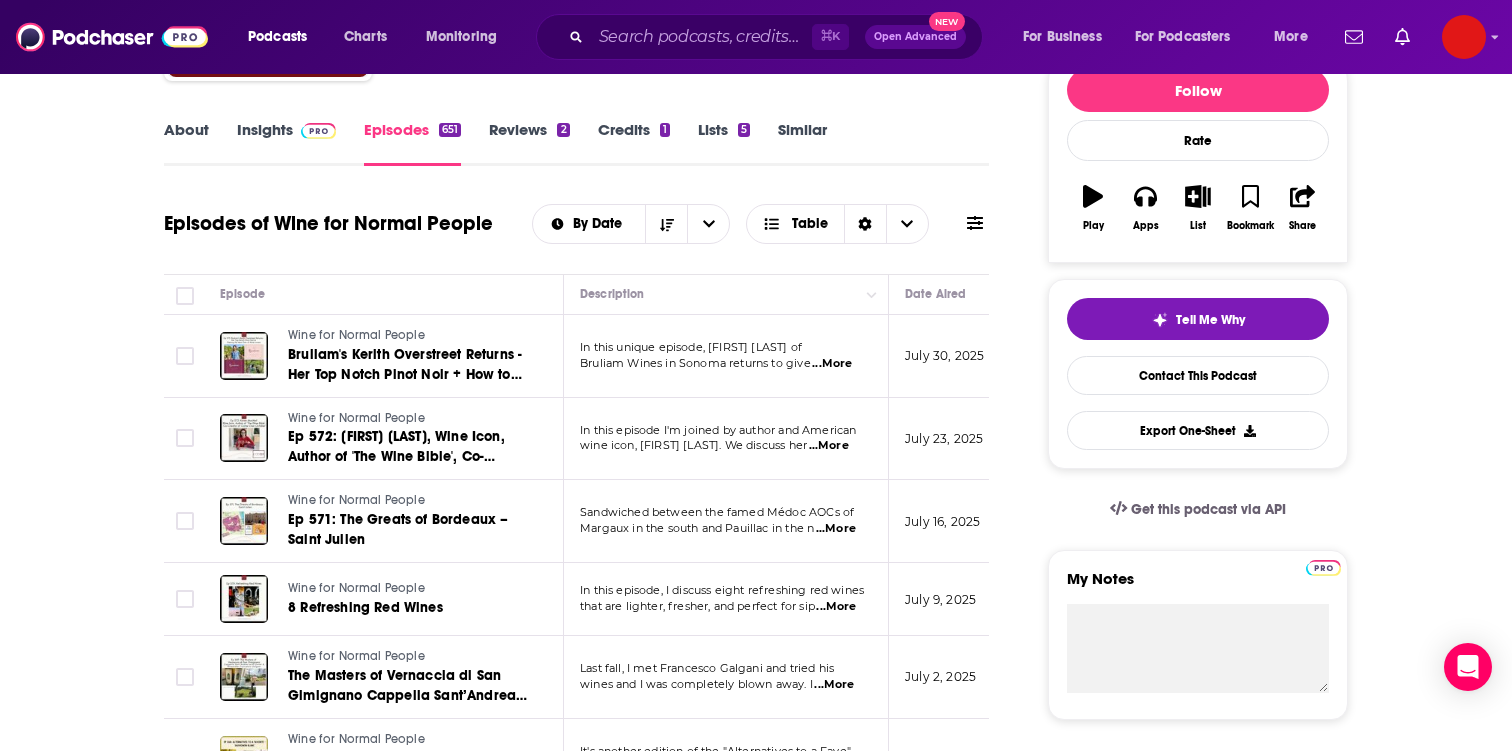 click on "Insights" at bounding box center (286, 143) 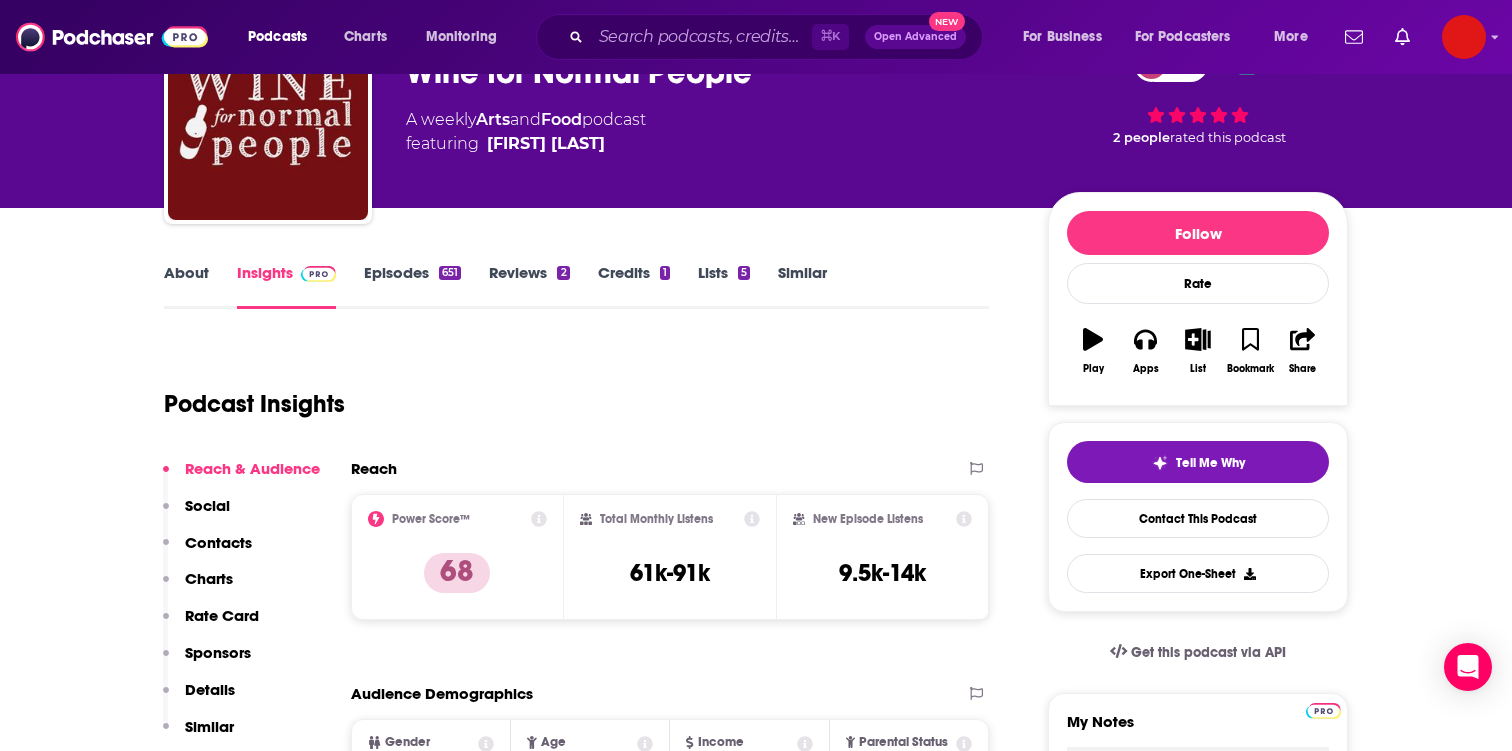 scroll, scrollTop: 0, scrollLeft: 0, axis: both 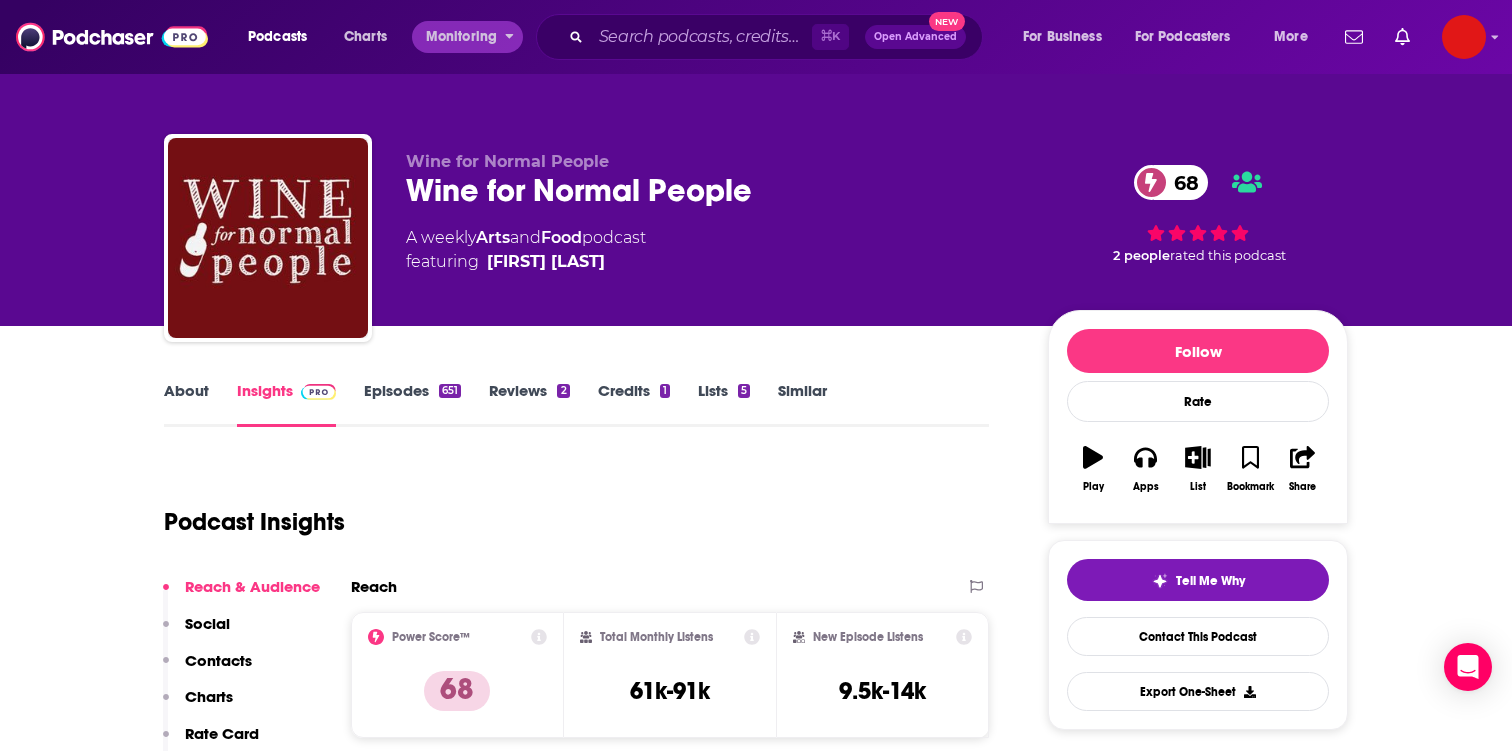 drag, startPoint x: 283, startPoint y: 255, endPoint x: 445, endPoint y: 39, distance: 270 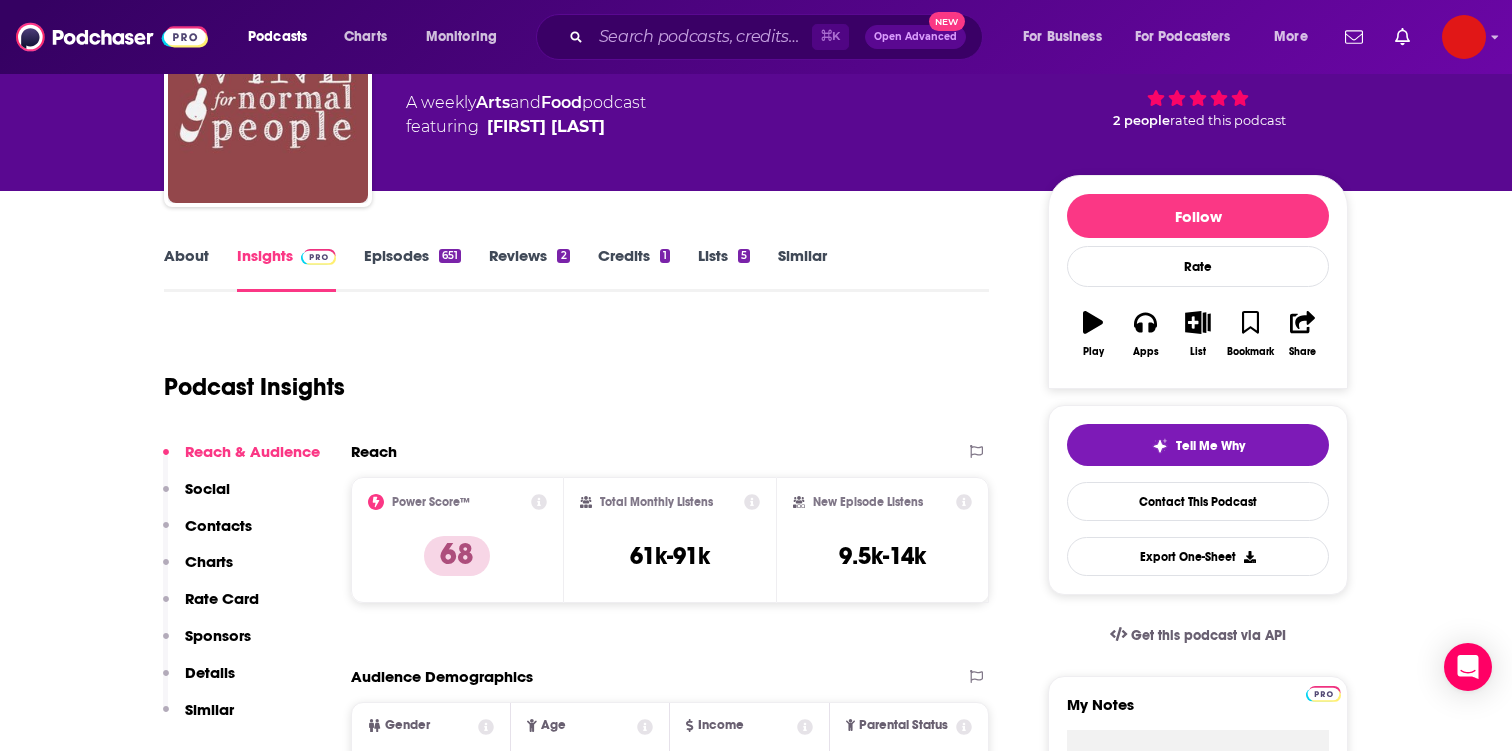 scroll, scrollTop: 136, scrollLeft: 0, axis: vertical 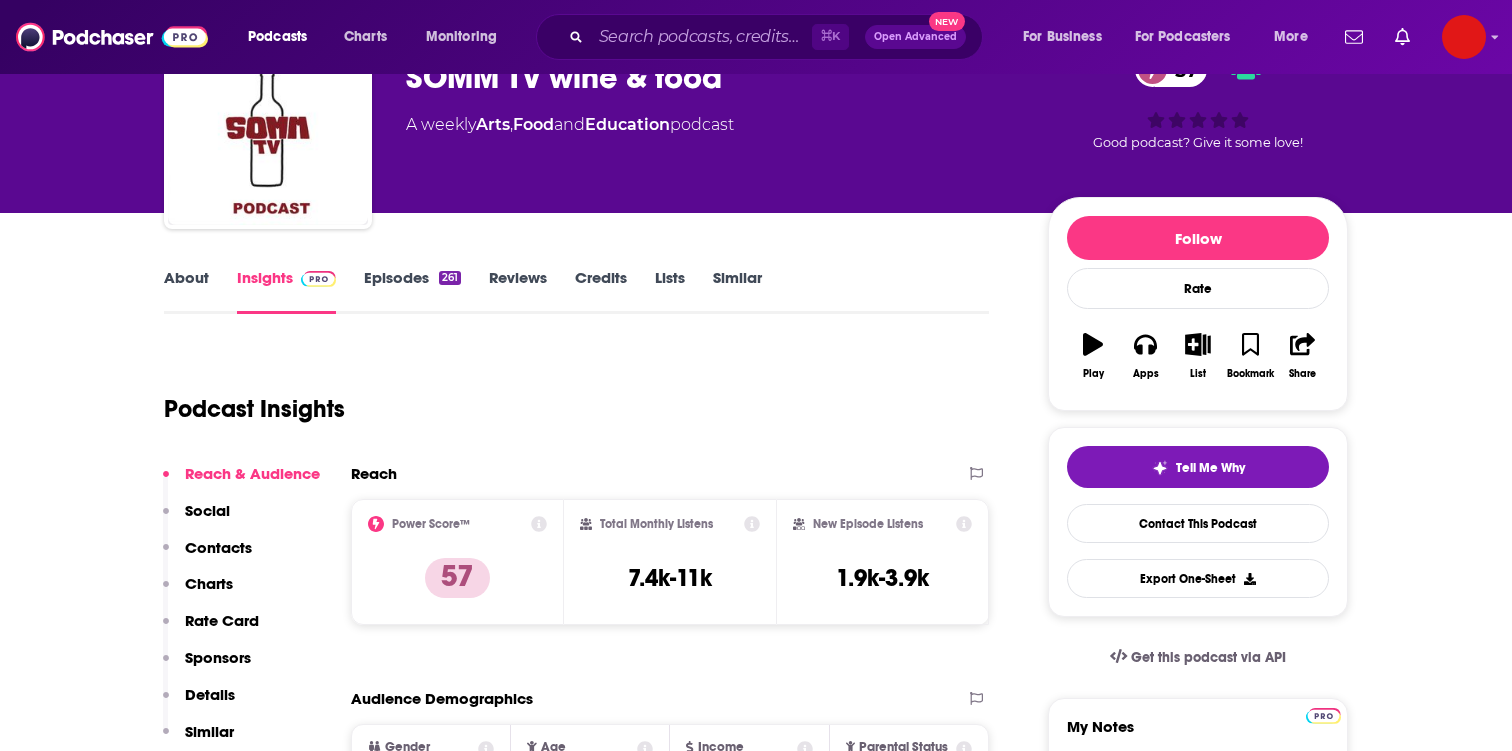 click on "Episodes 261" at bounding box center (412, 291) 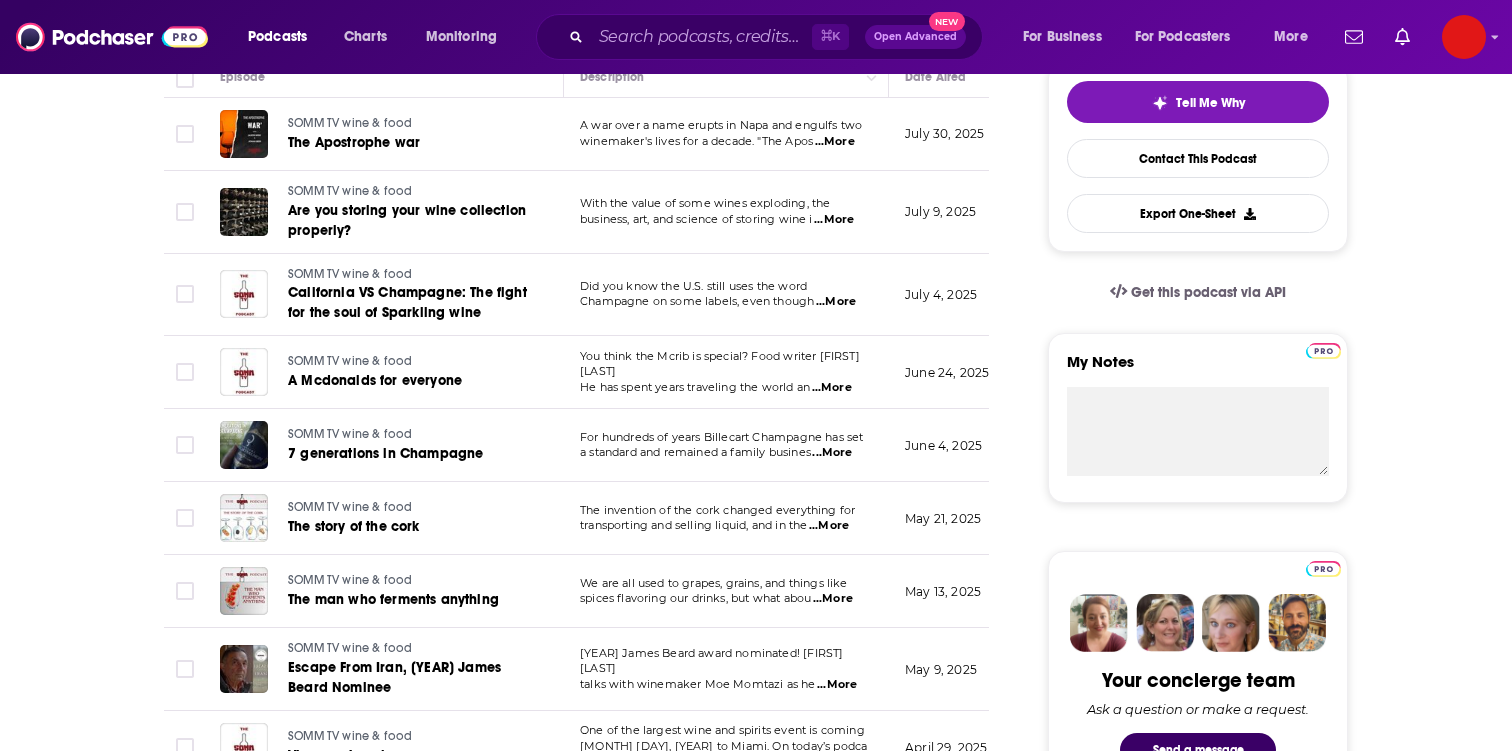 scroll, scrollTop: 490, scrollLeft: 0, axis: vertical 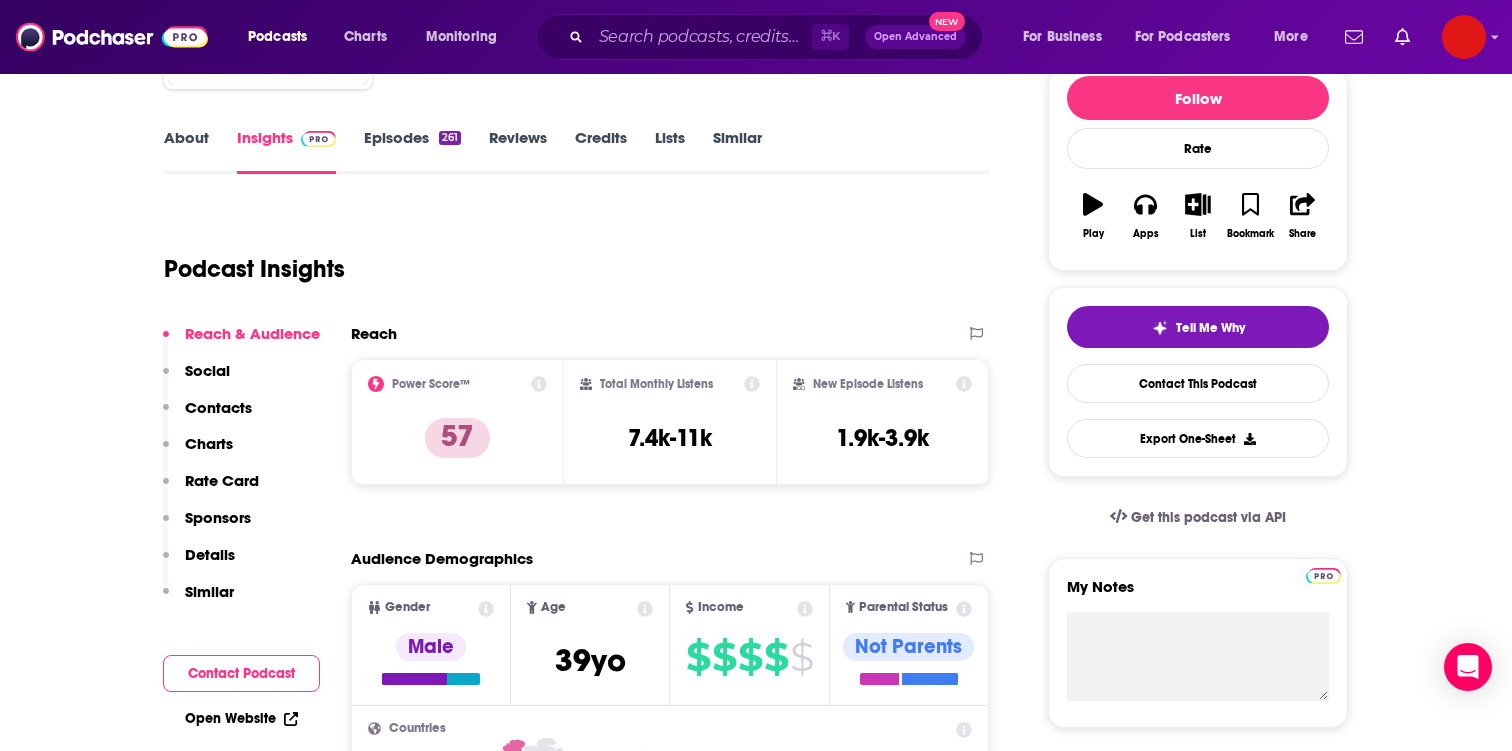click on "Episodes 261" at bounding box center (412, 151) 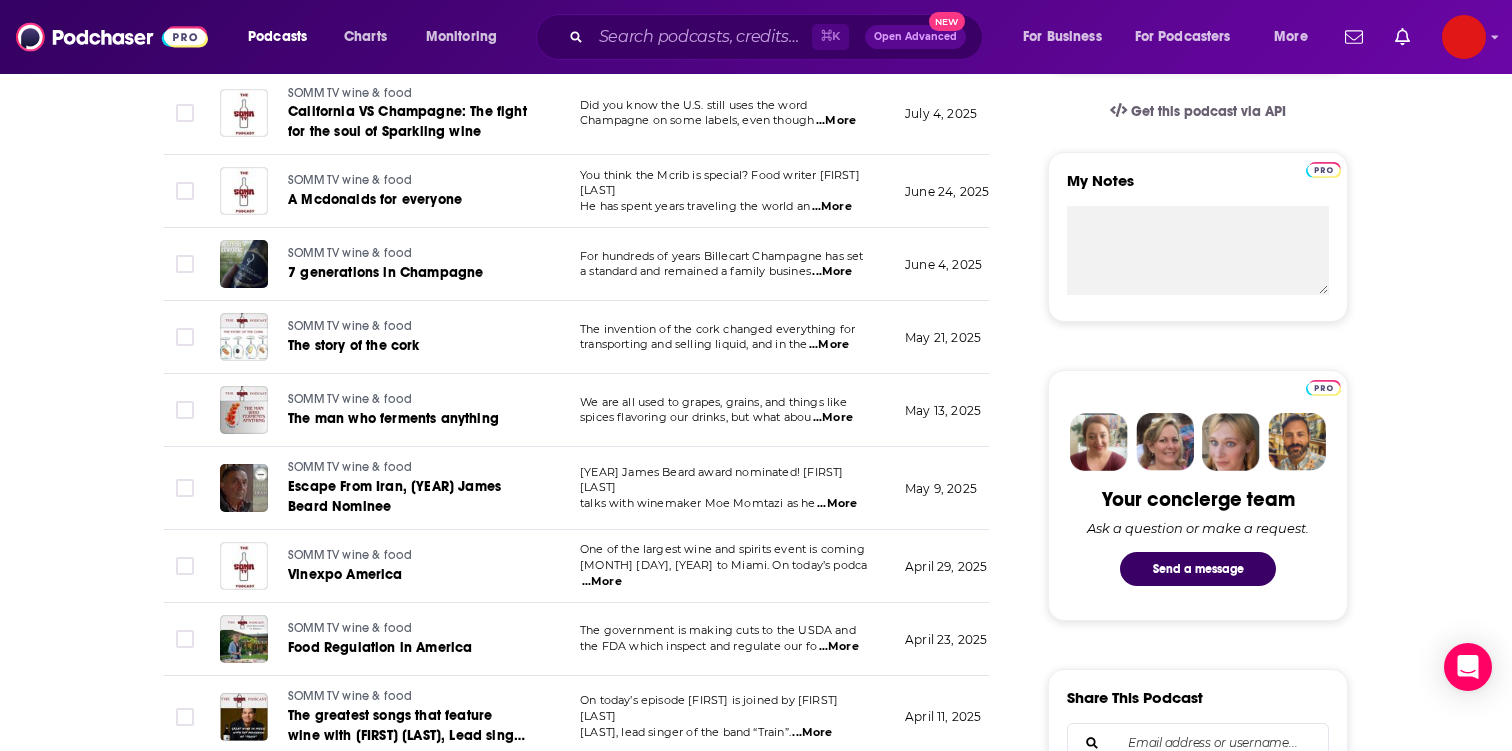 scroll, scrollTop: 0, scrollLeft: 0, axis: both 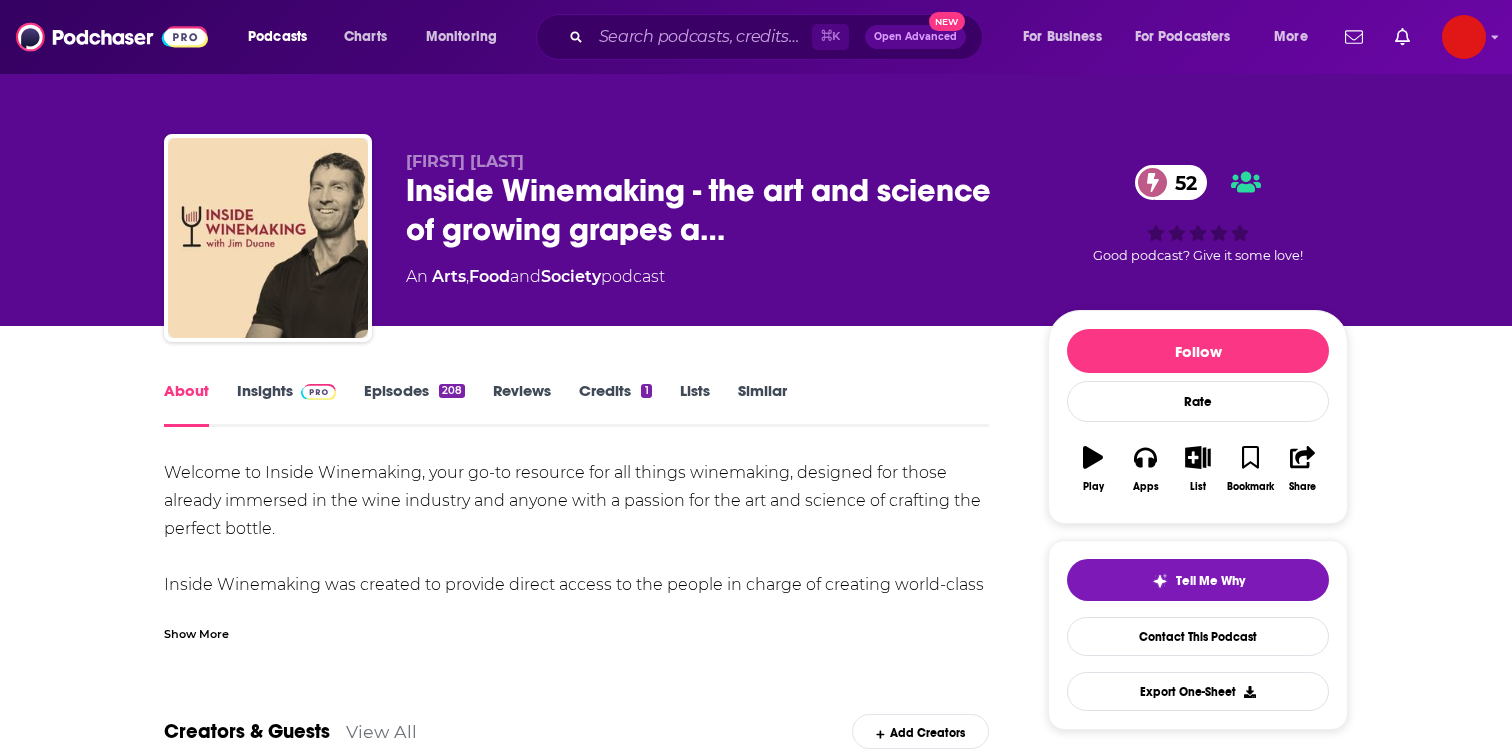 click on "Insights" at bounding box center (286, 404) 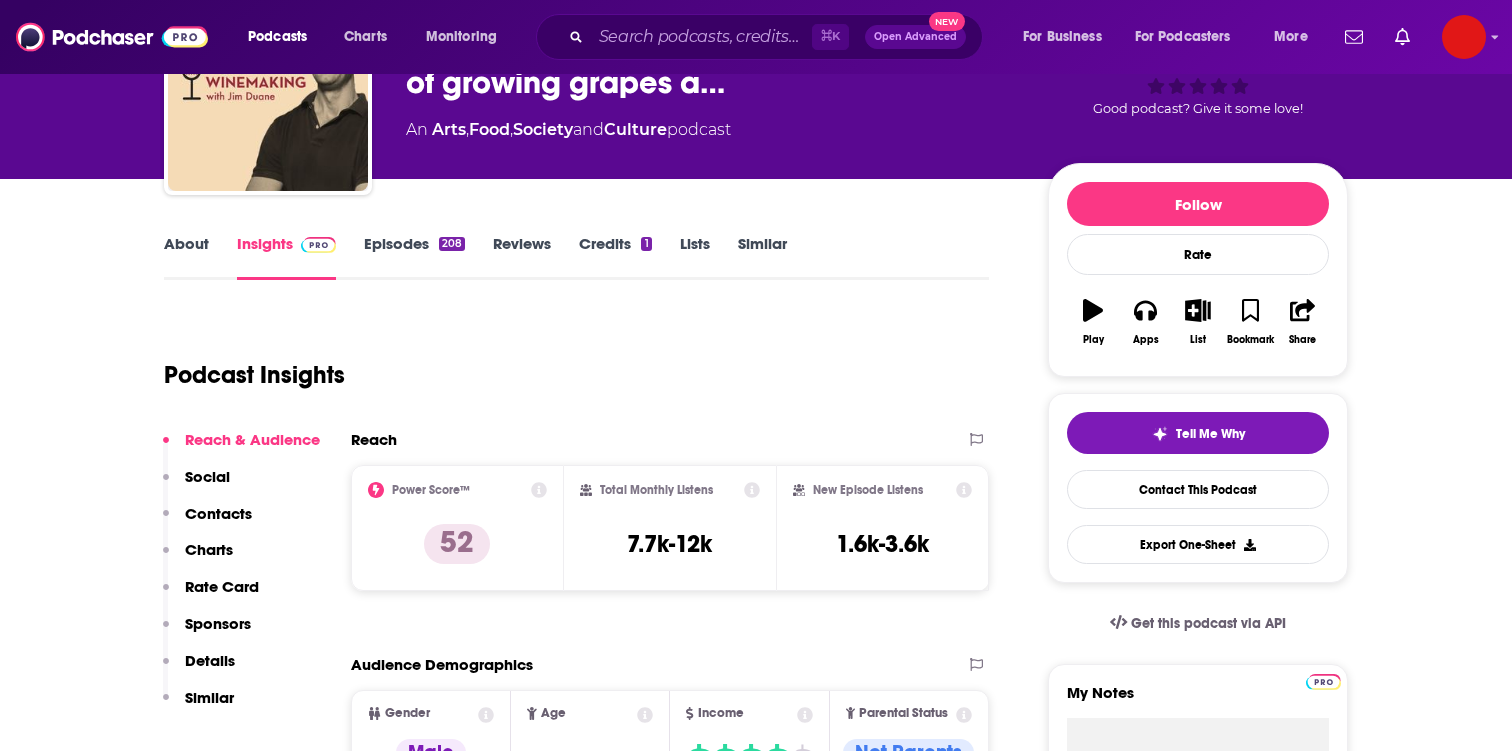 scroll, scrollTop: 248, scrollLeft: 0, axis: vertical 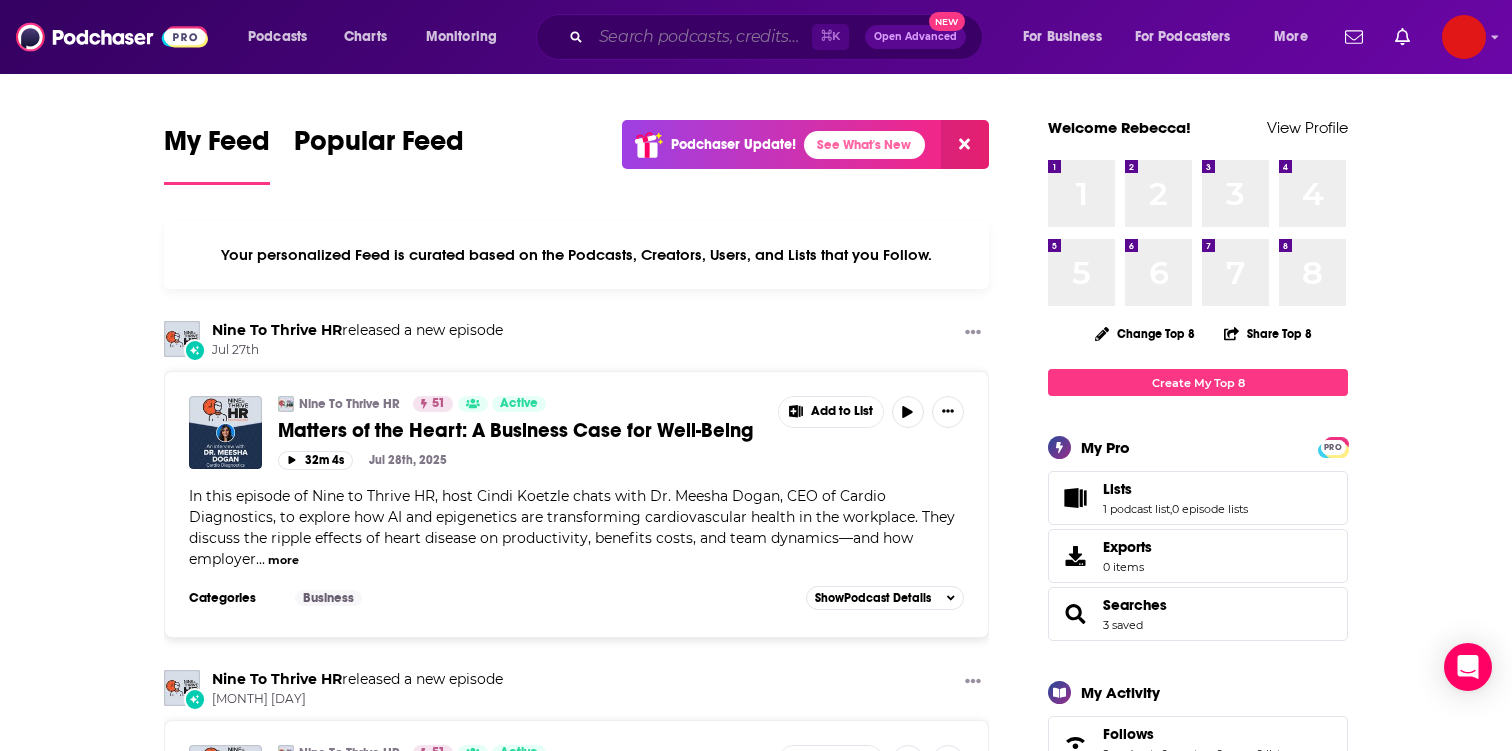 click at bounding box center (701, 37) 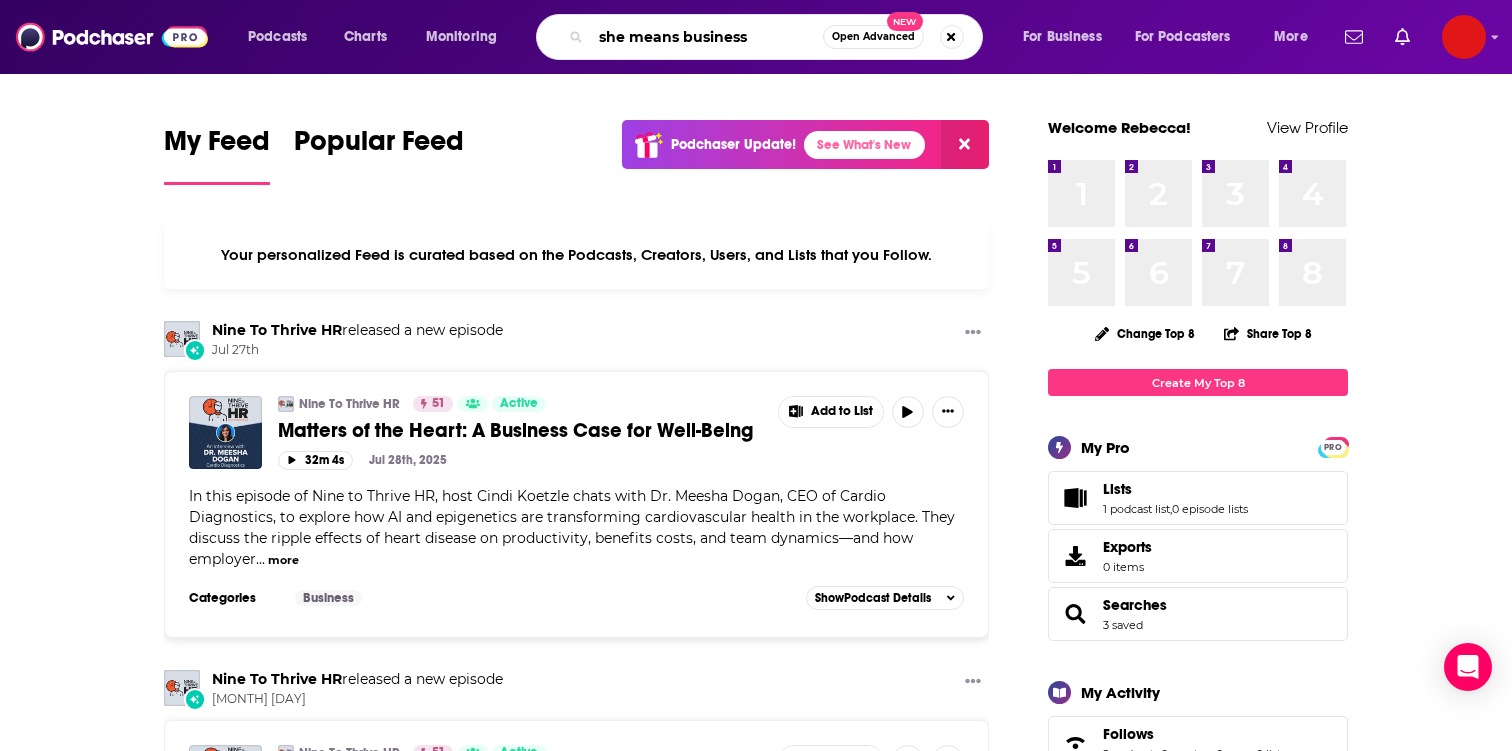 type on "she means business" 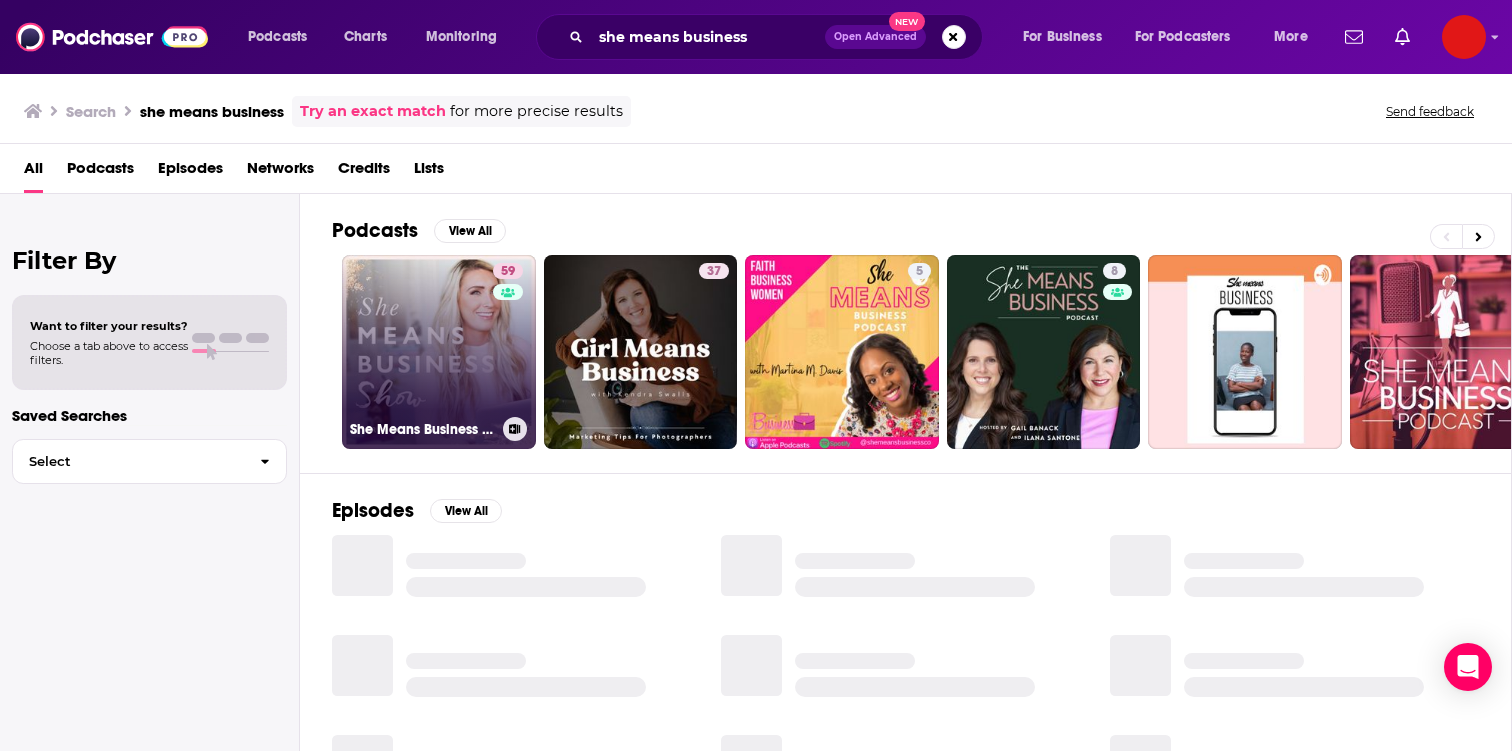 click on "59 She Means Business Show" at bounding box center (439, 352) 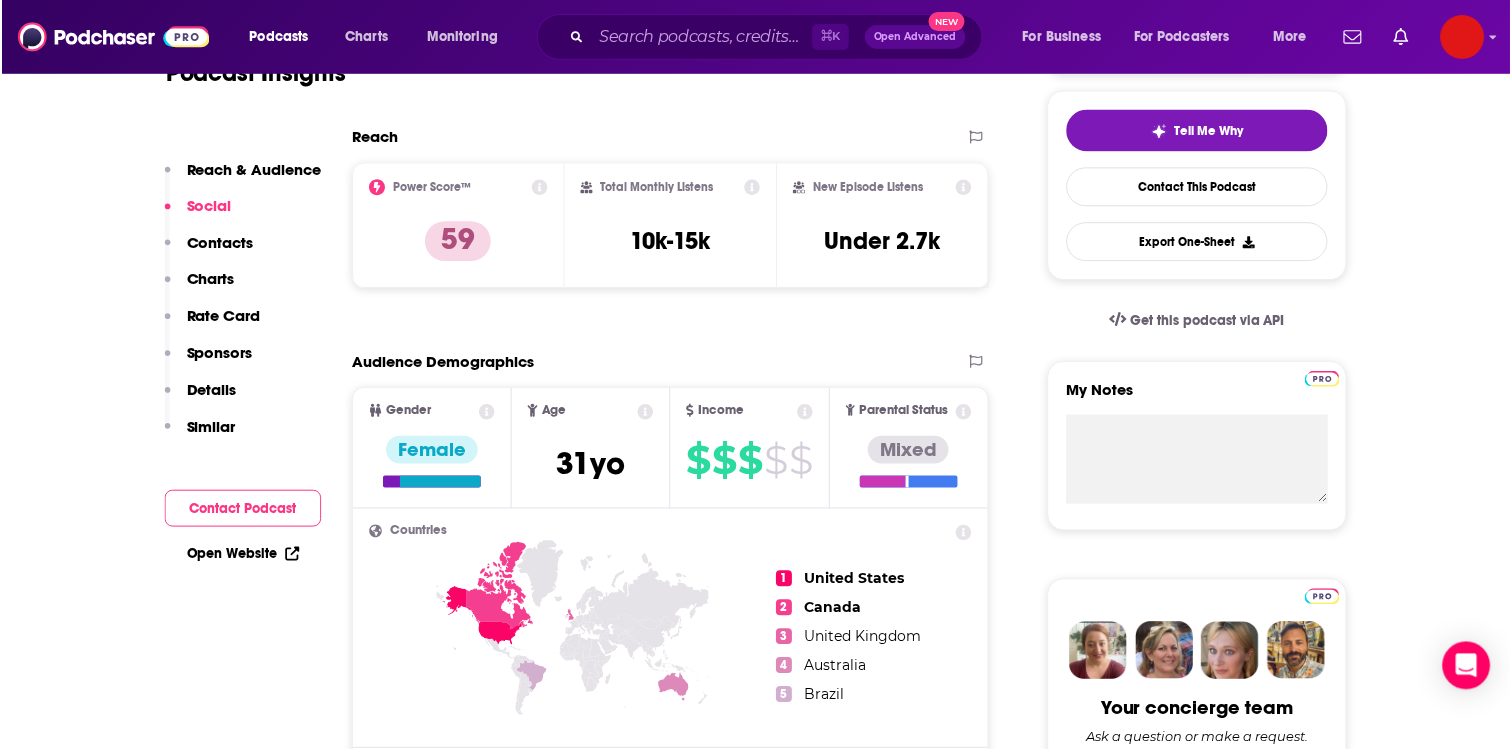 scroll, scrollTop: 201, scrollLeft: 0, axis: vertical 